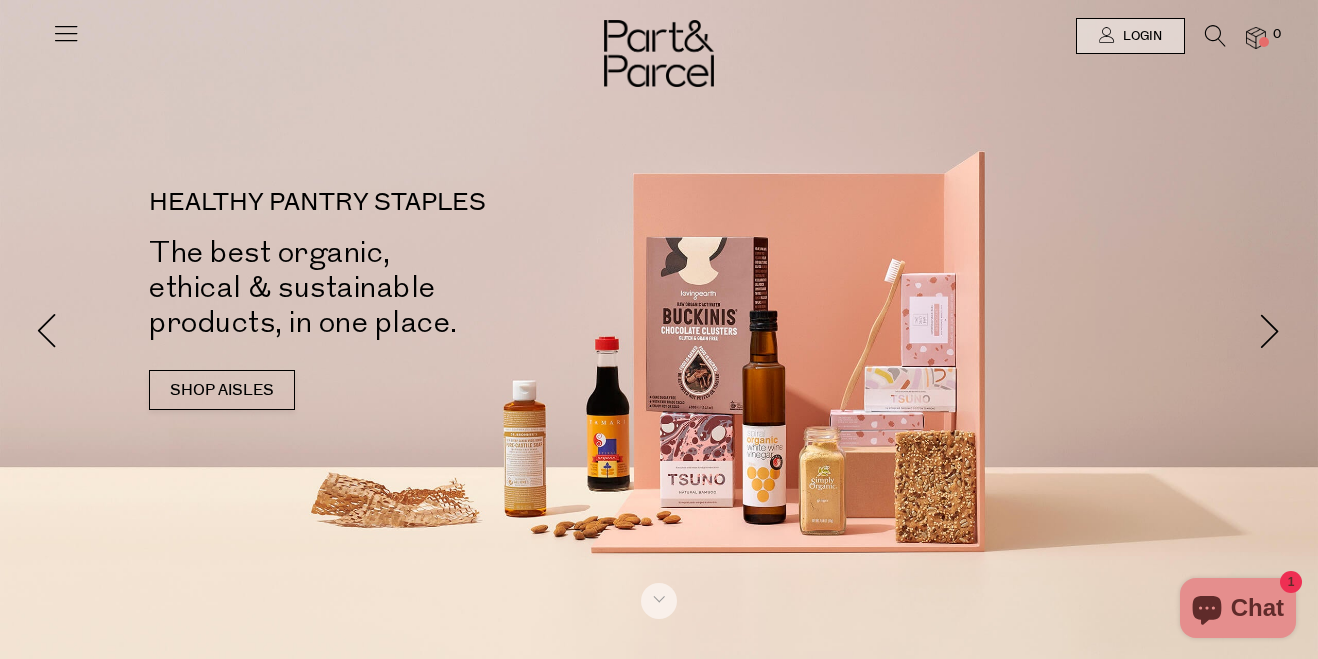 scroll, scrollTop: 0, scrollLeft: 0, axis: both 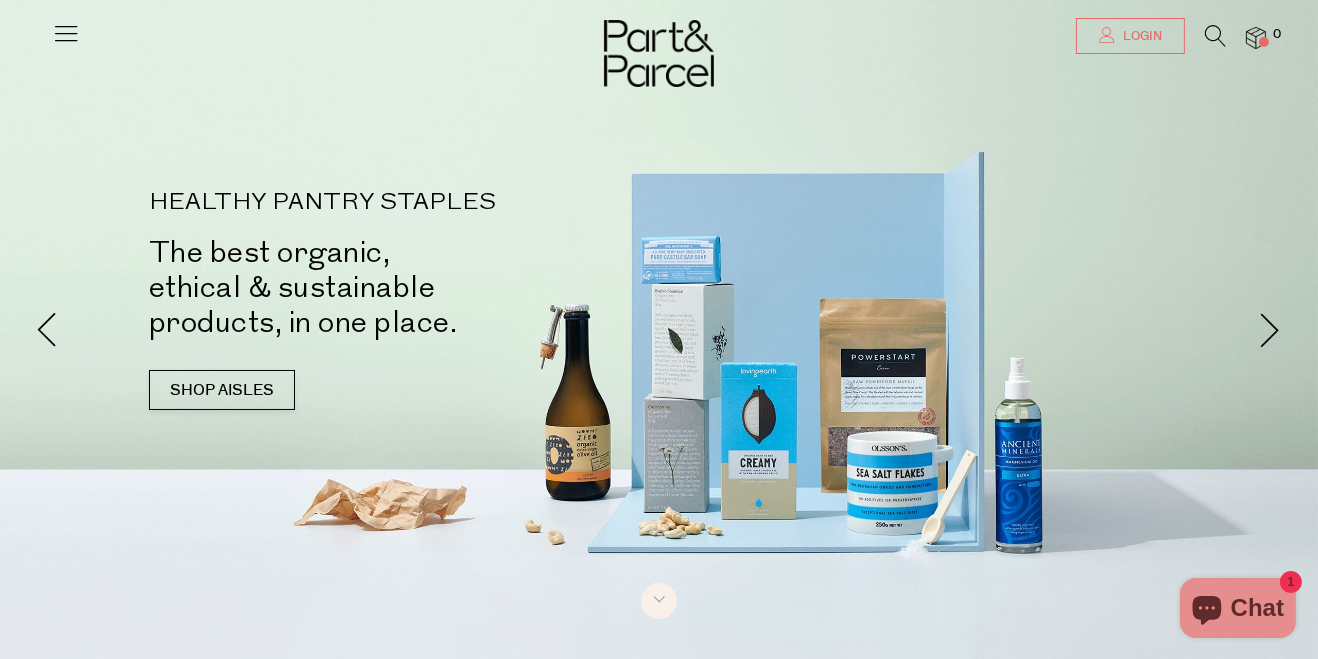 click on "Login" at bounding box center [1130, 36] 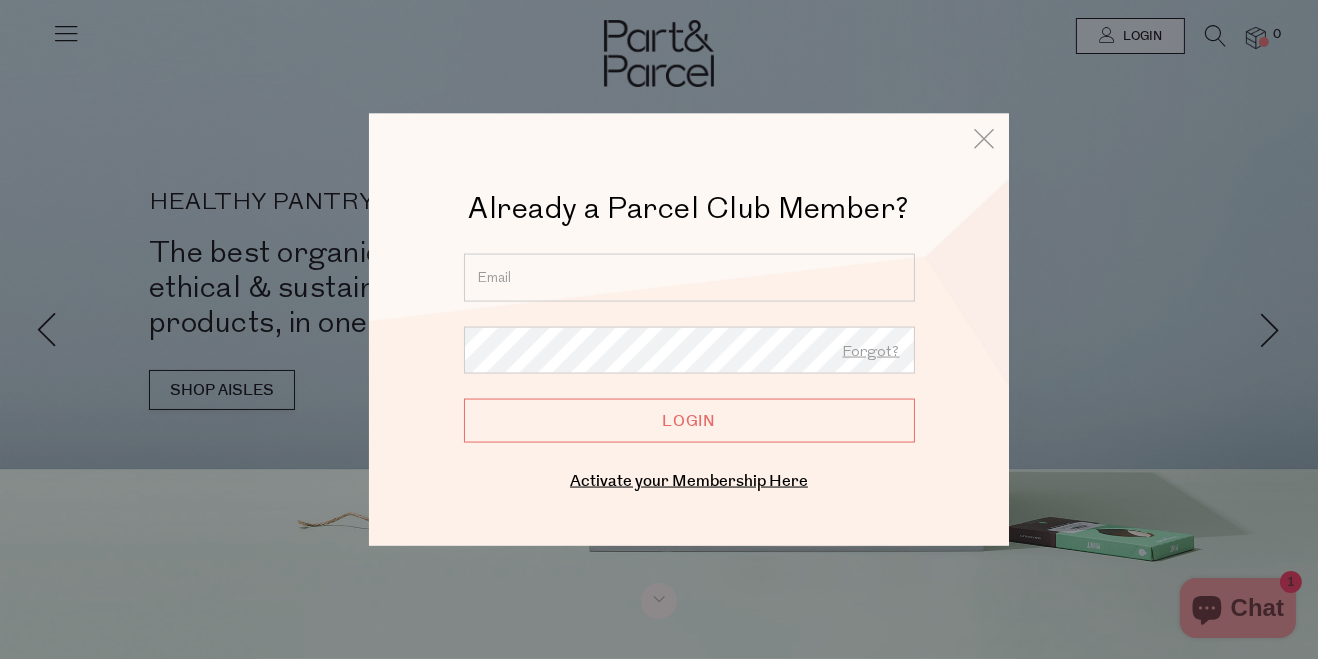 click at bounding box center (689, 277) 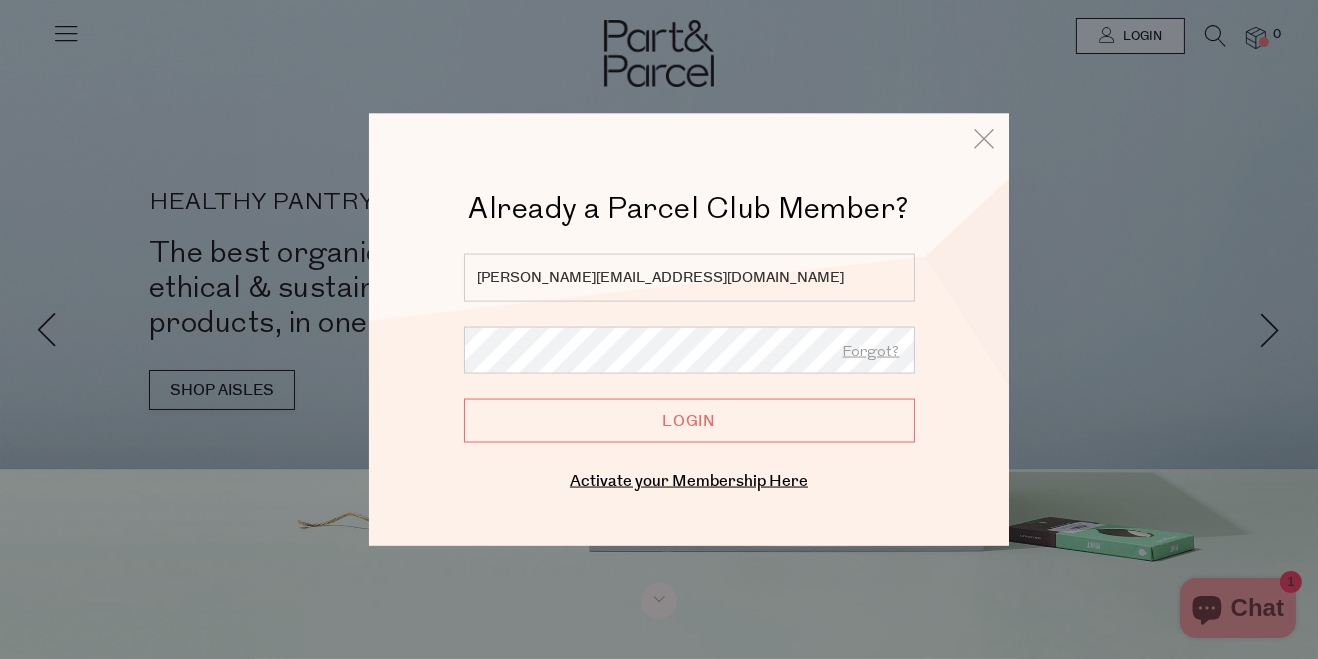 click on "Login" at bounding box center (689, 421) 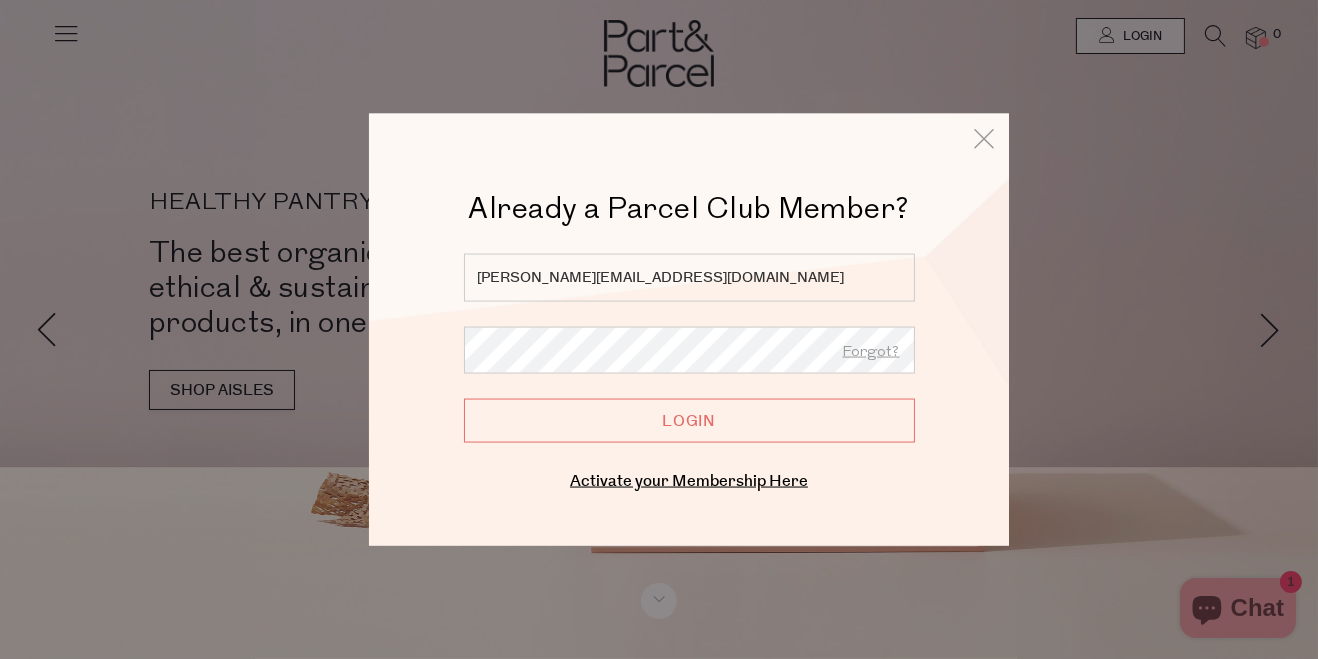 click on "Login" at bounding box center [689, 421] 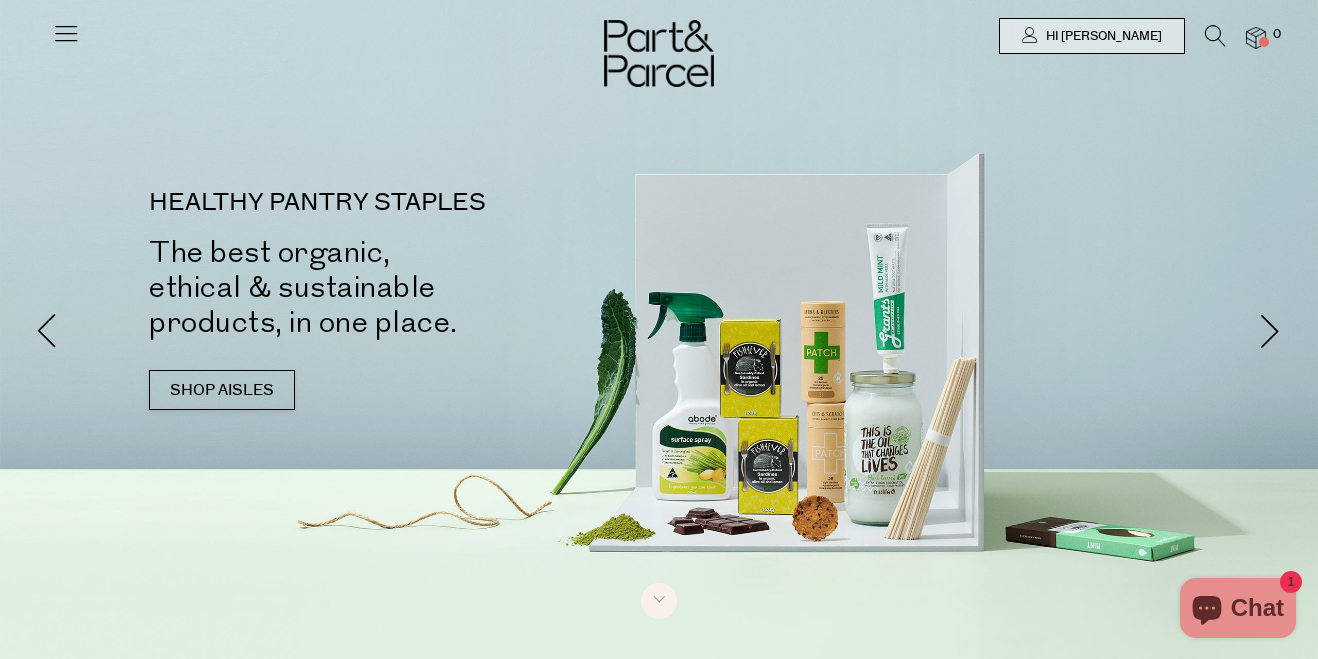 scroll, scrollTop: 0, scrollLeft: 0, axis: both 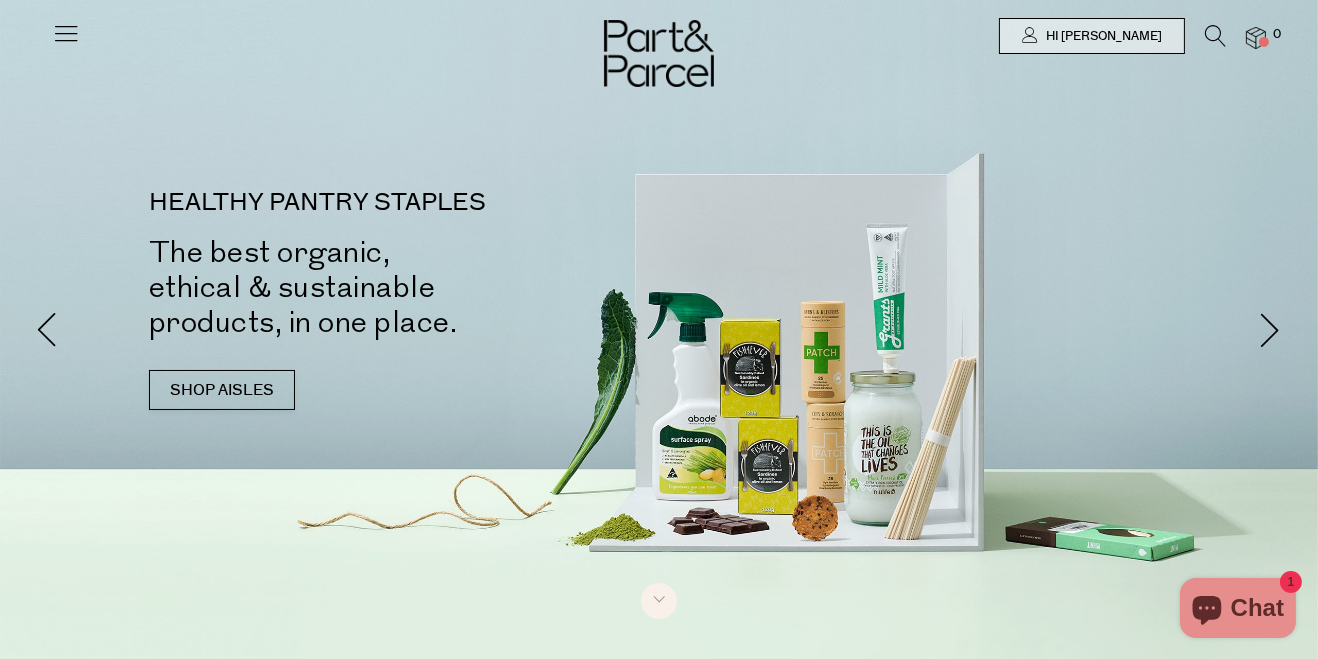 click at bounding box center (66, 33) 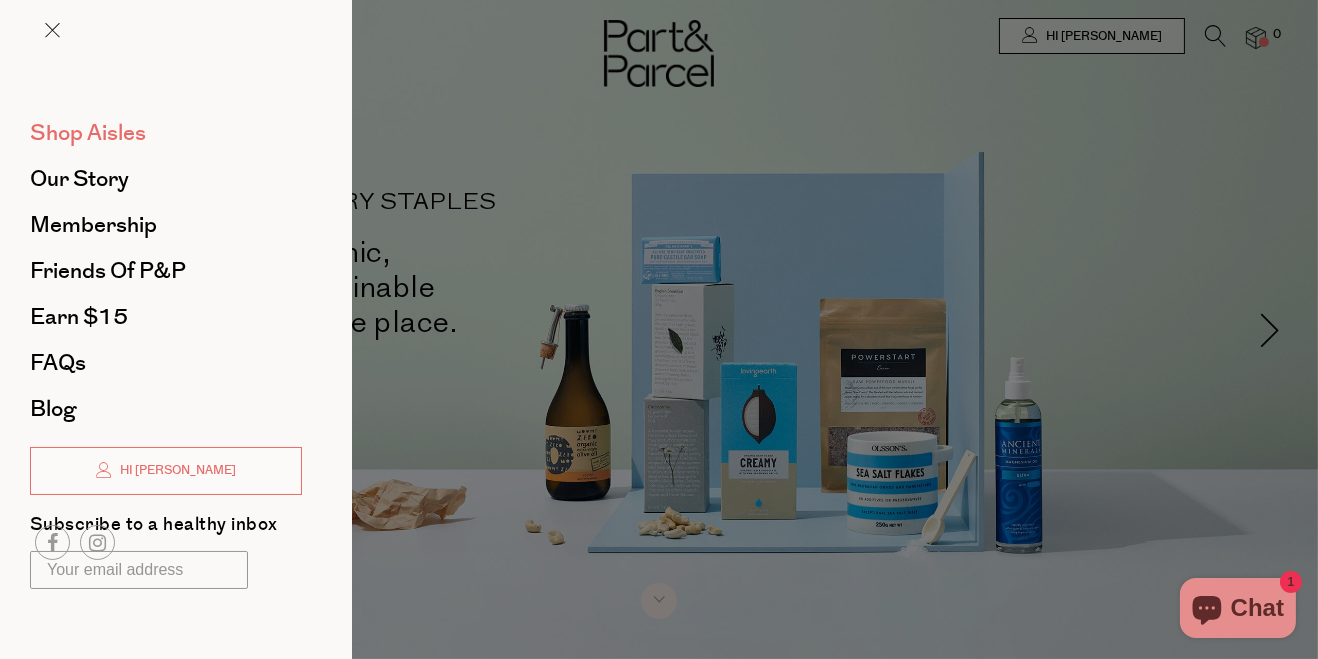 click on "Shop Aisles" at bounding box center (88, 133) 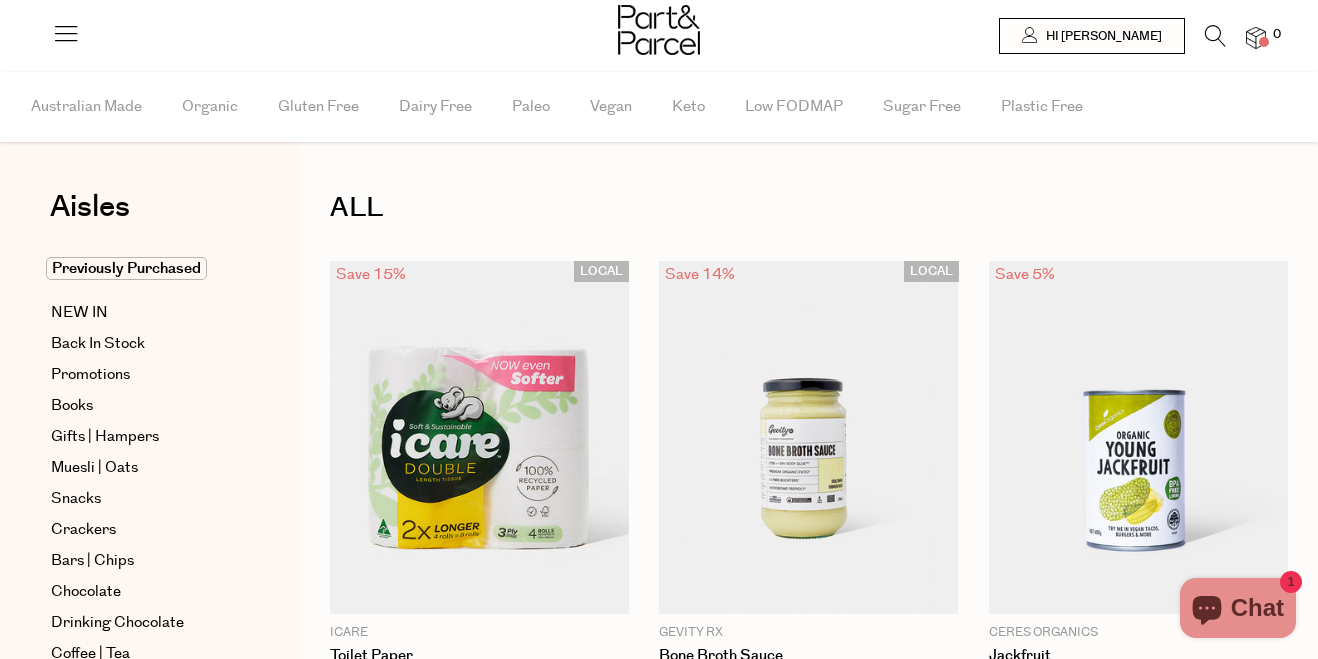 scroll, scrollTop: 0, scrollLeft: 0, axis: both 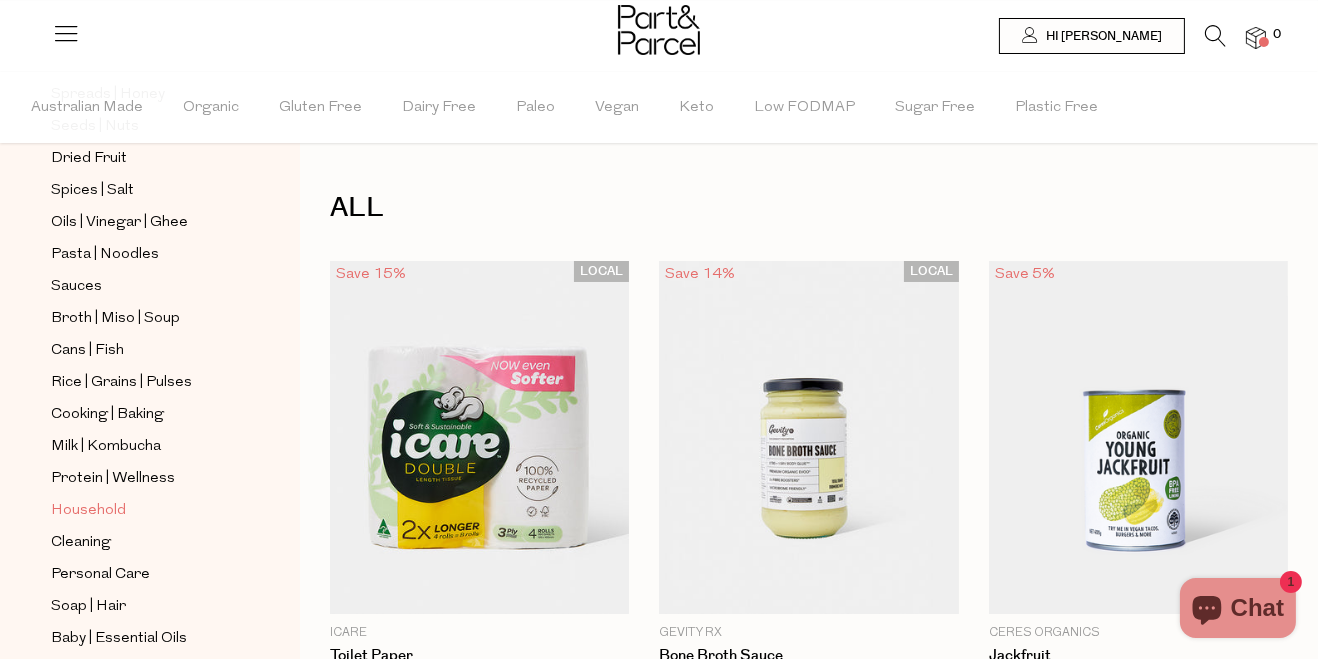 click on "Household" at bounding box center [88, 511] 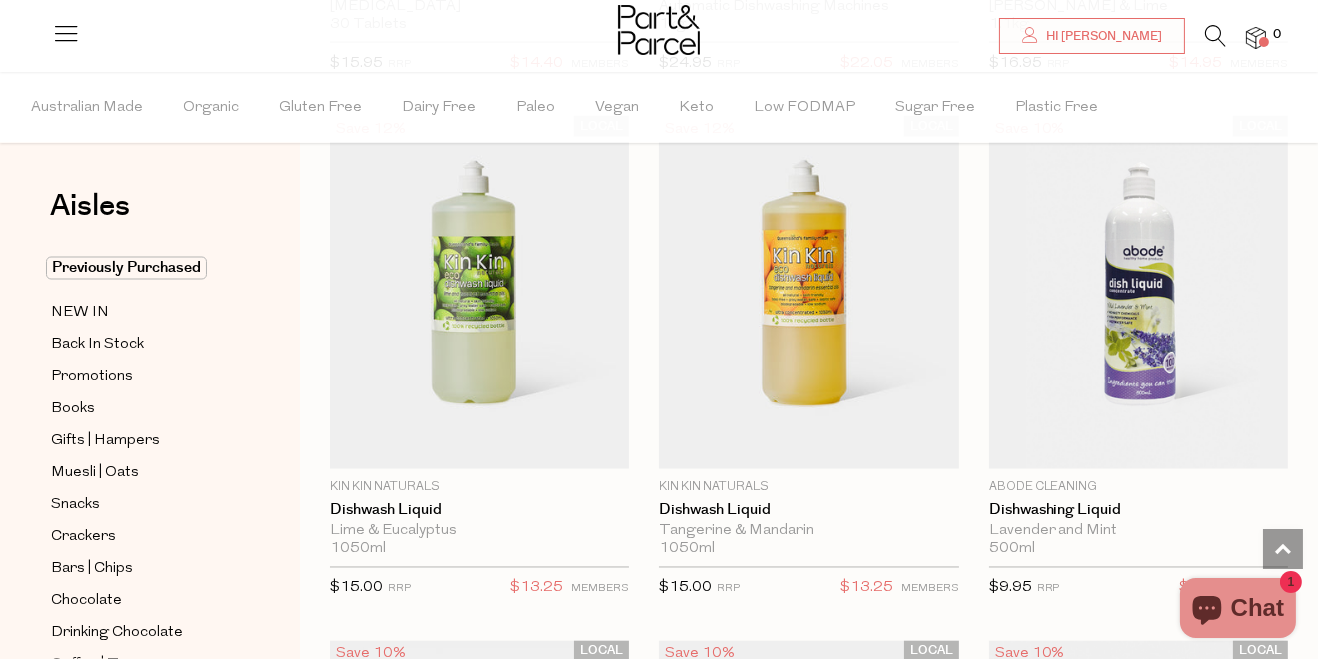 scroll, scrollTop: 5565, scrollLeft: 0, axis: vertical 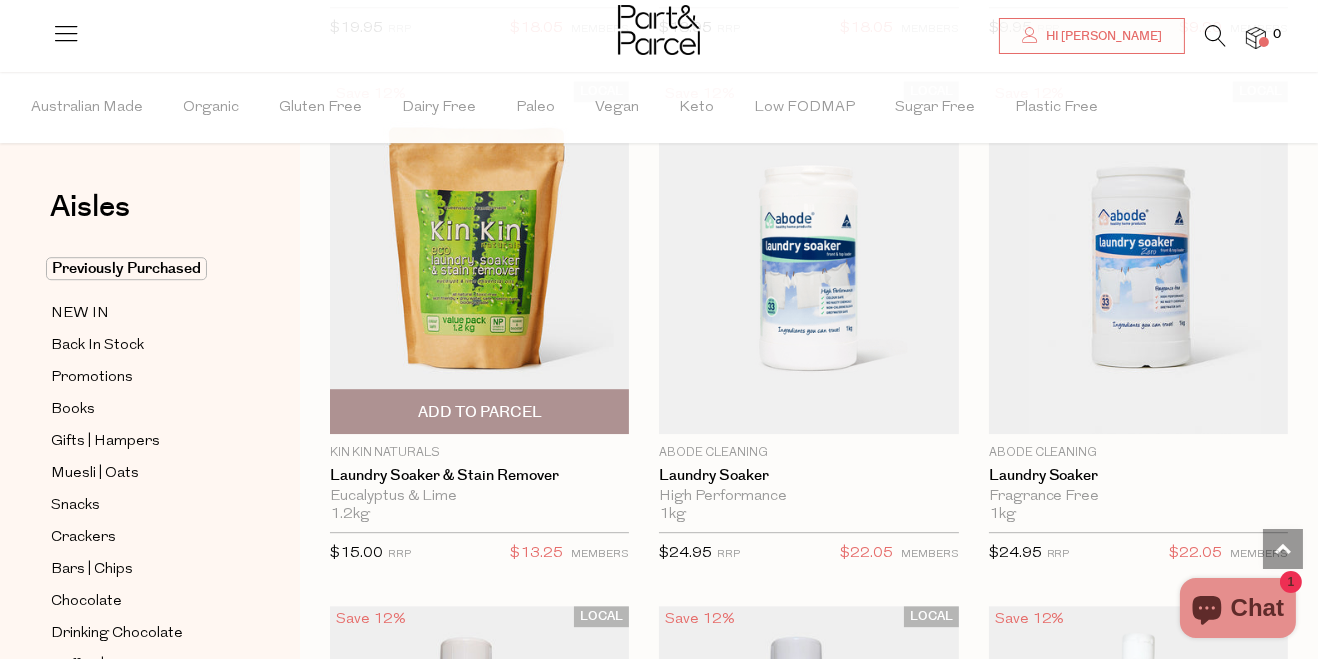 click at bounding box center (479, 257) 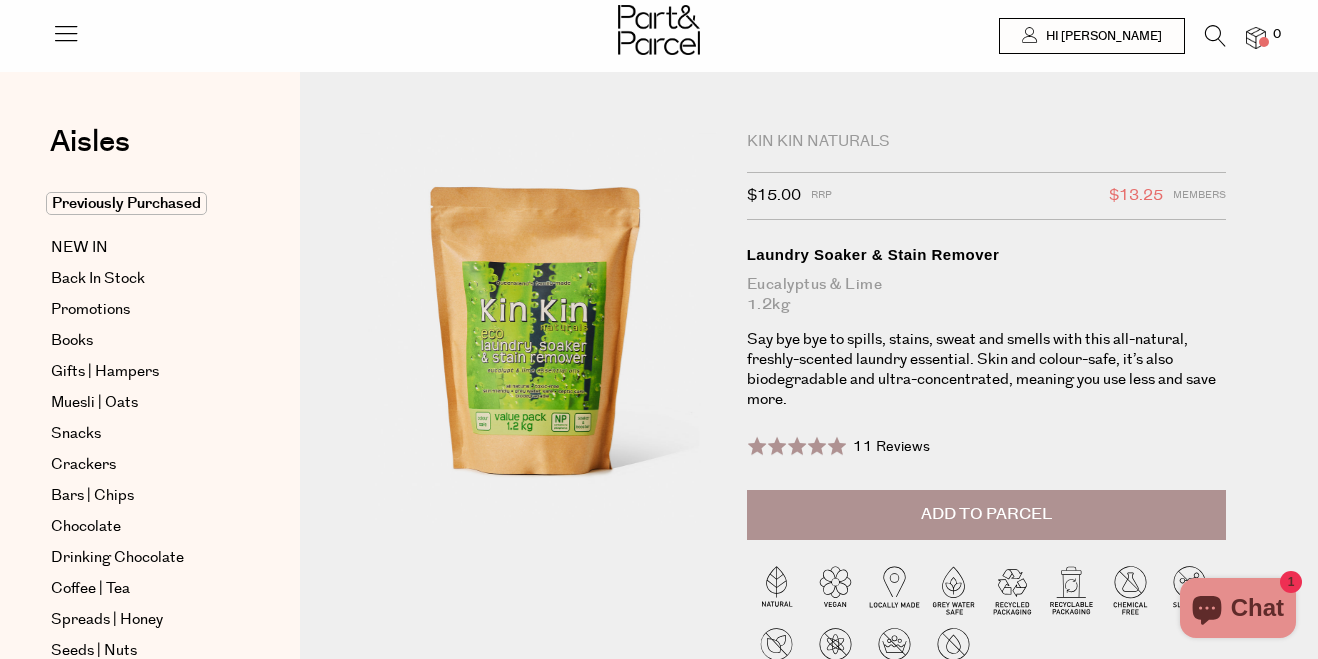 scroll, scrollTop: 0, scrollLeft: 0, axis: both 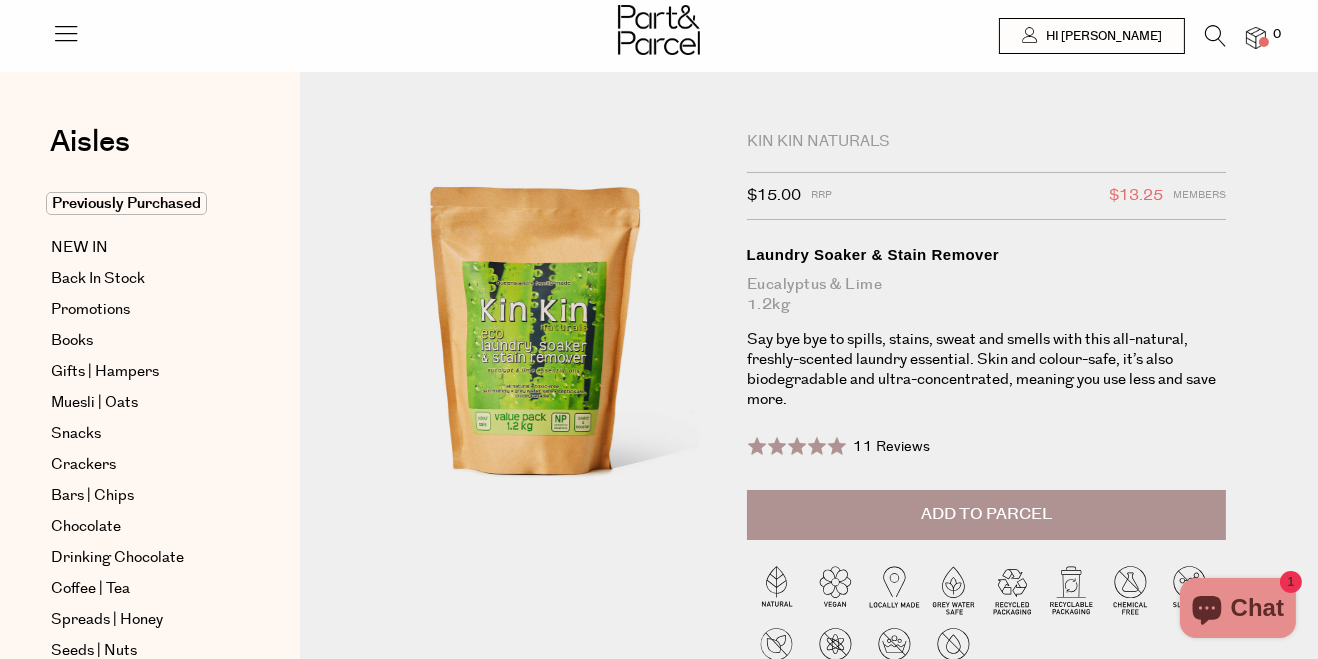 click on "Add to Parcel" at bounding box center (986, 515) 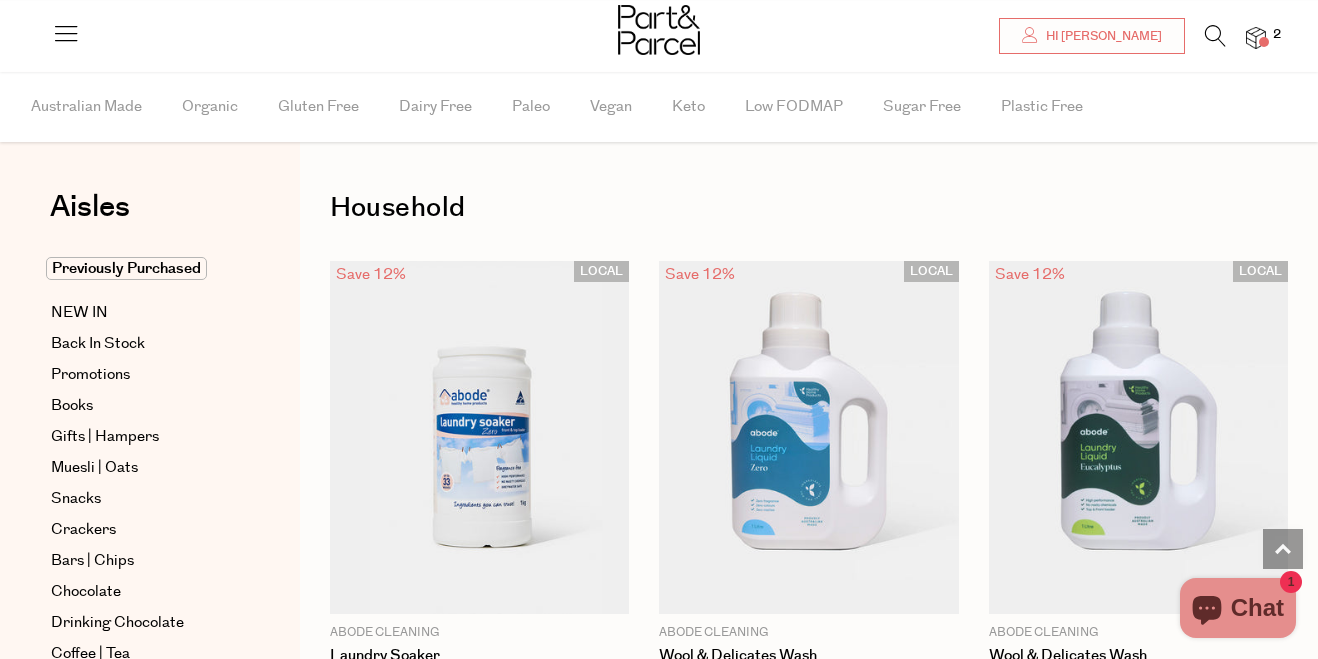 scroll, scrollTop: 5878, scrollLeft: 0, axis: vertical 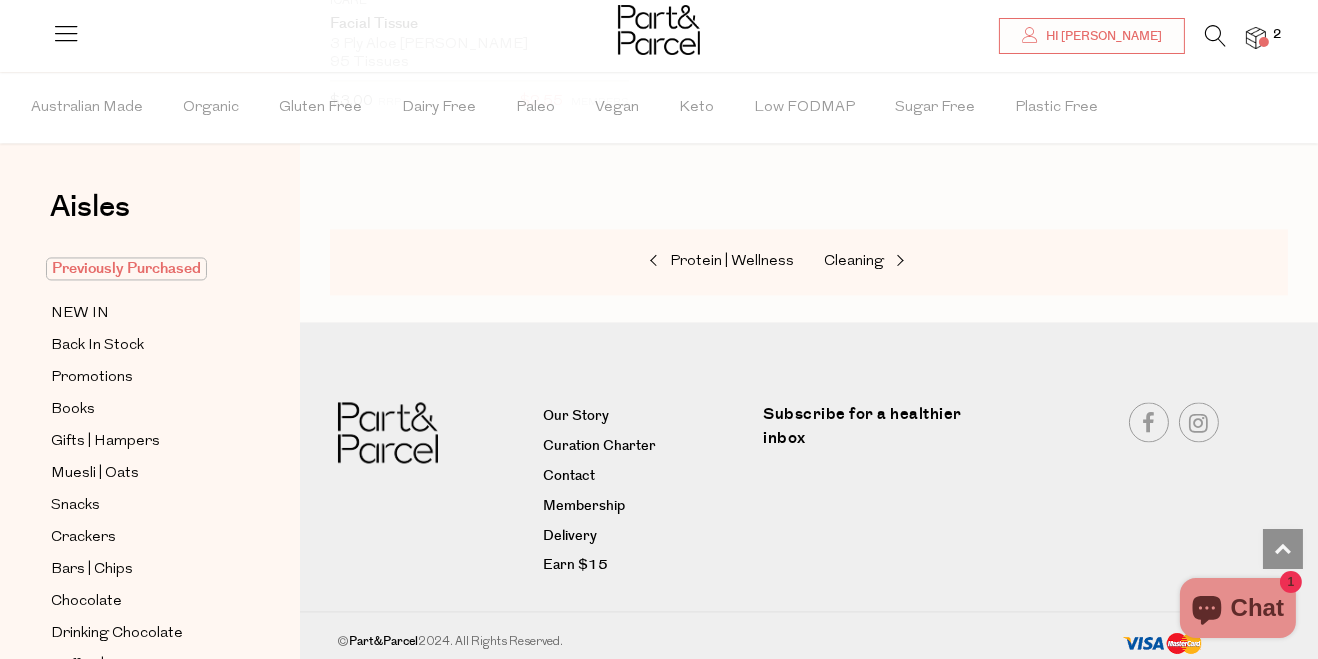 click on "Previously Purchased" at bounding box center [126, 268] 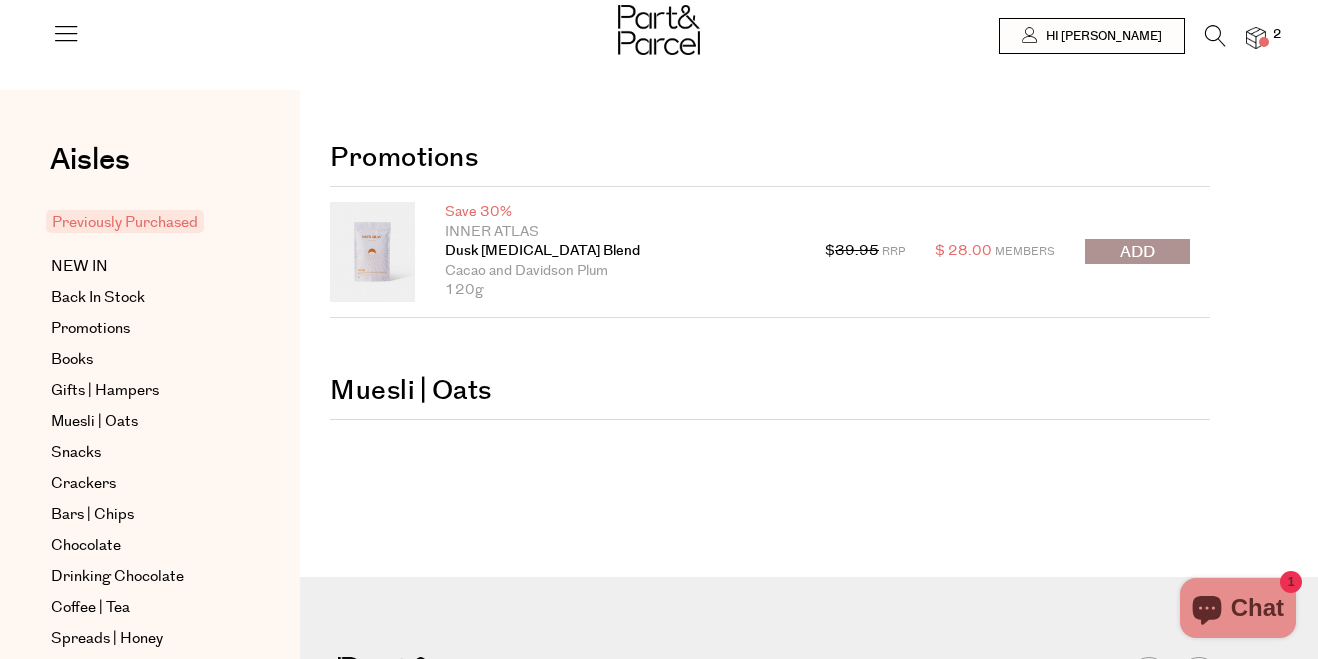 scroll, scrollTop: 0, scrollLeft: 0, axis: both 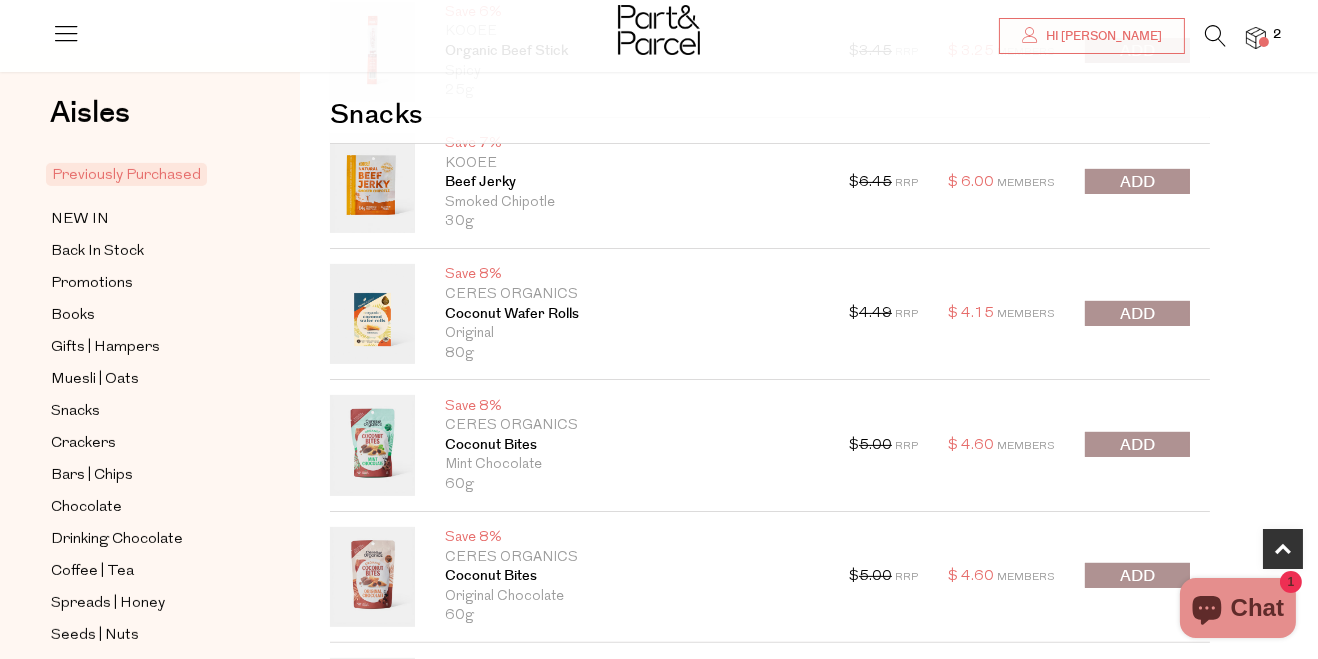 click at bounding box center (1137, 313) 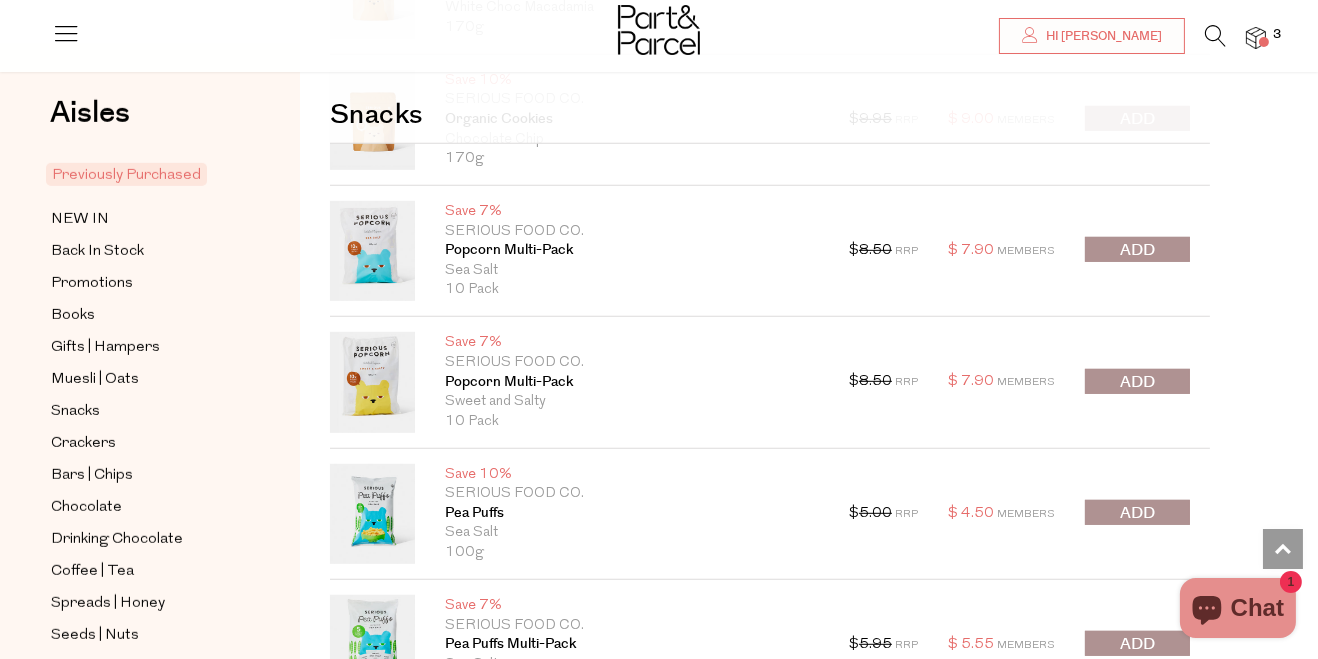 scroll, scrollTop: 1770, scrollLeft: 0, axis: vertical 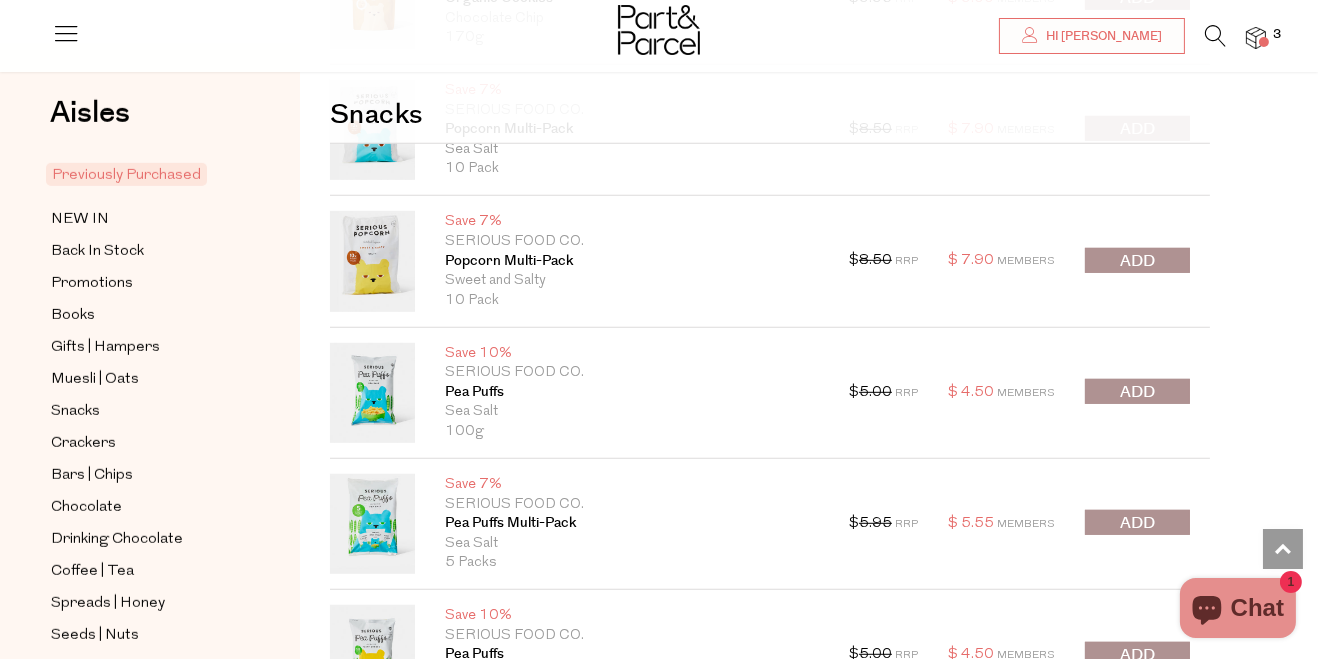 click at bounding box center [1137, 523] 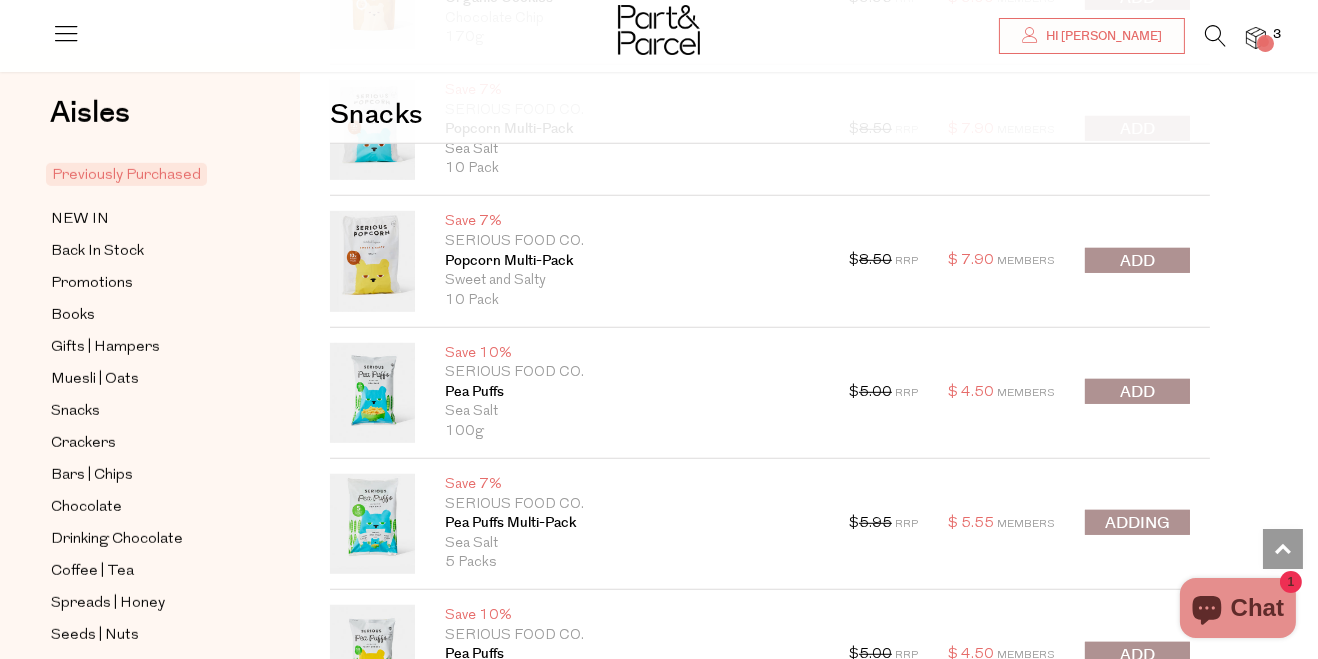 click at bounding box center (1137, 656) 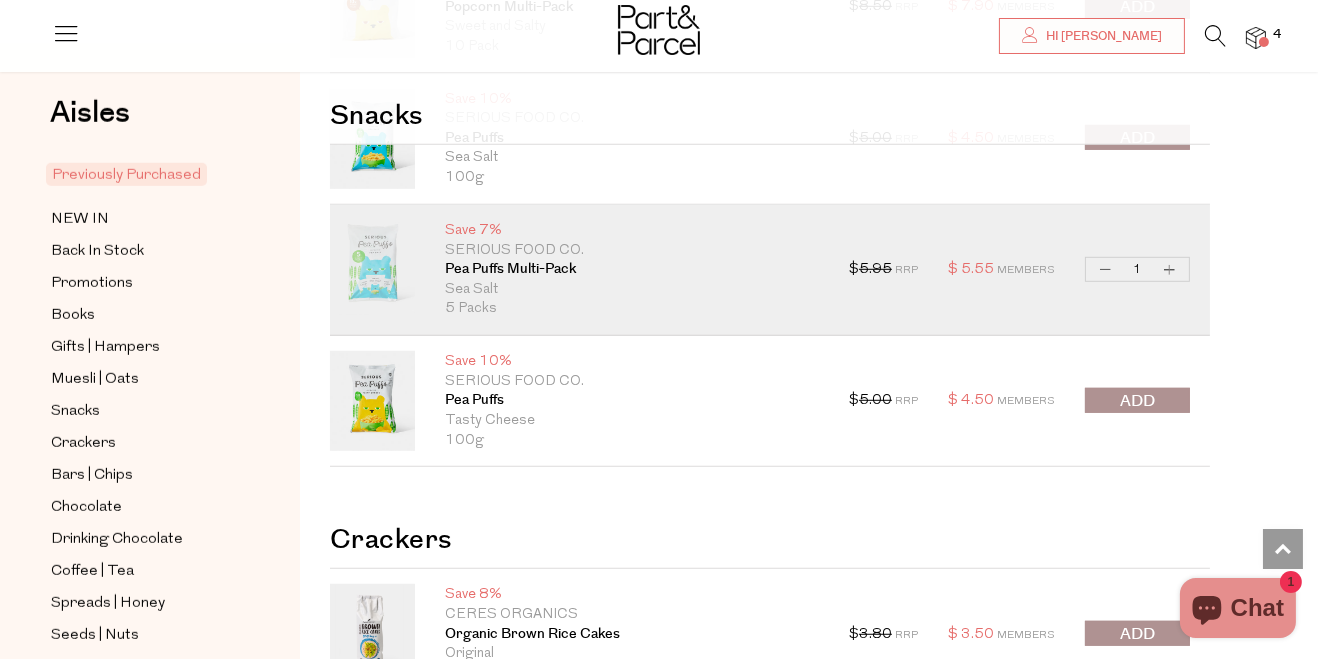 scroll, scrollTop: 2027, scrollLeft: 0, axis: vertical 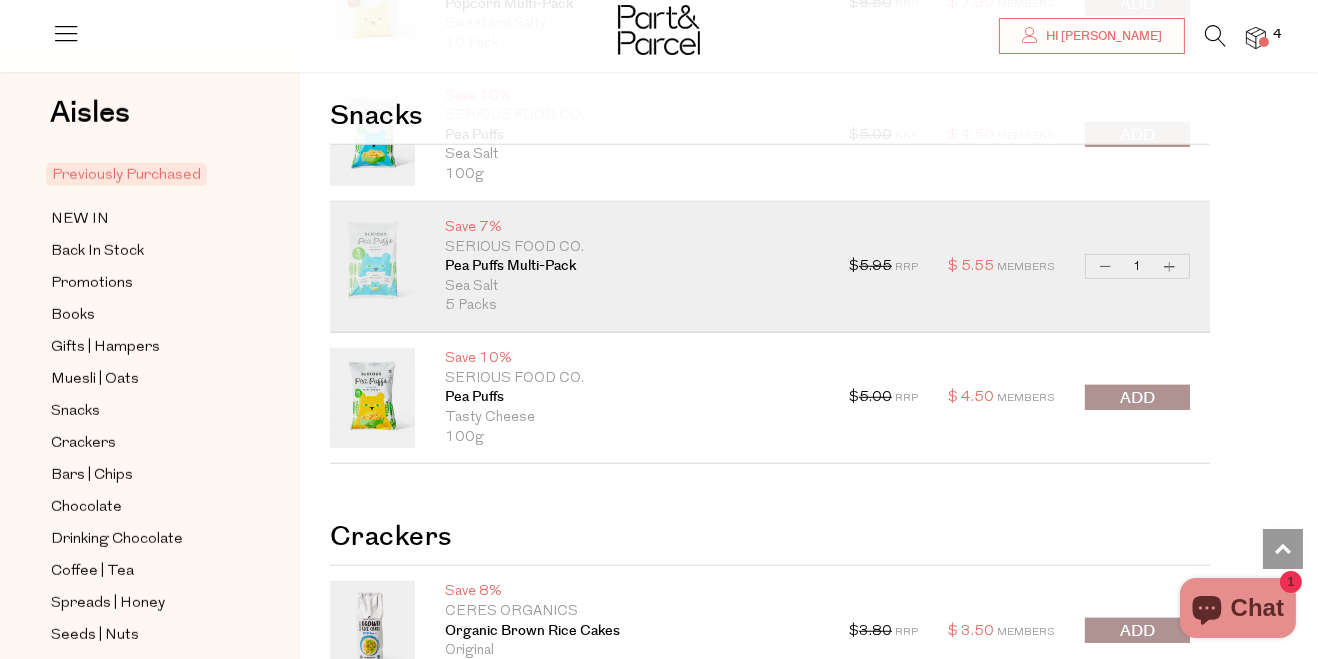 click on "Increase Pea Puffs Multi-Pack" at bounding box center [1170, 266] 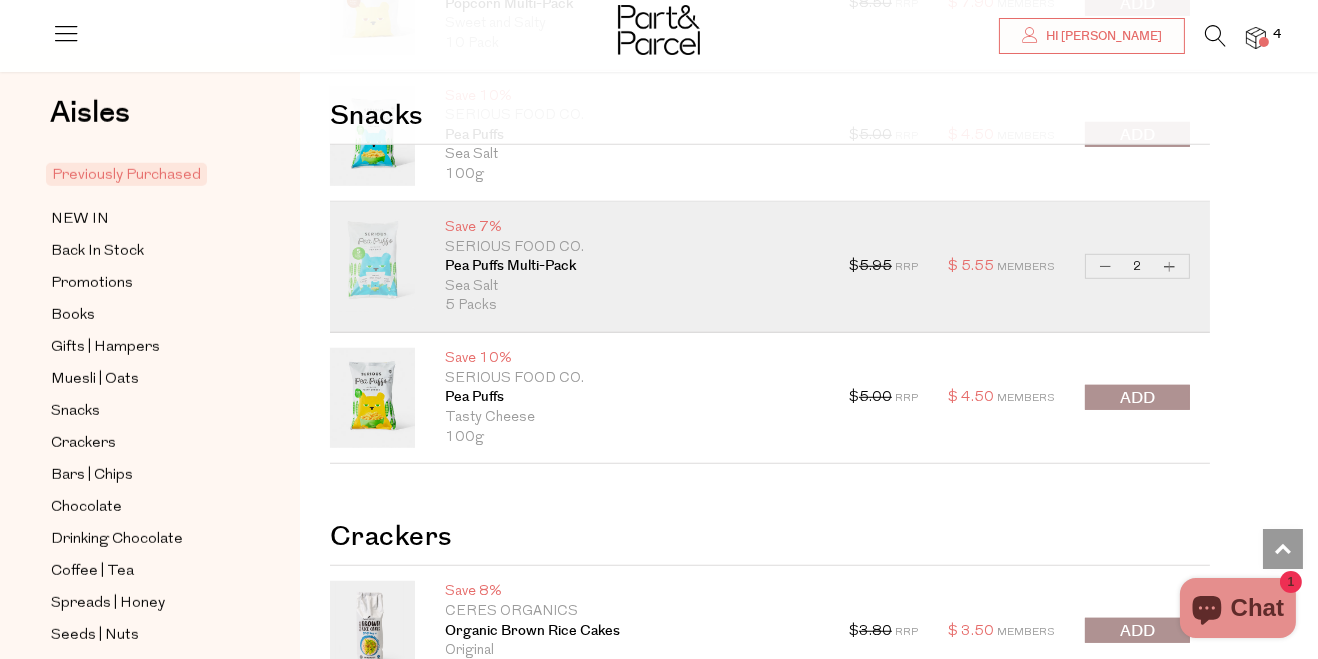 type on "2" 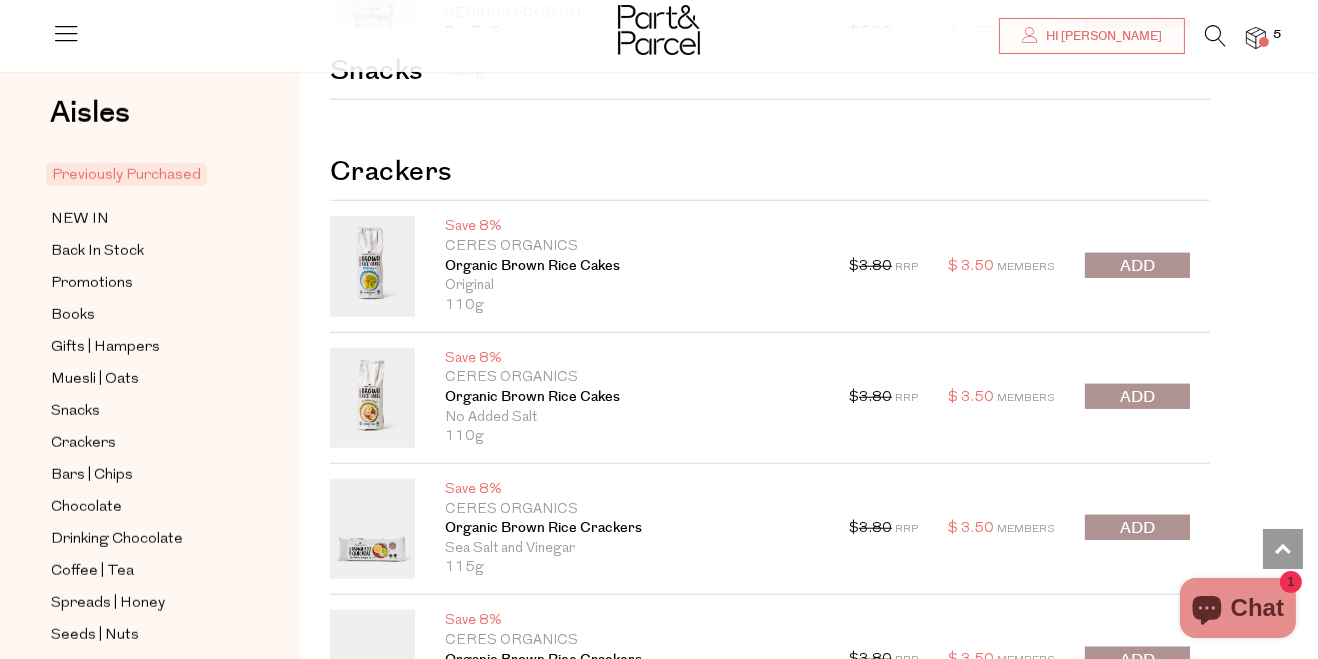 scroll, scrollTop: 2393, scrollLeft: 0, axis: vertical 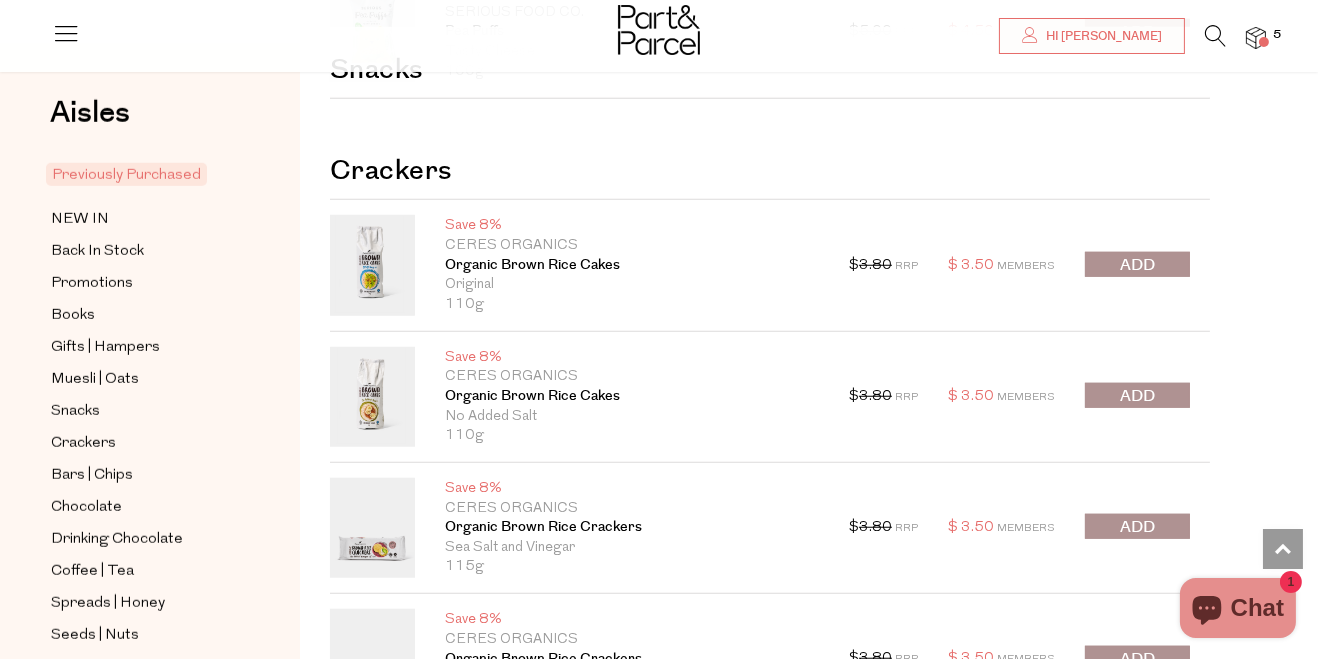 click at bounding box center [1137, 526] 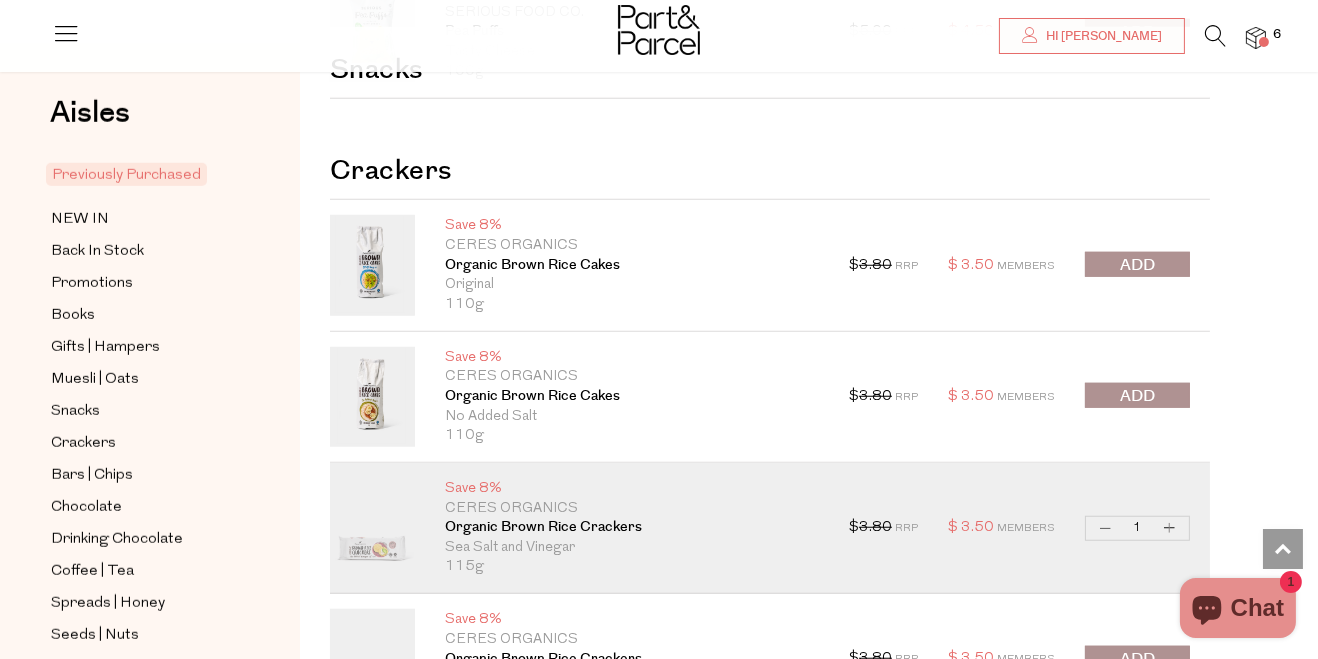 click on "Increase Organic Brown Rice Crackers" at bounding box center (1170, 528) 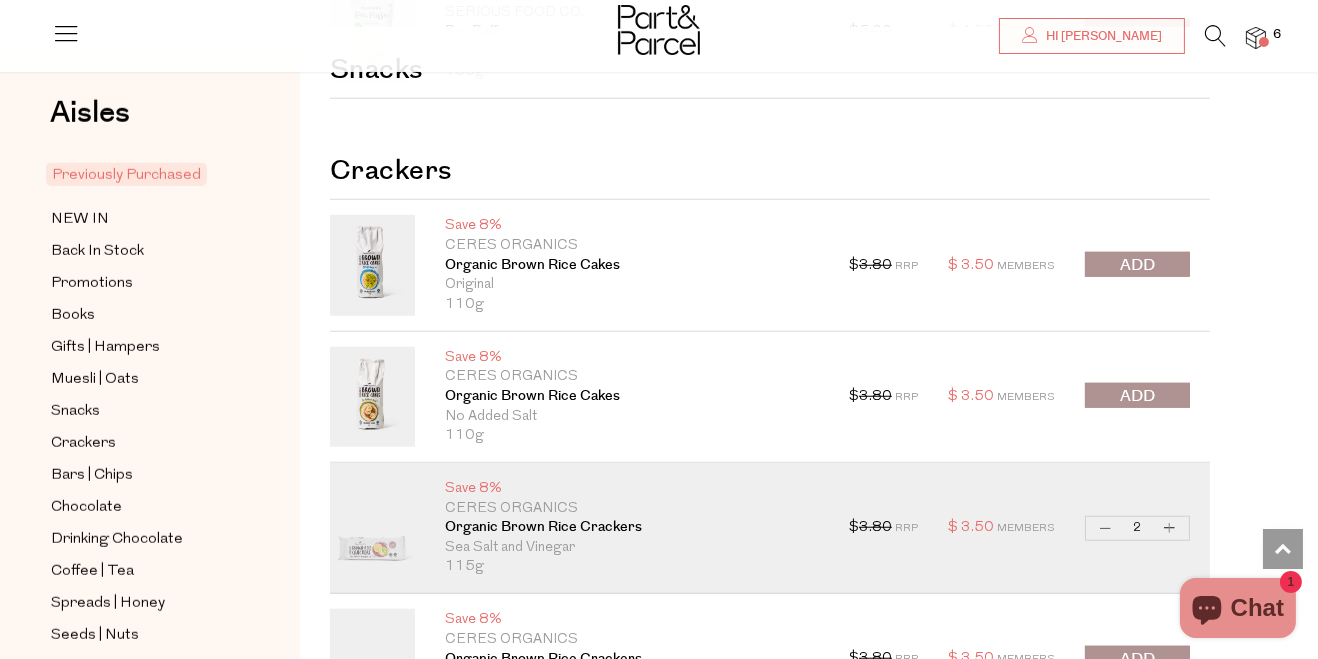 type on "2" 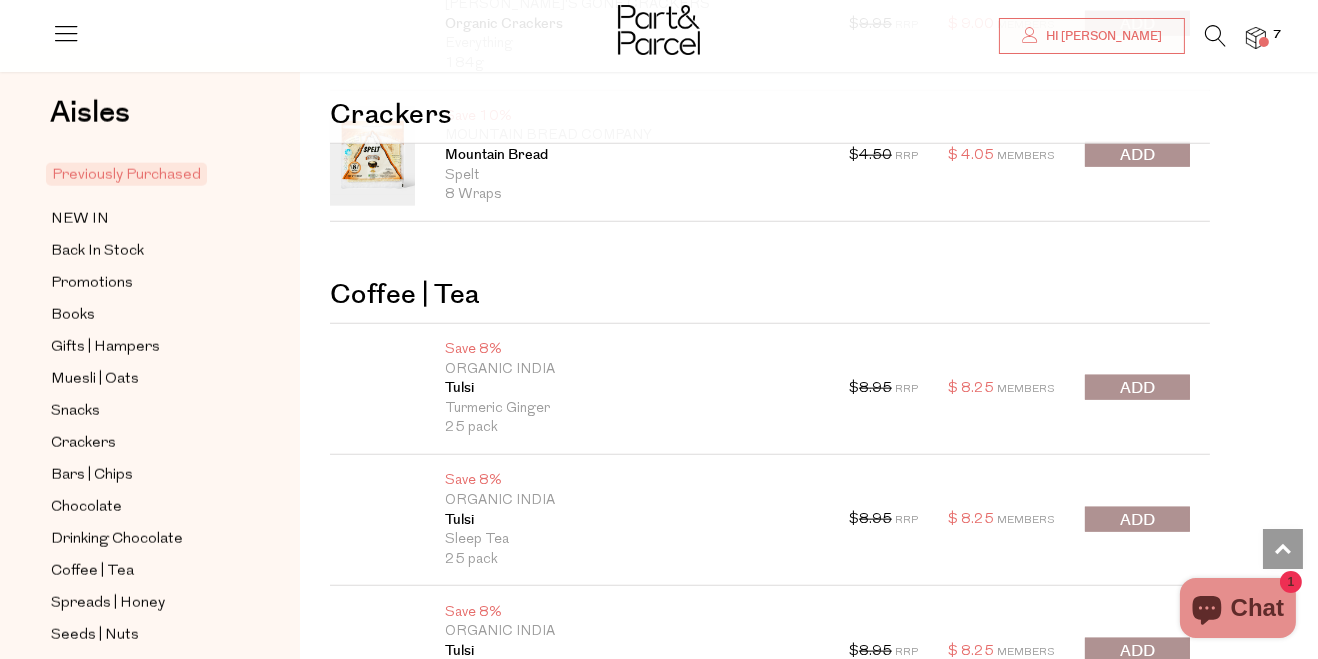 scroll, scrollTop: 3557, scrollLeft: 0, axis: vertical 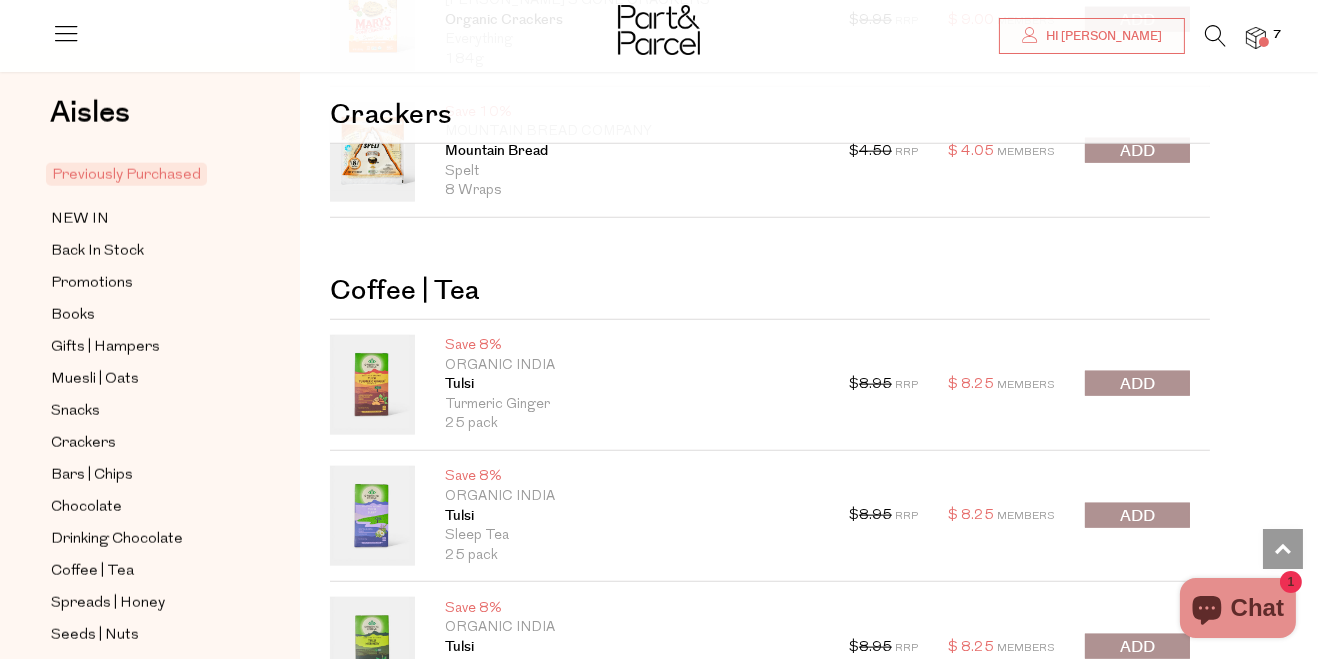 click at bounding box center (1137, 515) 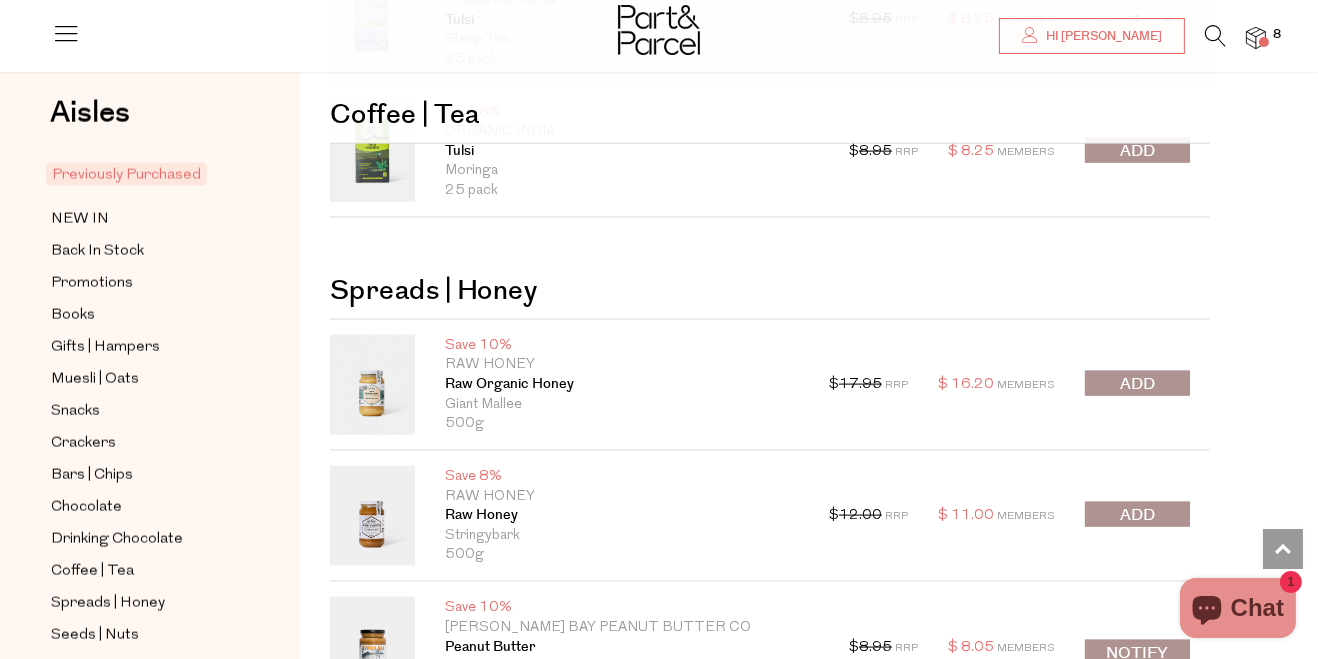 scroll, scrollTop: 4056, scrollLeft: 0, axis: vertical 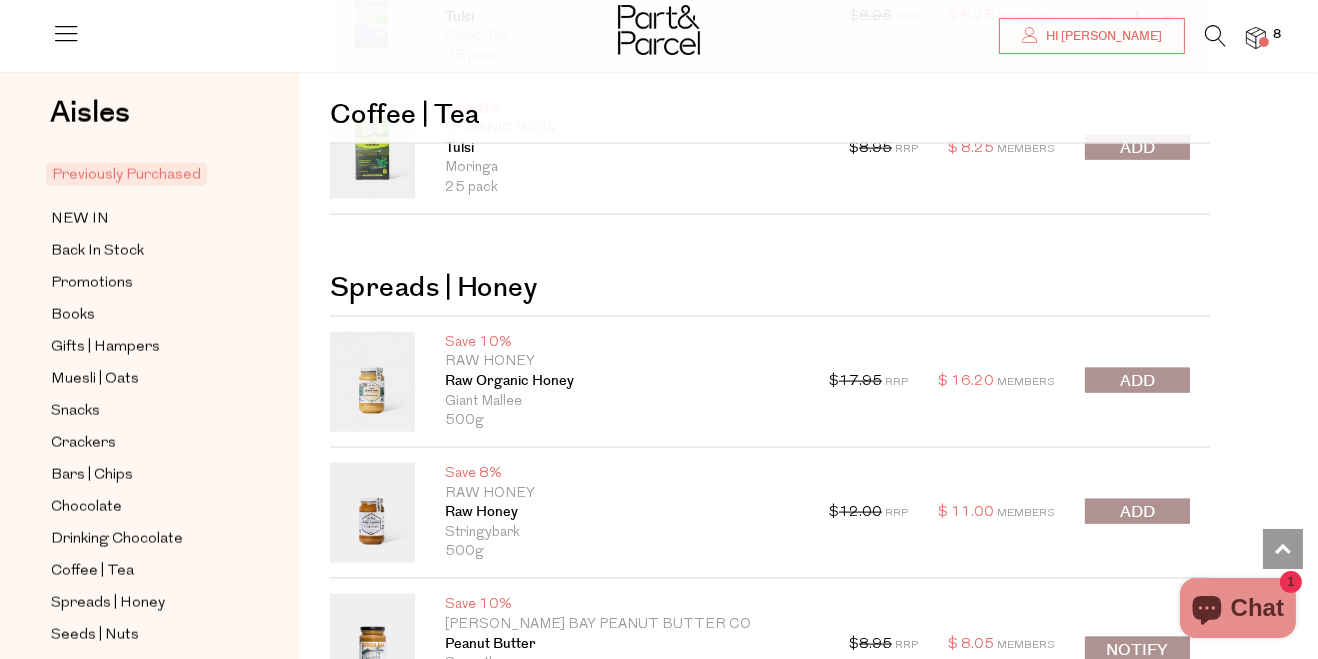click at bounding box center [1137, 380] 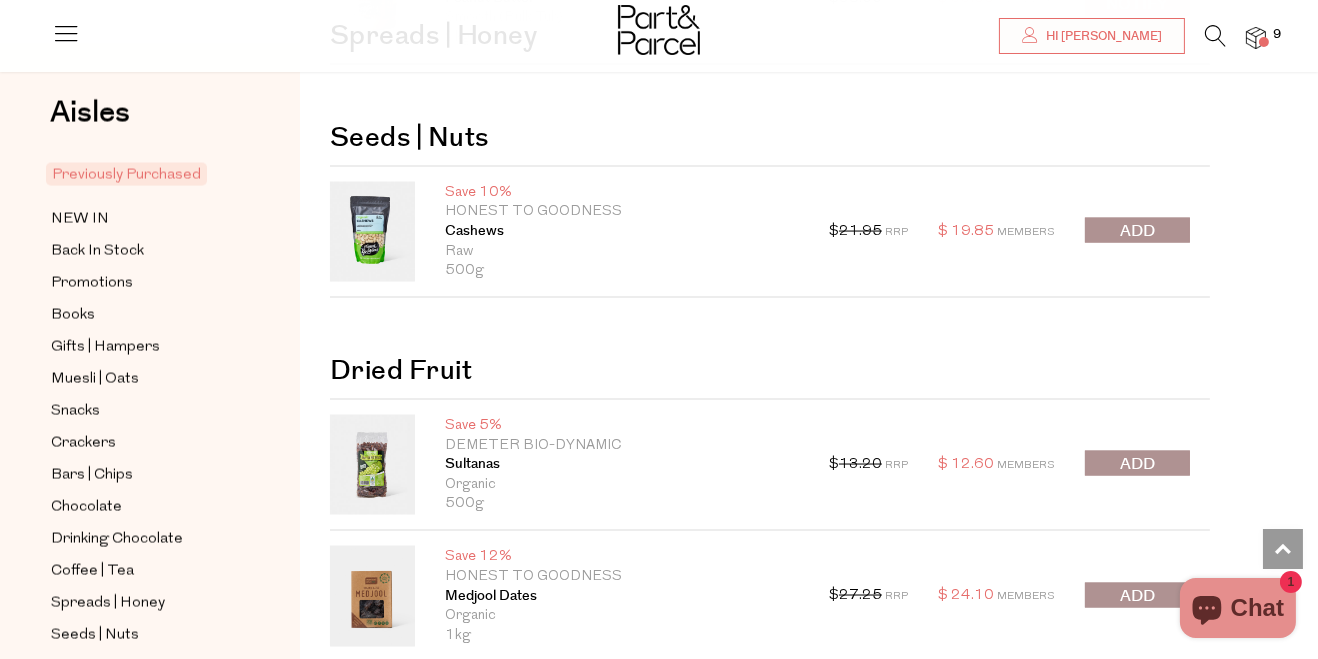 scroll, scrollTop: 4835, scrollLeft: 0, axis: vertical 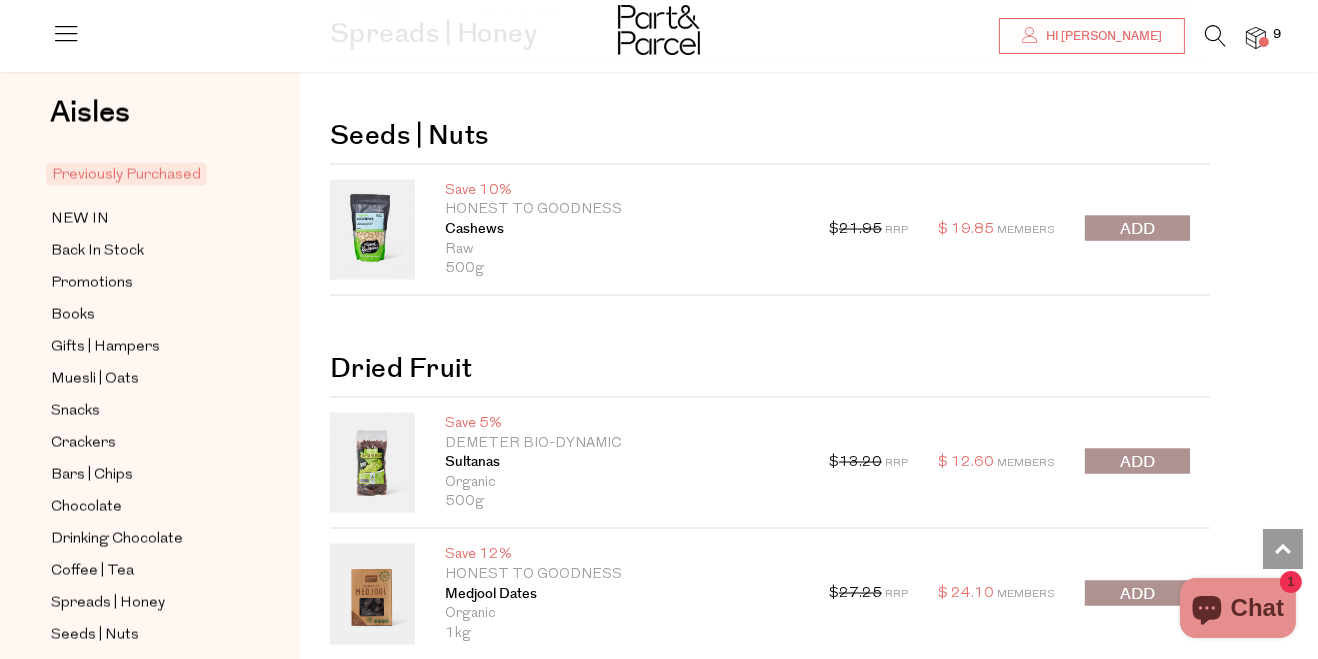 click at bounding box center [1137, 462] 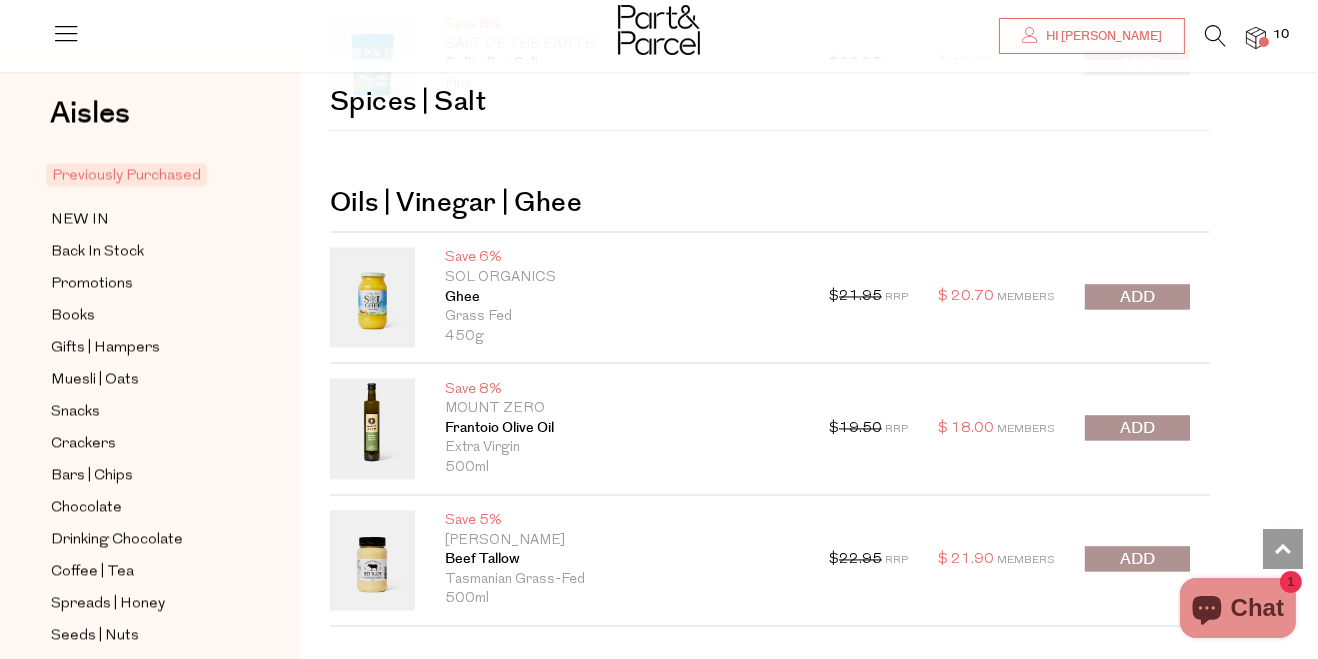 scroll, scrollTop: 5873, scrollLeft: 0, axis: vertical 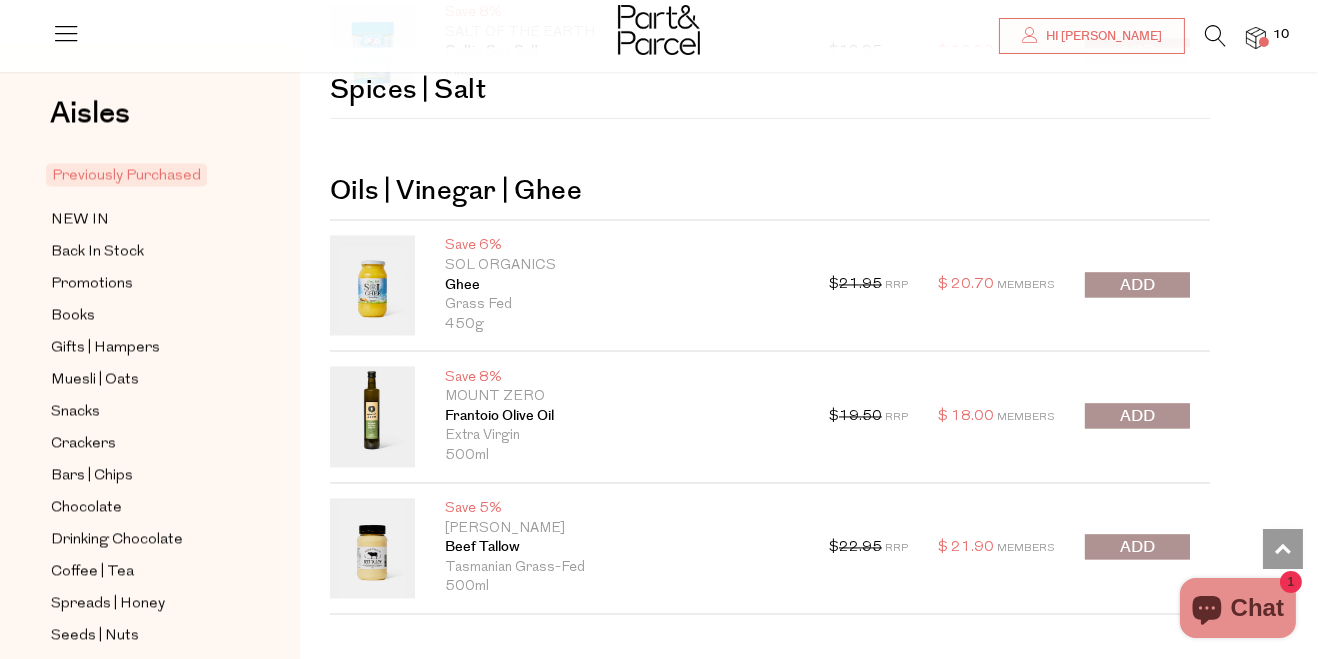 click at bounding box center (1137, 546) 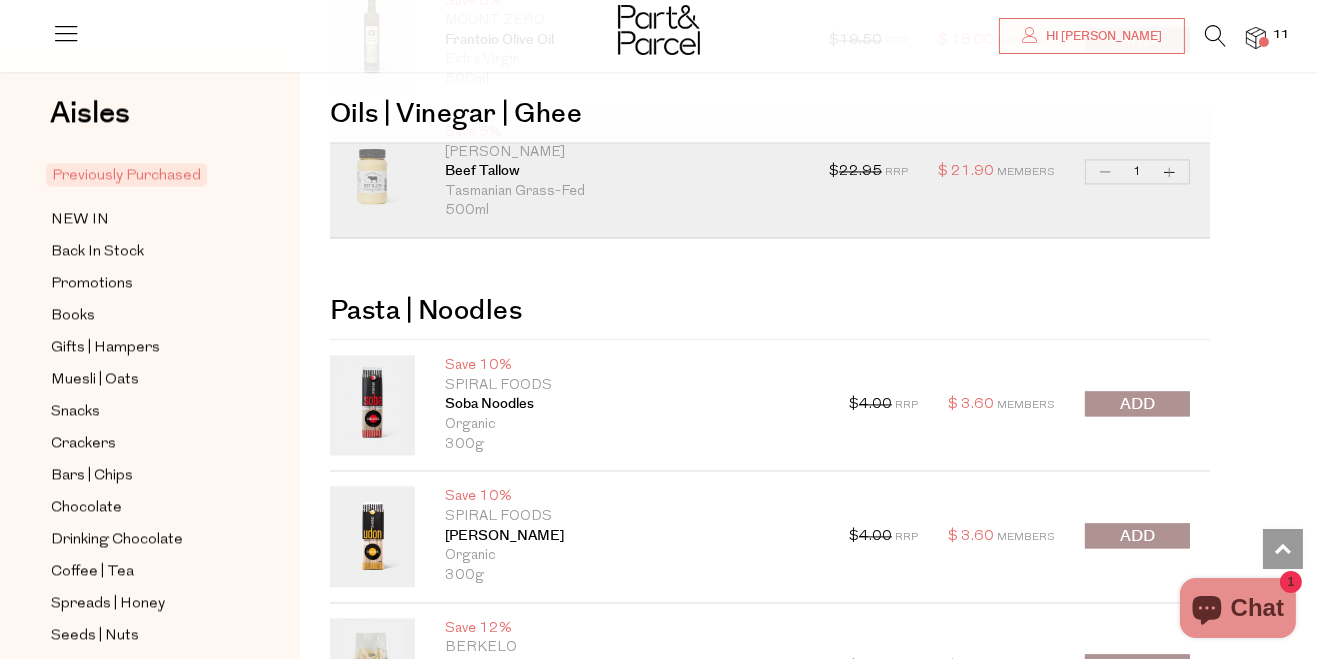 scroll, scrollTop: 6250, scrollLeft: 0, axis: vertical 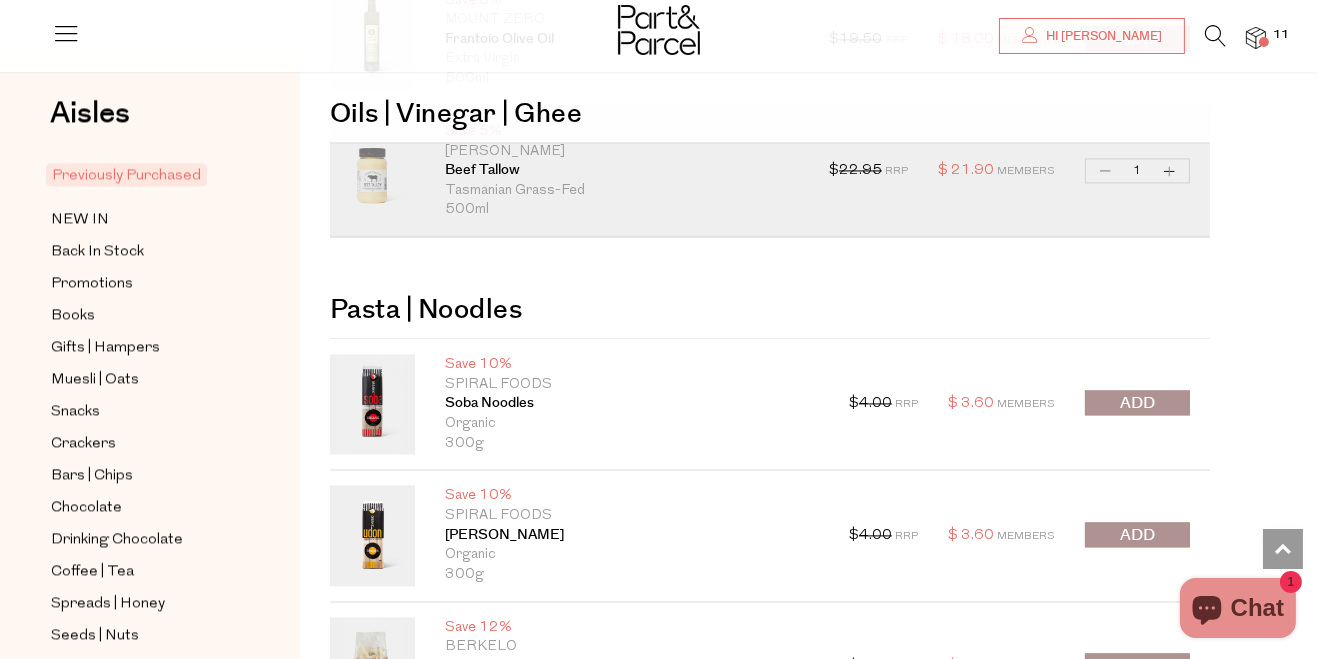 click at bounding box center (1137, 402) 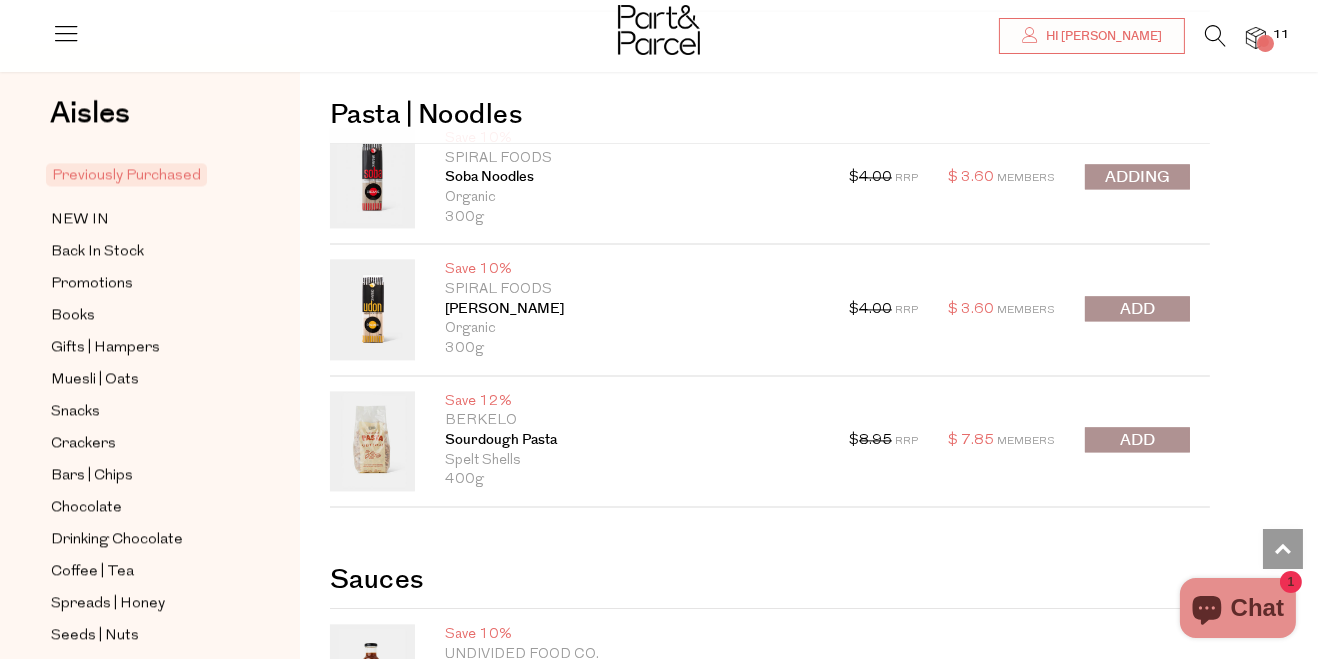 scroll, scrollTop: 6477, scrollLeft: 0, axis: vertical 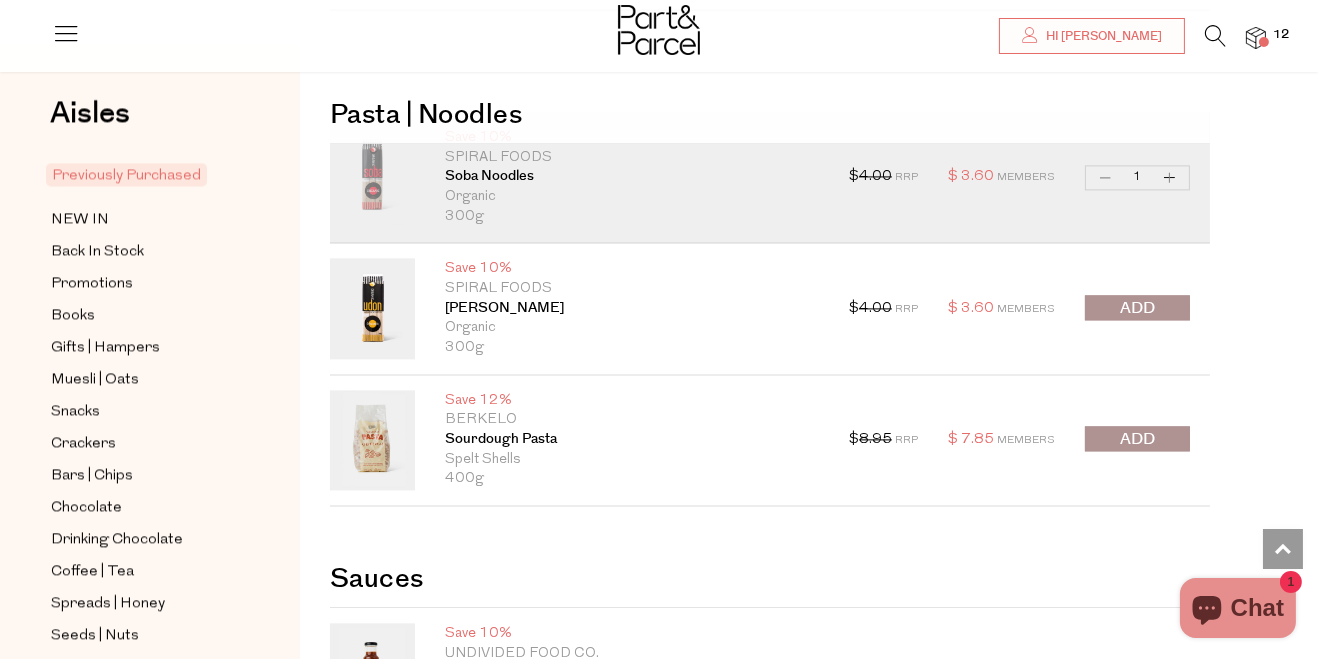 click at bounding box center [1137, 439] 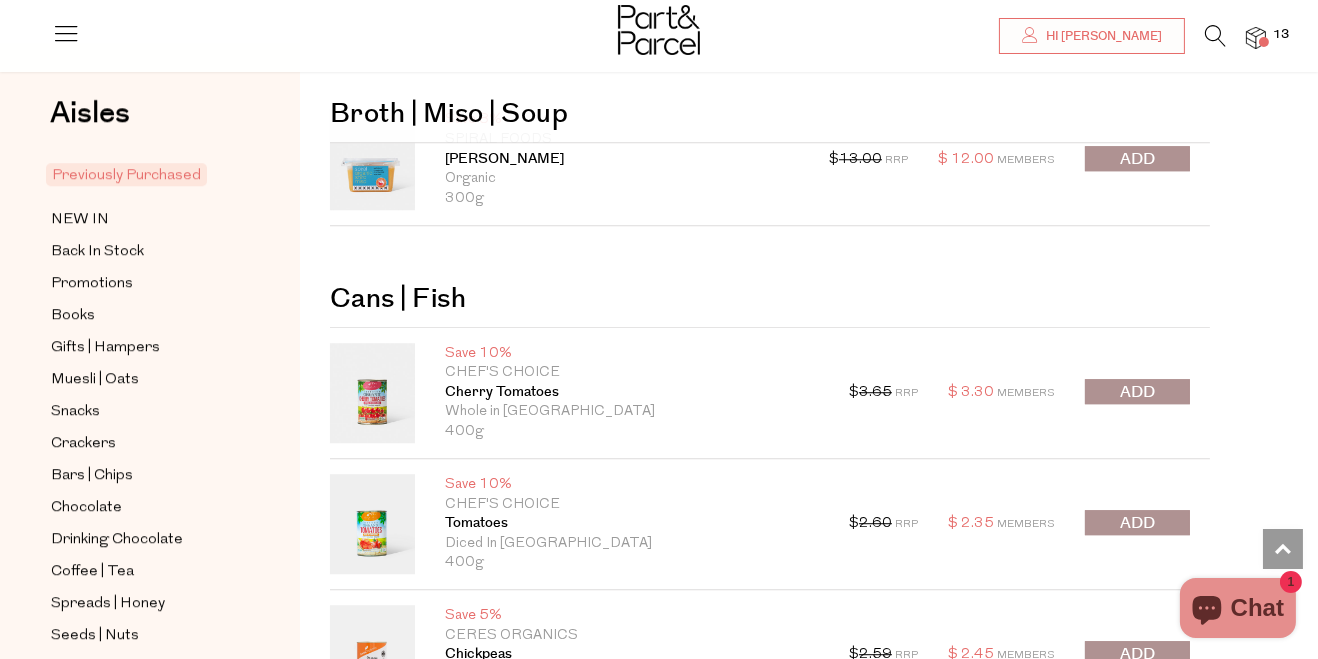 click at bounding box center [1137, 391] 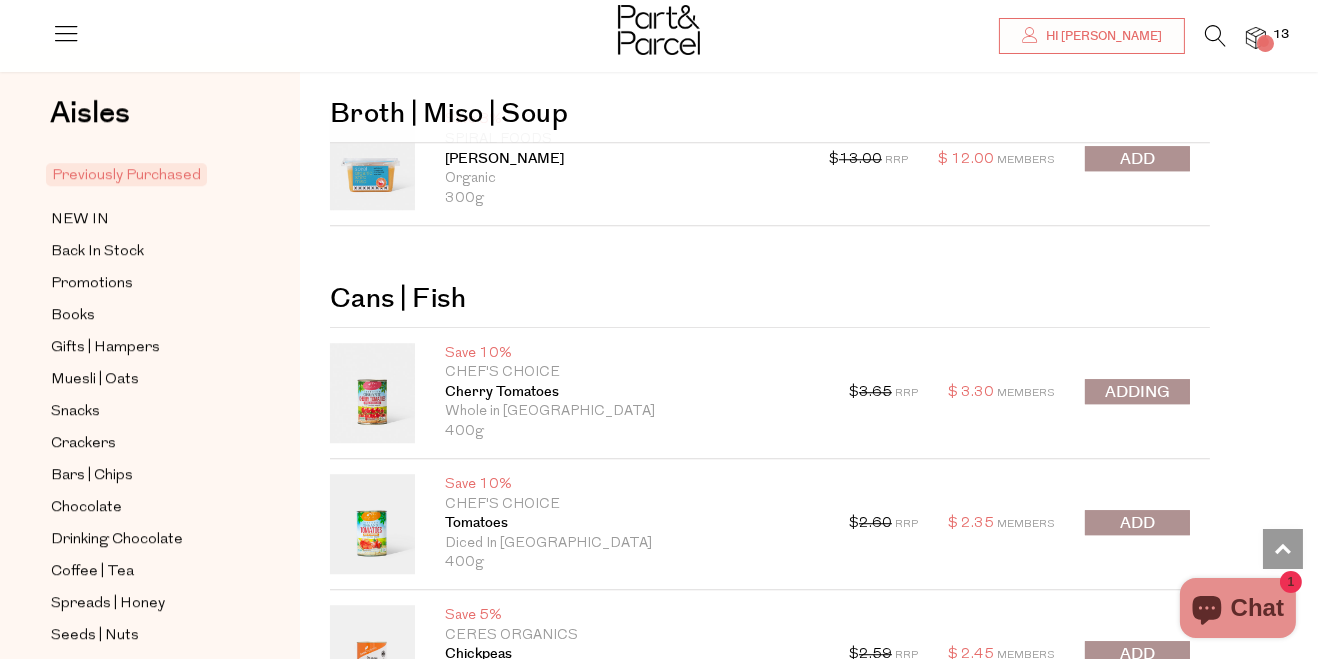 click at bounding box center [1137, 524] 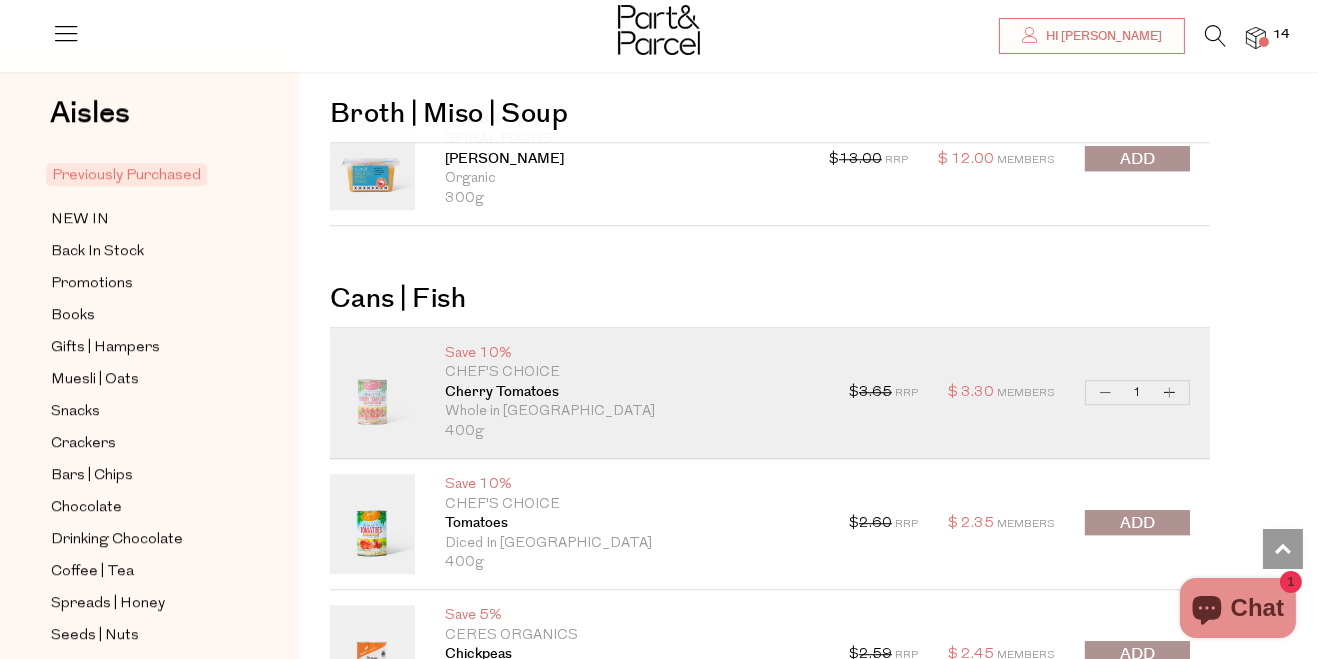 click at bounding box center [1137, 522] 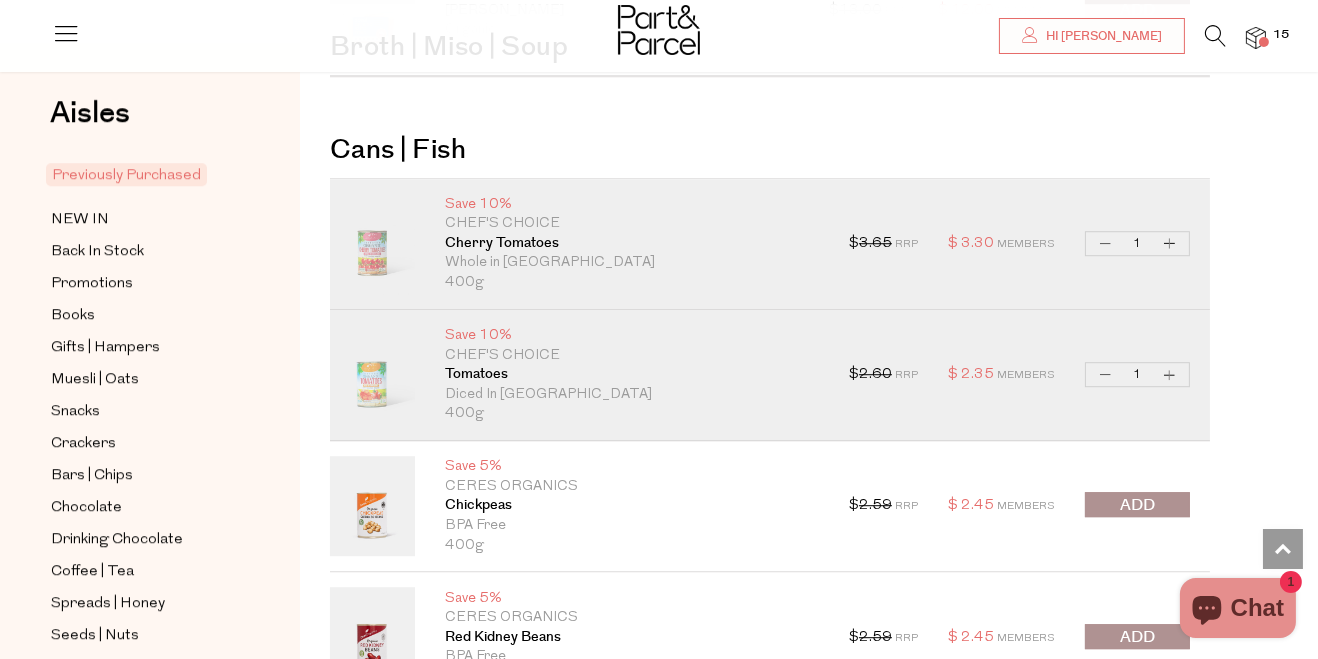 scroll, scrollTop: 8422, scrollLeft: 0, axis: vertical 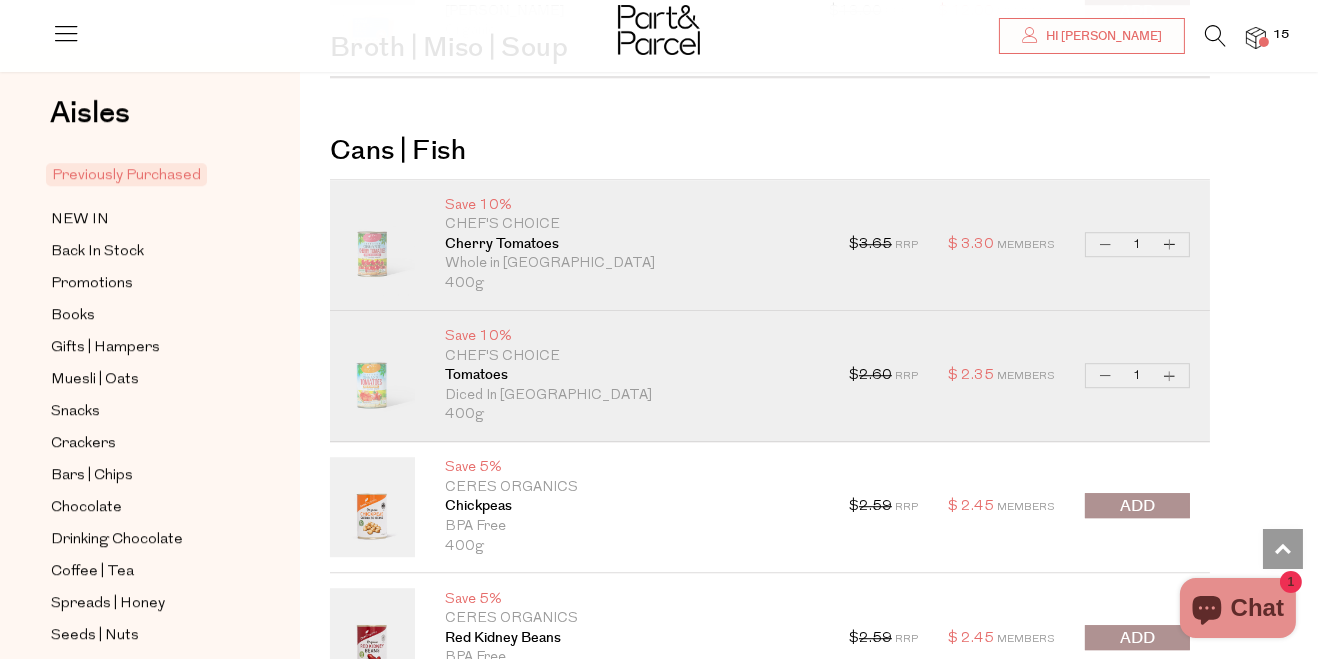 click on "Decrease Cherry Tomatoes" at bounding box center (1106, 244) 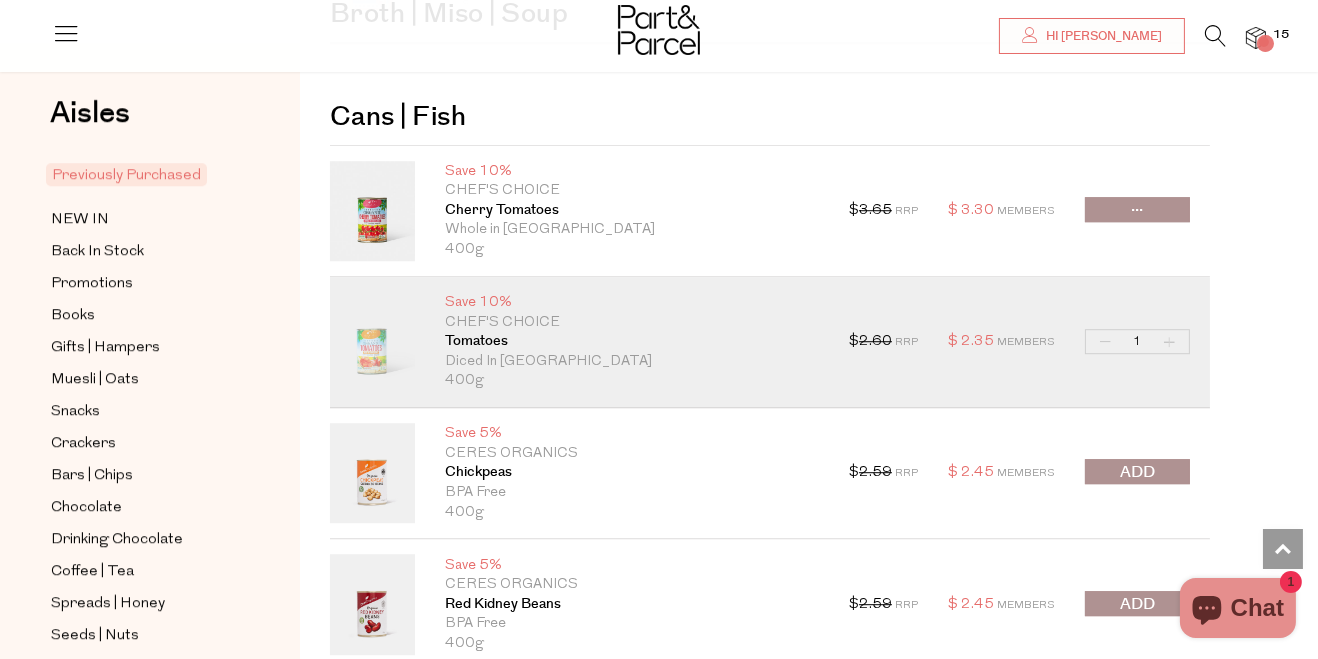 scroll, scrollTop: 8689, scrollLeft: 0, axis: vertical 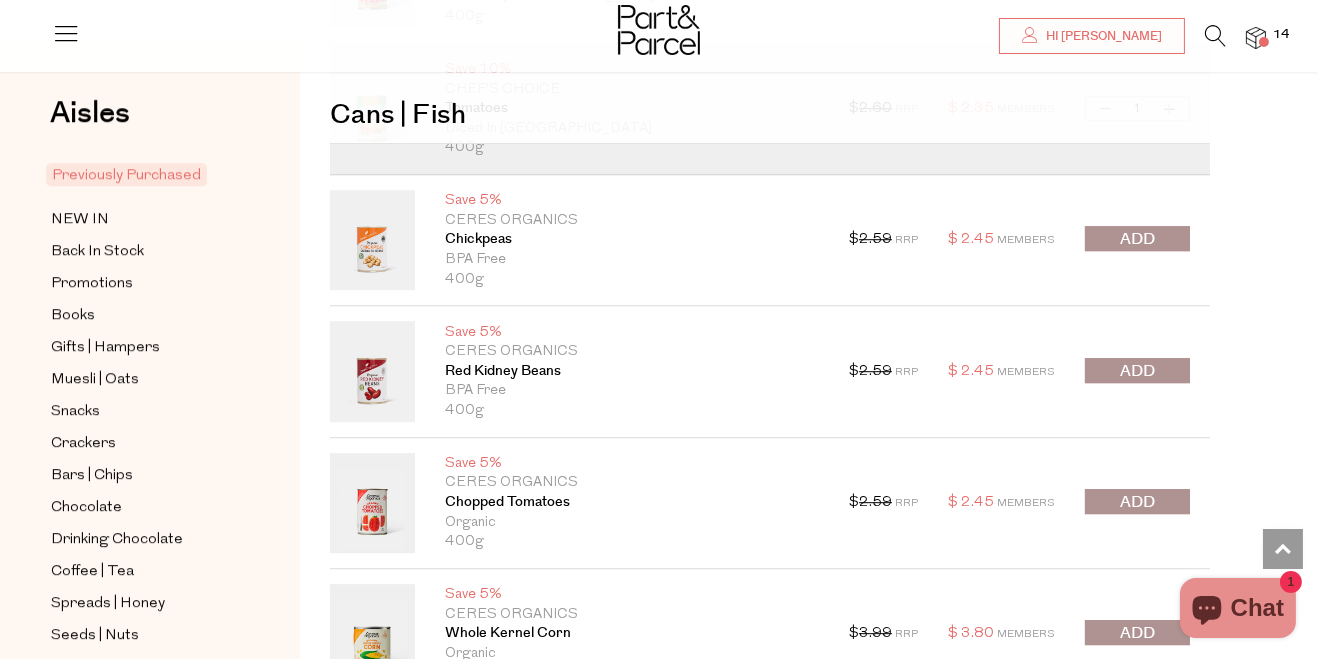 click at bounding box center [1137, 502] 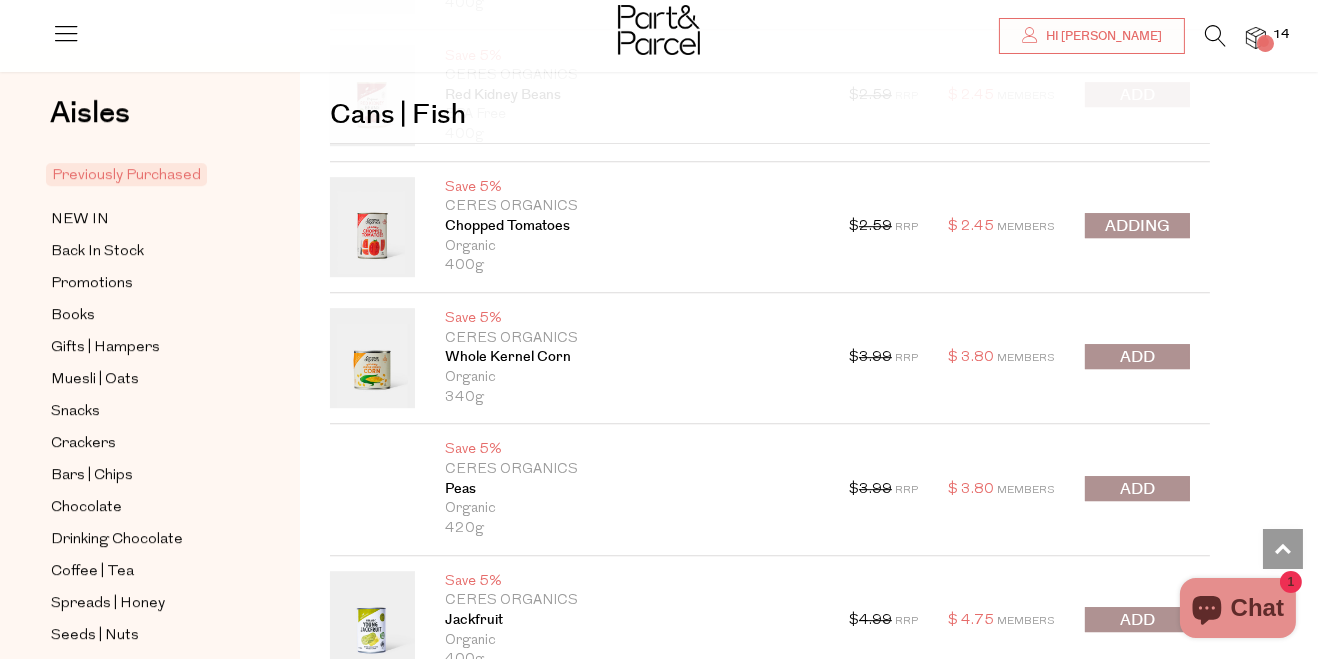 scroll, scrollTop: 8967, scrollLeft: 0, axis: vertical 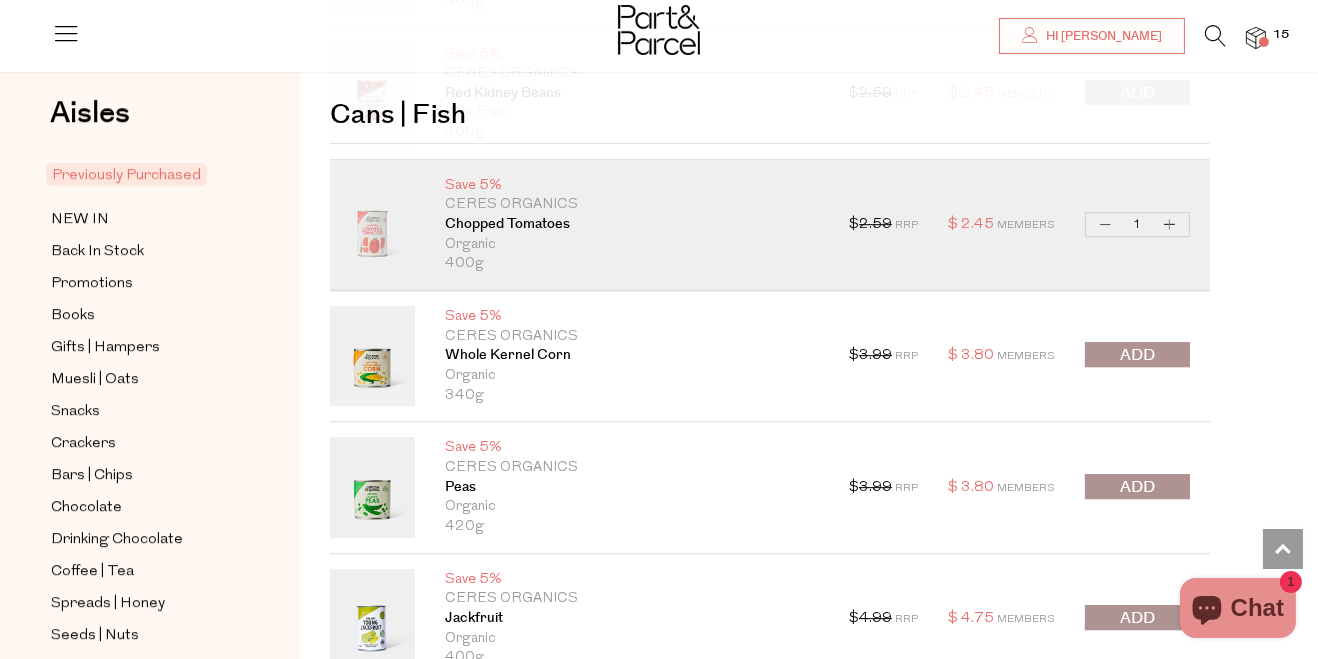 click at bounding box center (1137, 618) 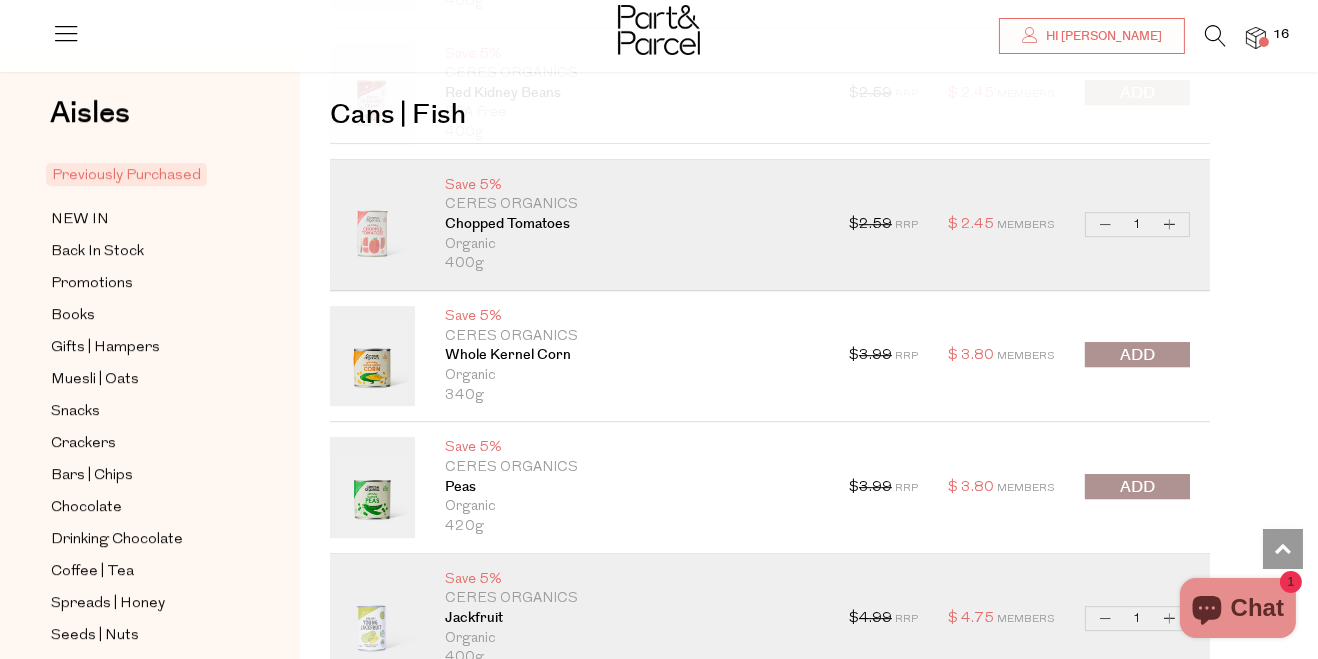 click on "Increase Jackfruit" at bounding box center [1170, 618] 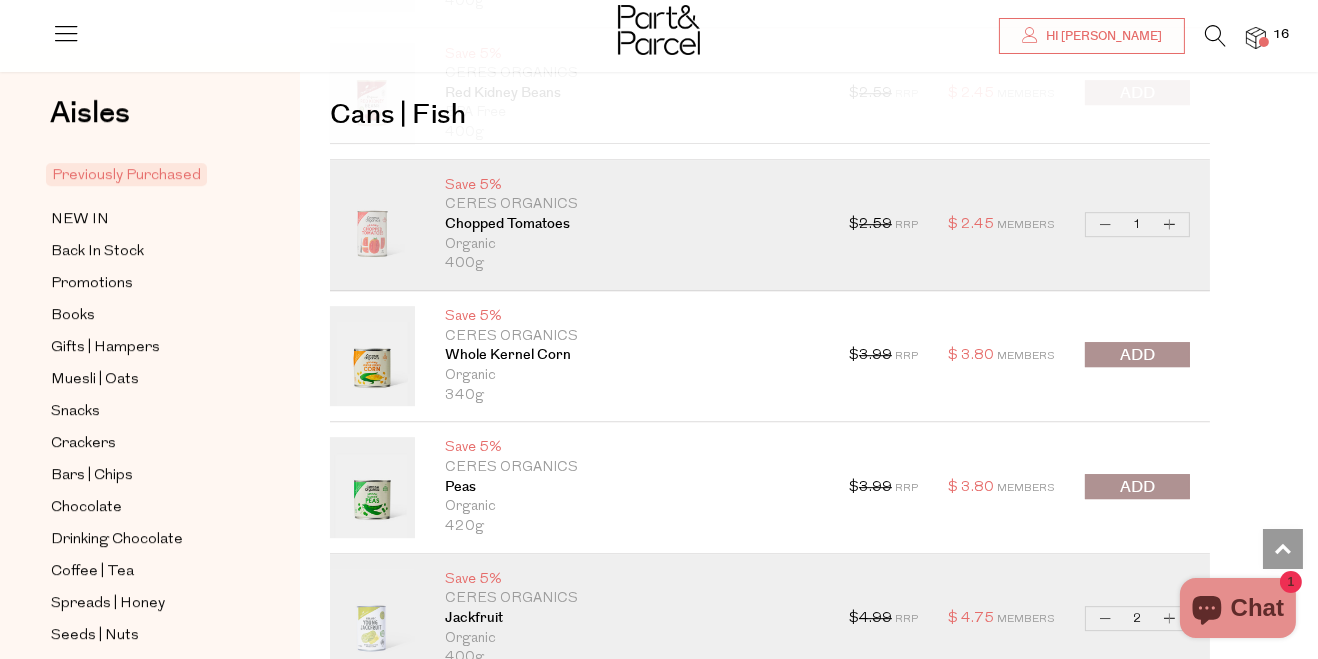 type on "2" 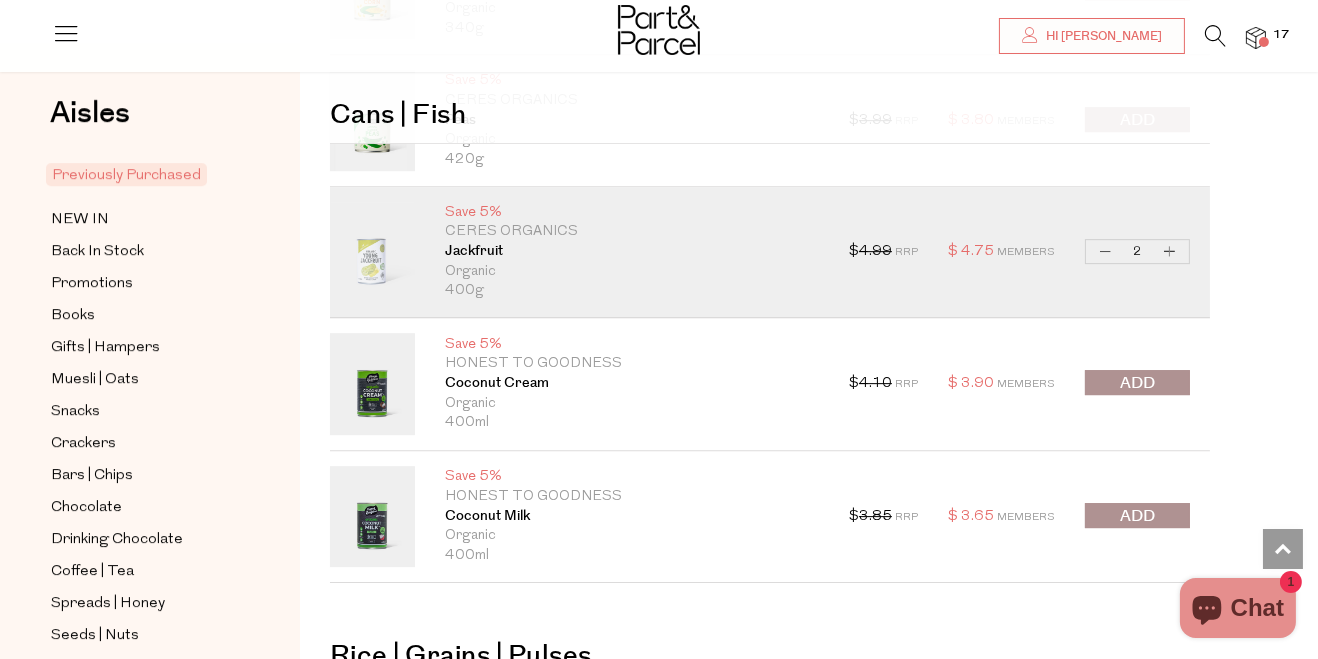 scroll, scrollTop: 9360, scrollLeft: 0, axis: vertical 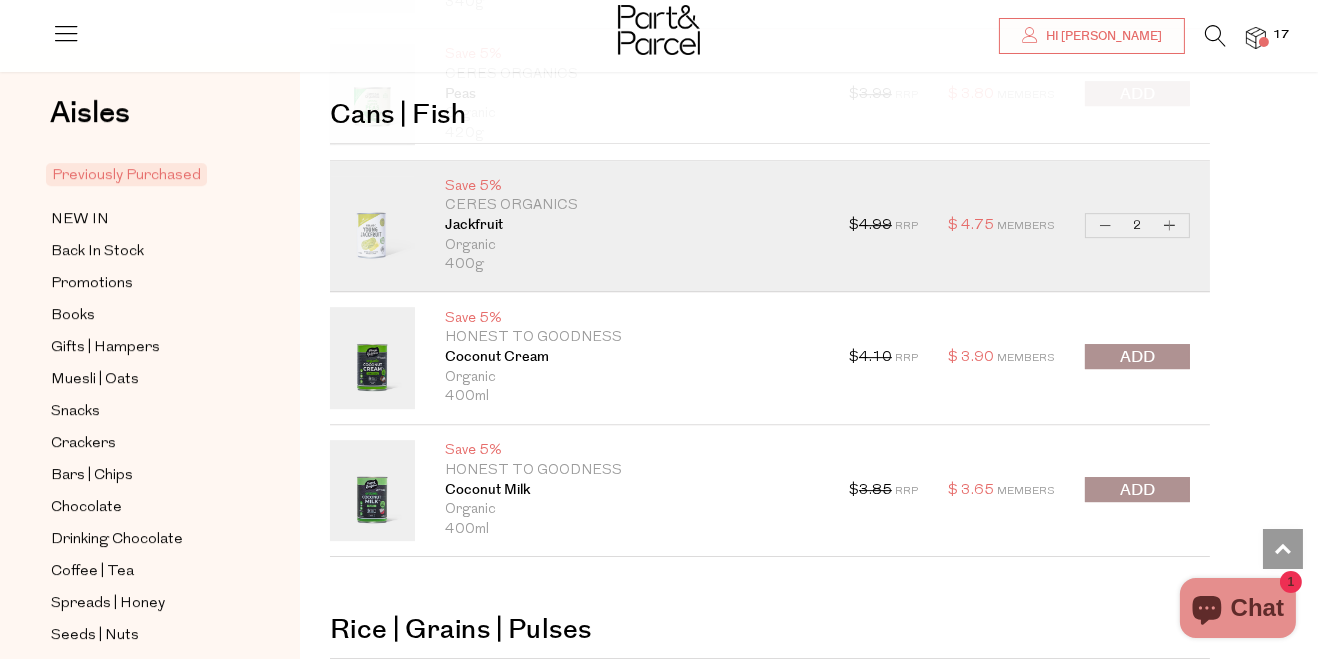 click at bounding box center [1137, 489] 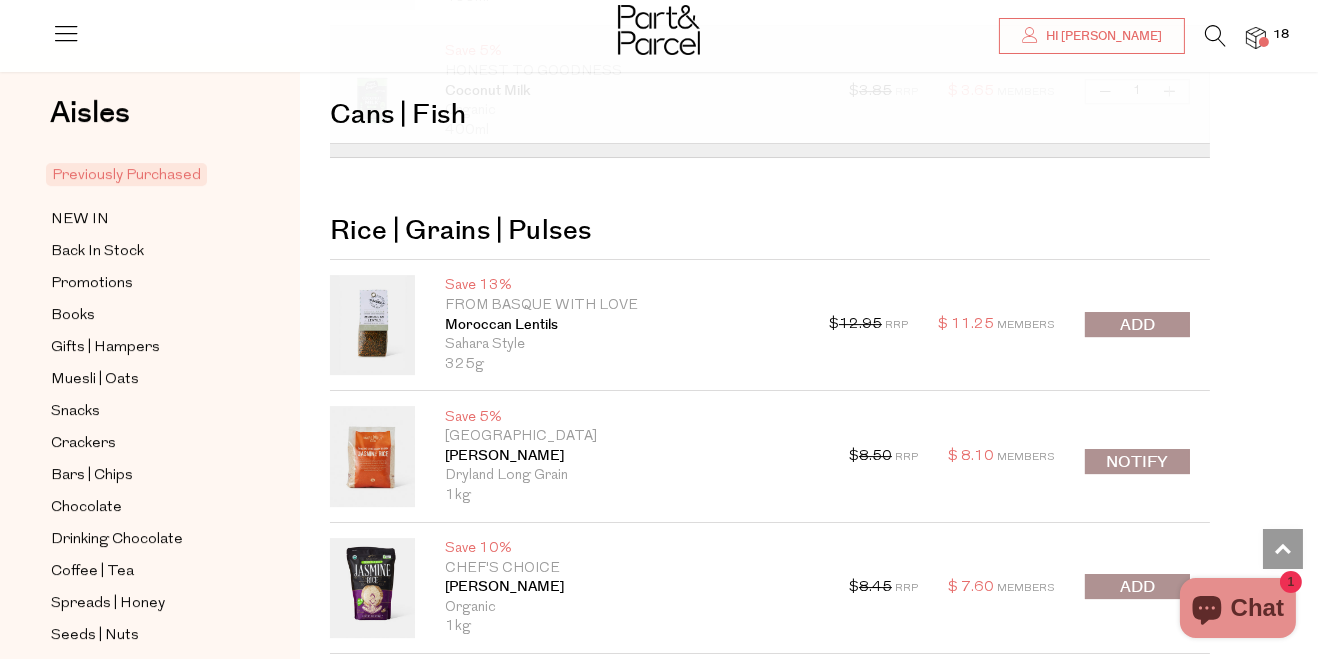 scroll, scrollTop: 9813, scrollLeft: 0, axis: vertical 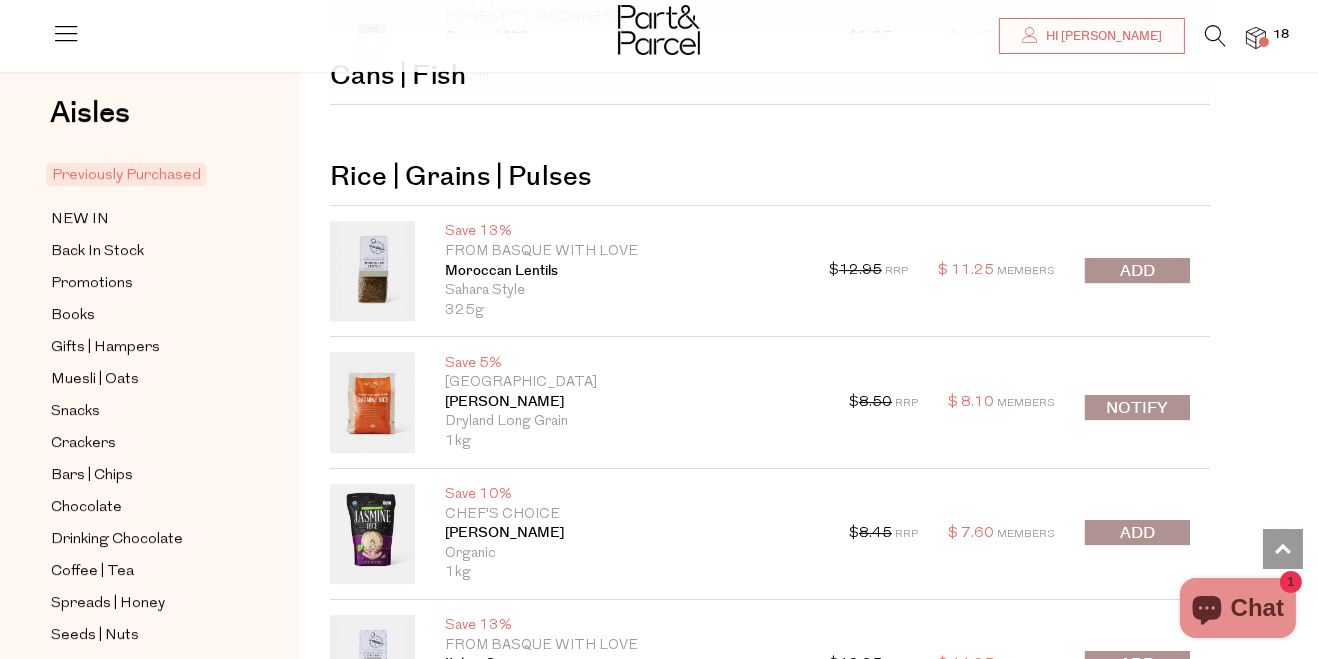click at bounding box center (1137, 532) 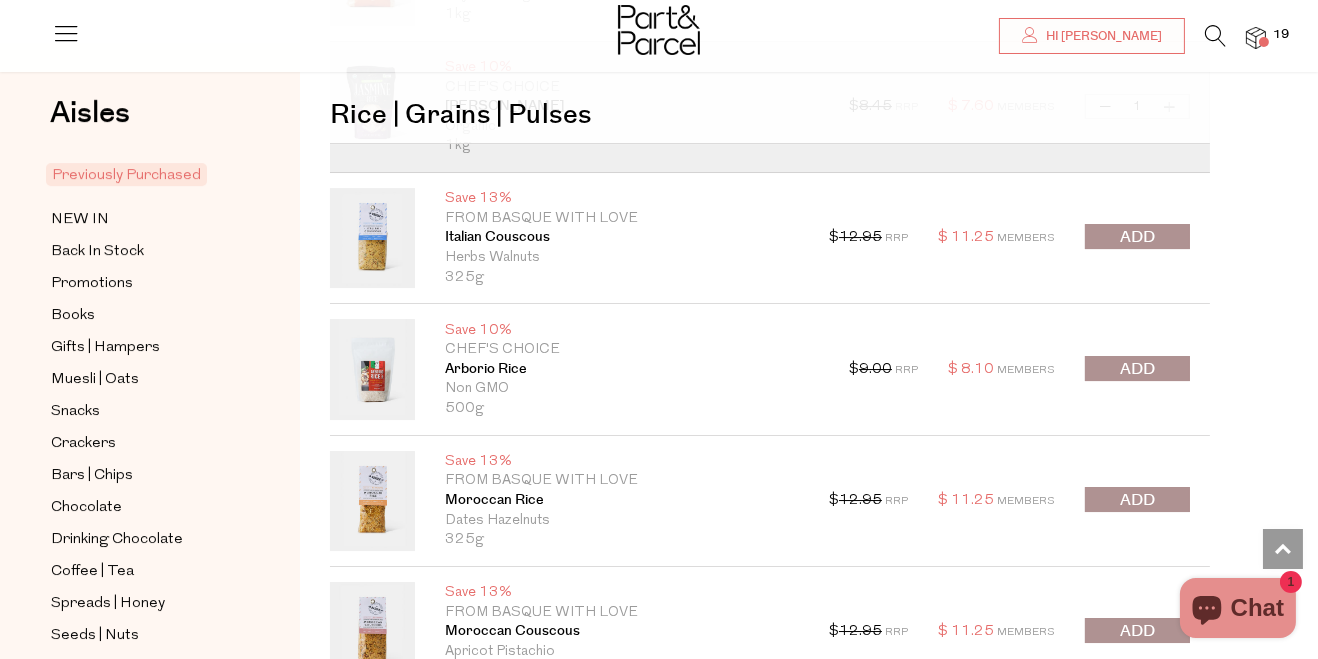 scroll, scrollTop: 10252, scrollLeft: 0, axis: vertical 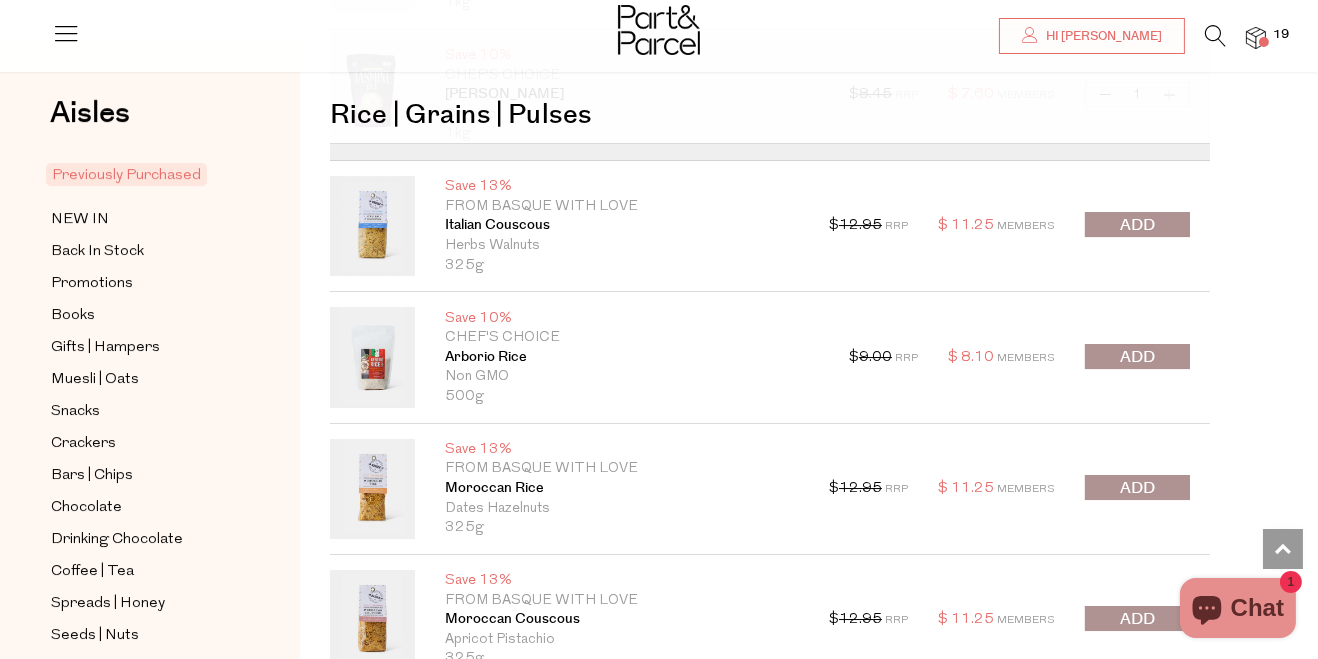 click at bounding box center [1137, 619] 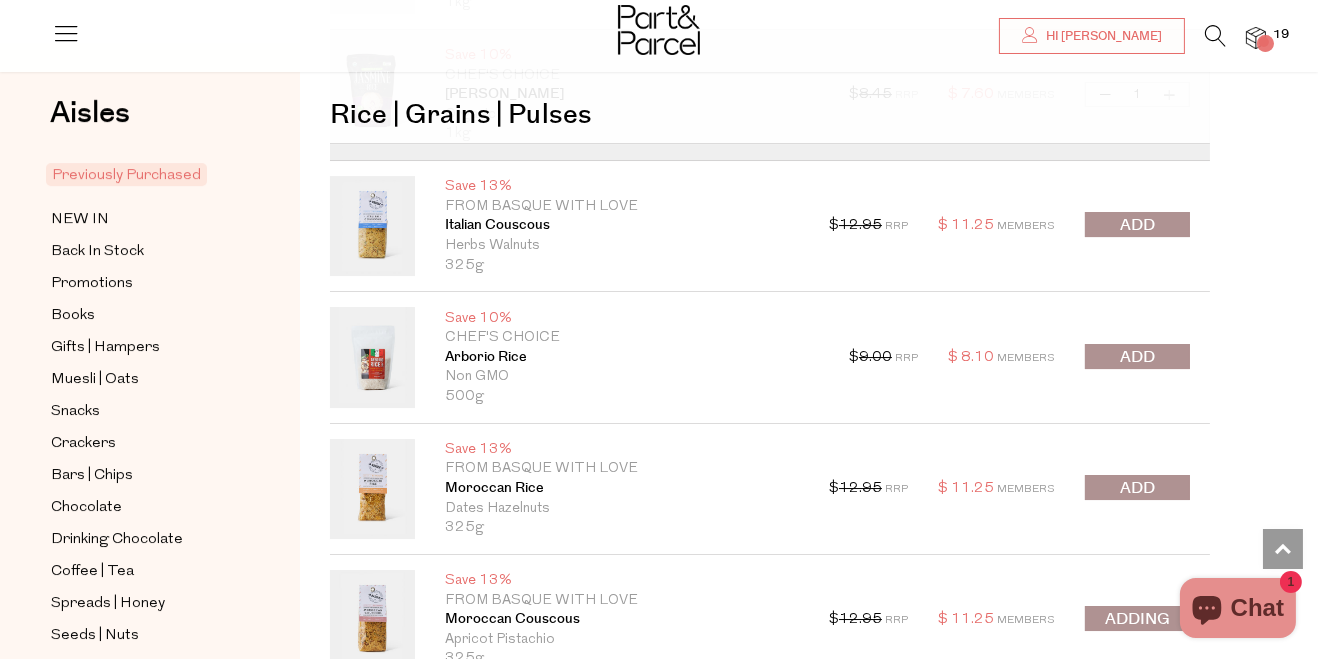 click at bounding box center (1137, 489) 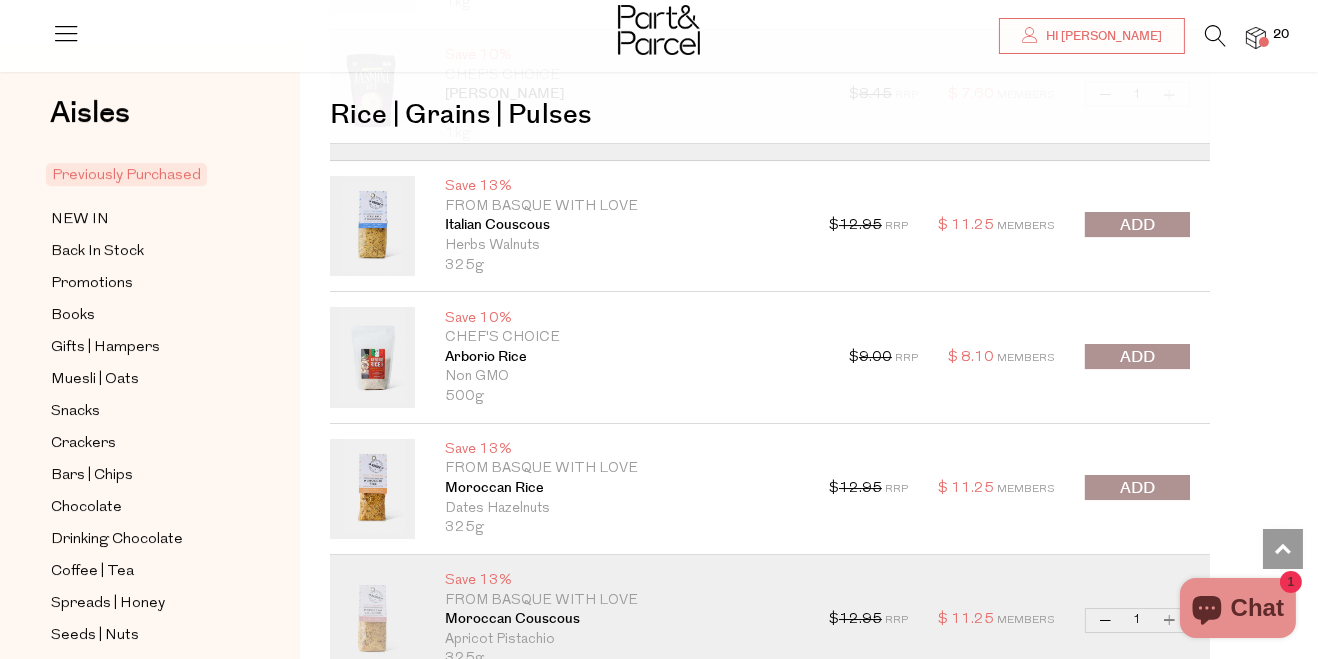 click on "Decrease Moroccan Couscous" at bounding box center (1106, 620) 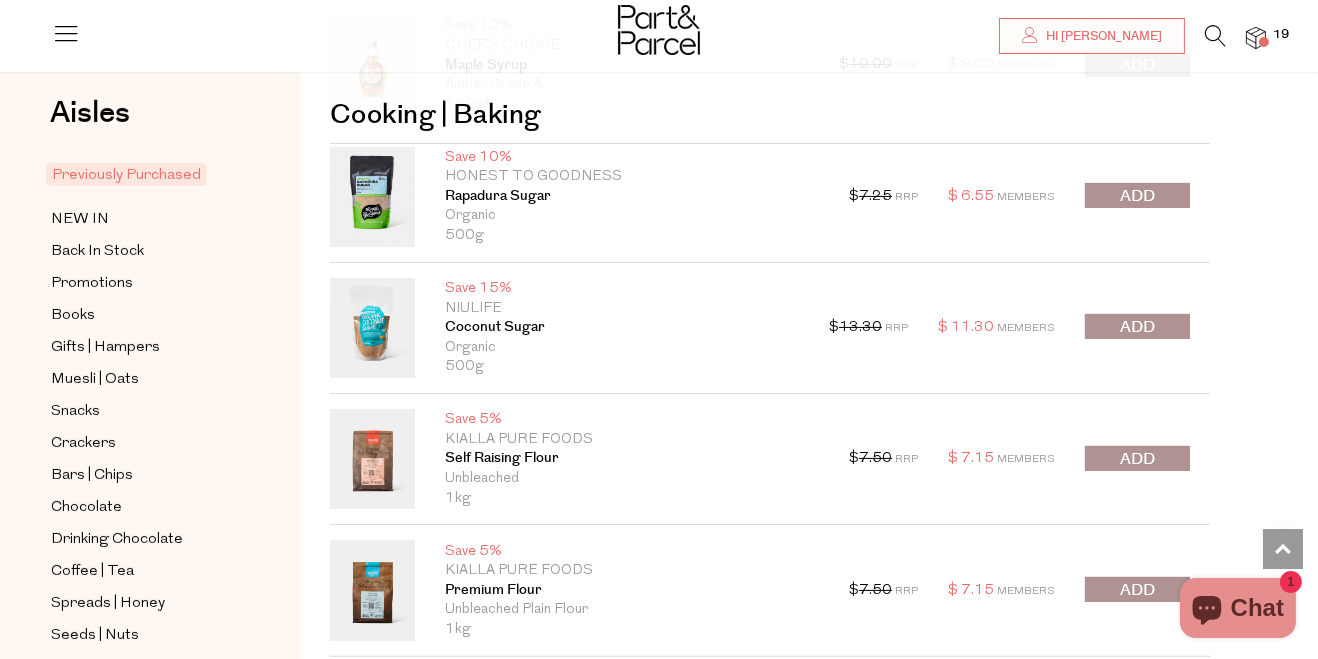 scroll, scrollTop: 11976, scrollLeft: 0, axis: vertical 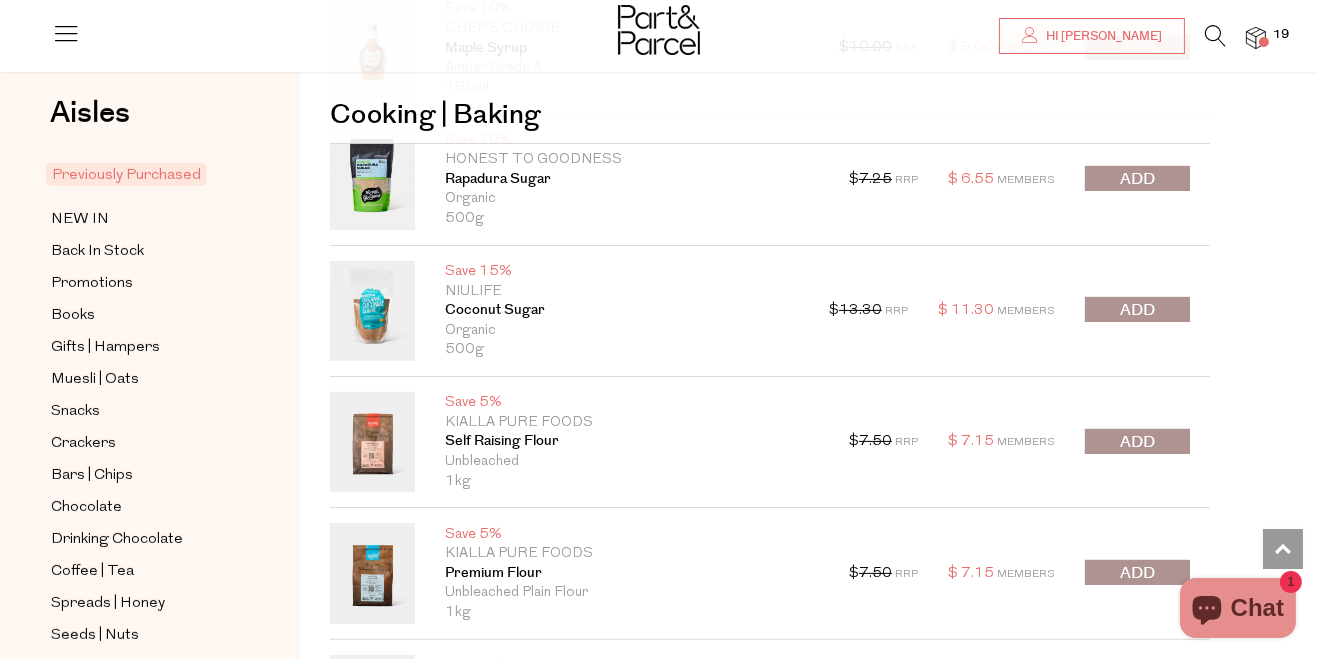 click at bounding box center [1137, 441] 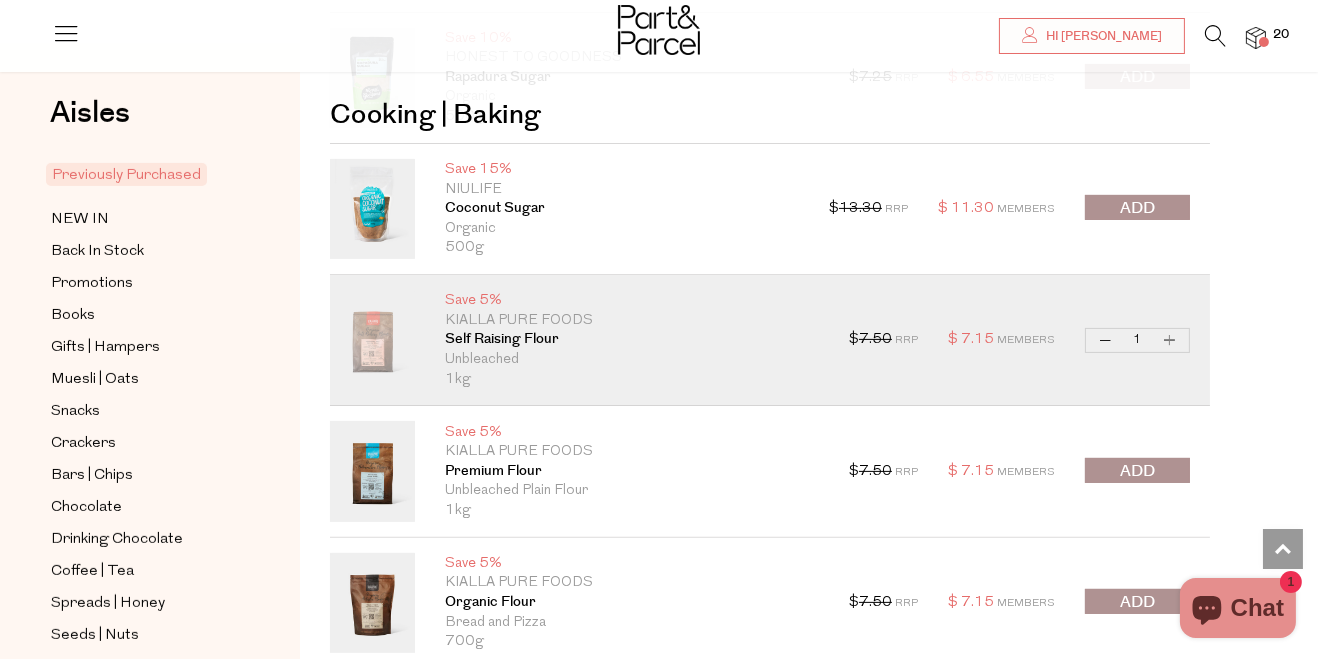 click at bounding box center (1137, 470) 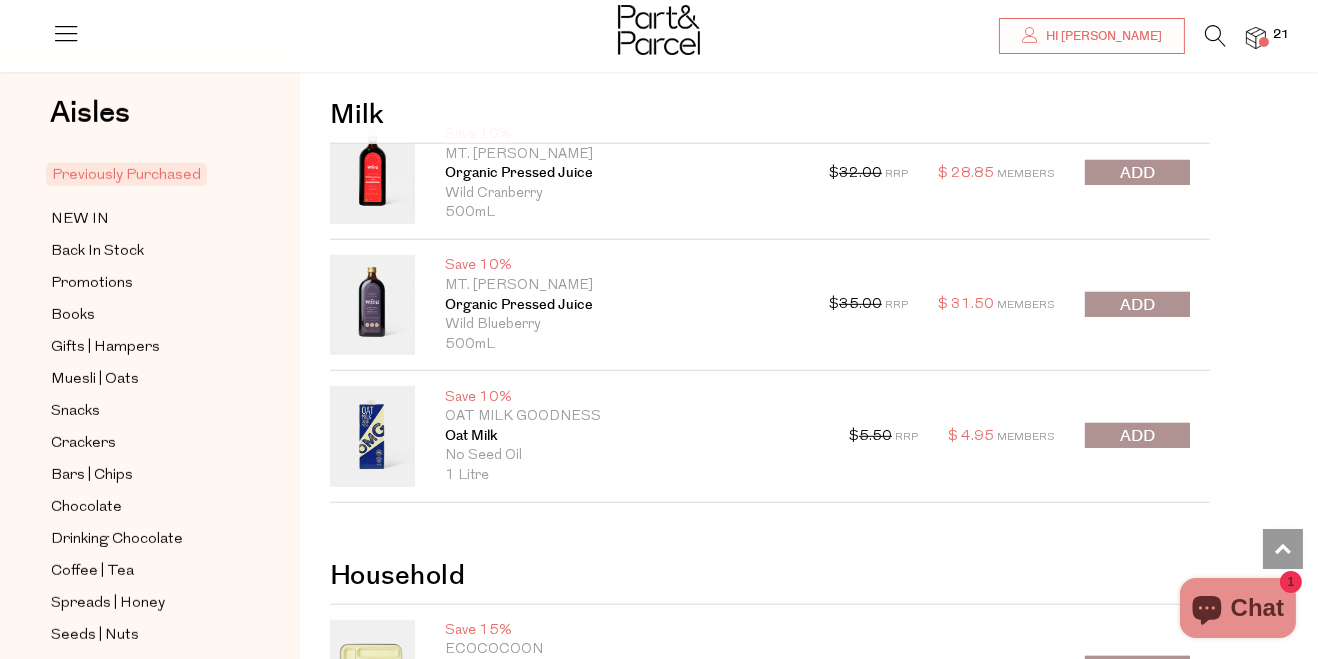 scroll, scrollTop: 12732, scrollLeft: 0, axis: vertical 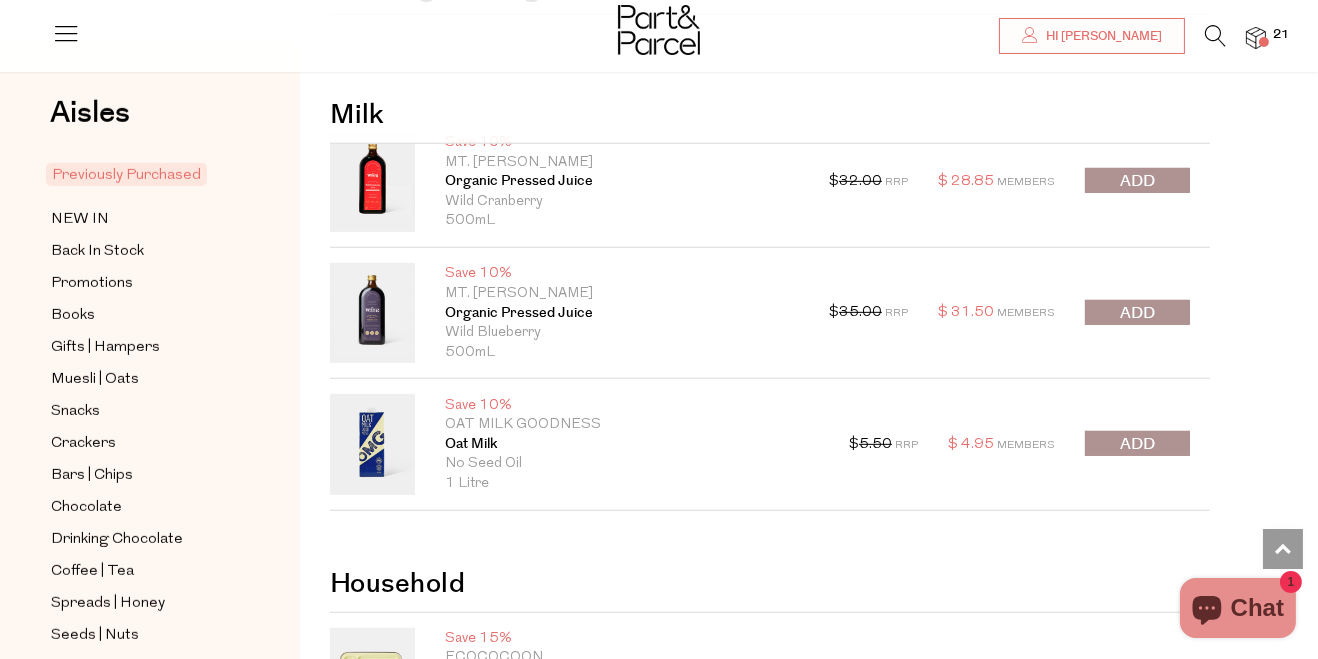 click at bounding box center [1137, 443] 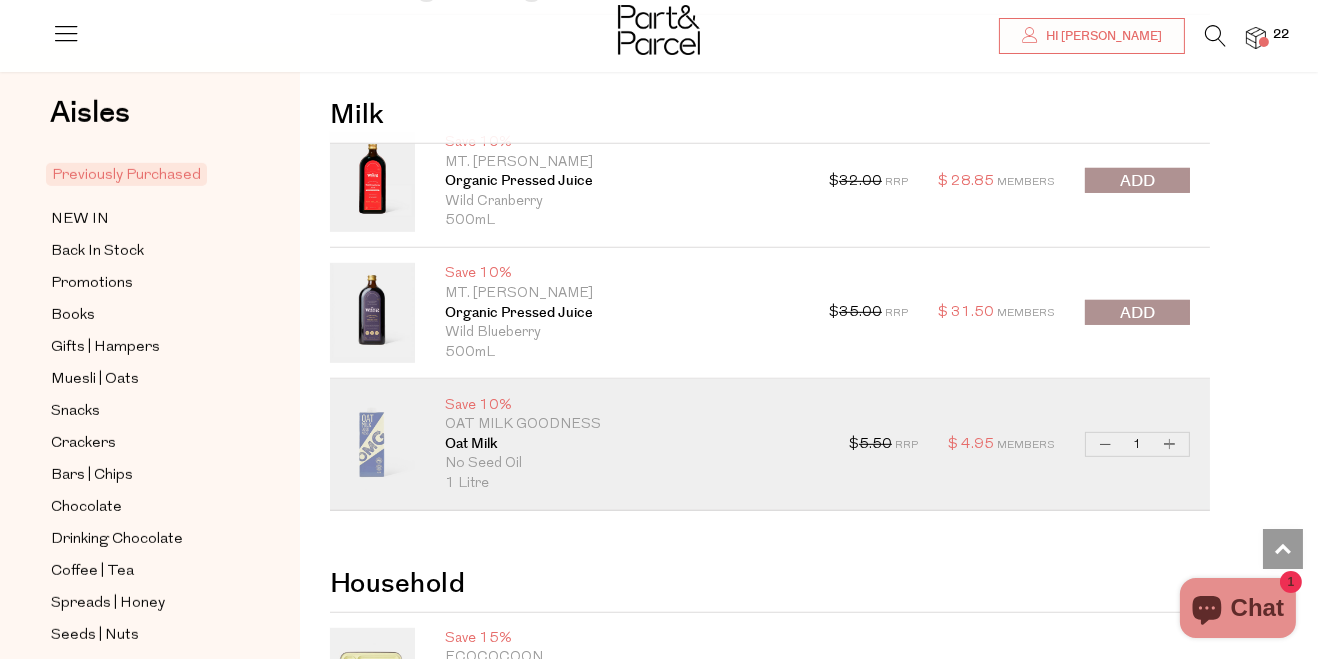 click on "Increase Oat Milk" at bounding box center [1170, 444] 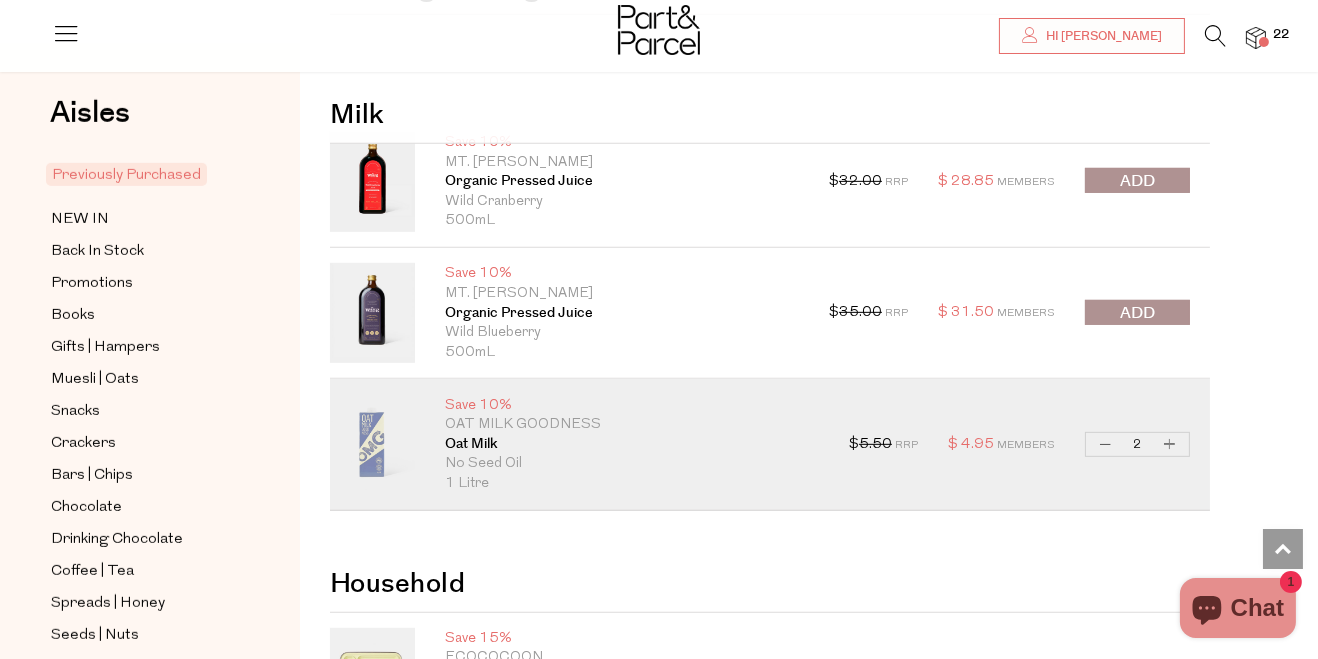 type on "2" 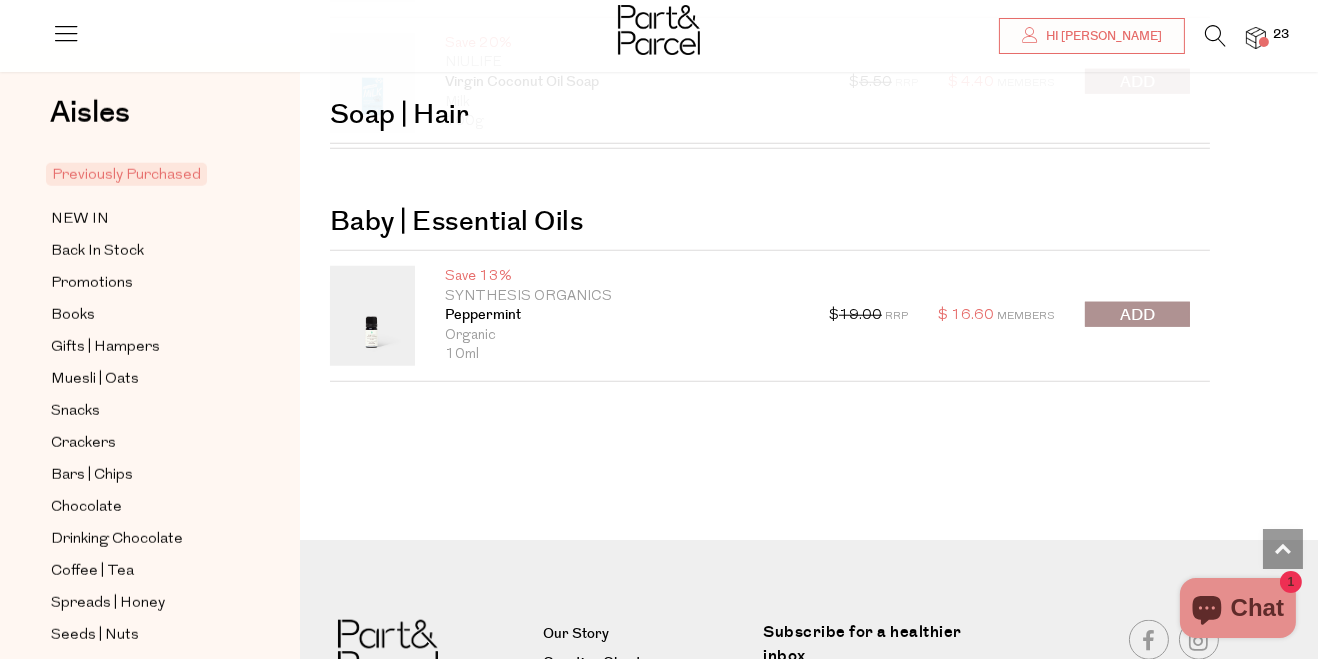 scroll, scrollTop: 14061, scrollLeft: 0, axis: vertical 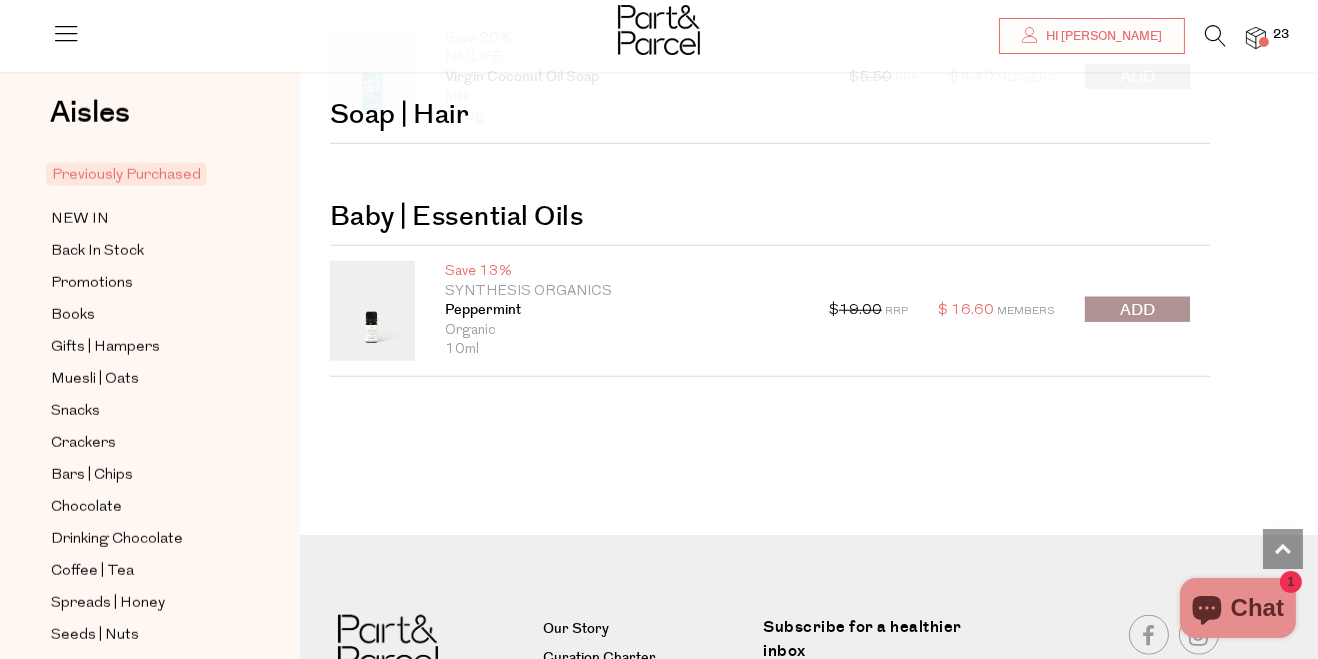 click at bounding box center (1215, 36) 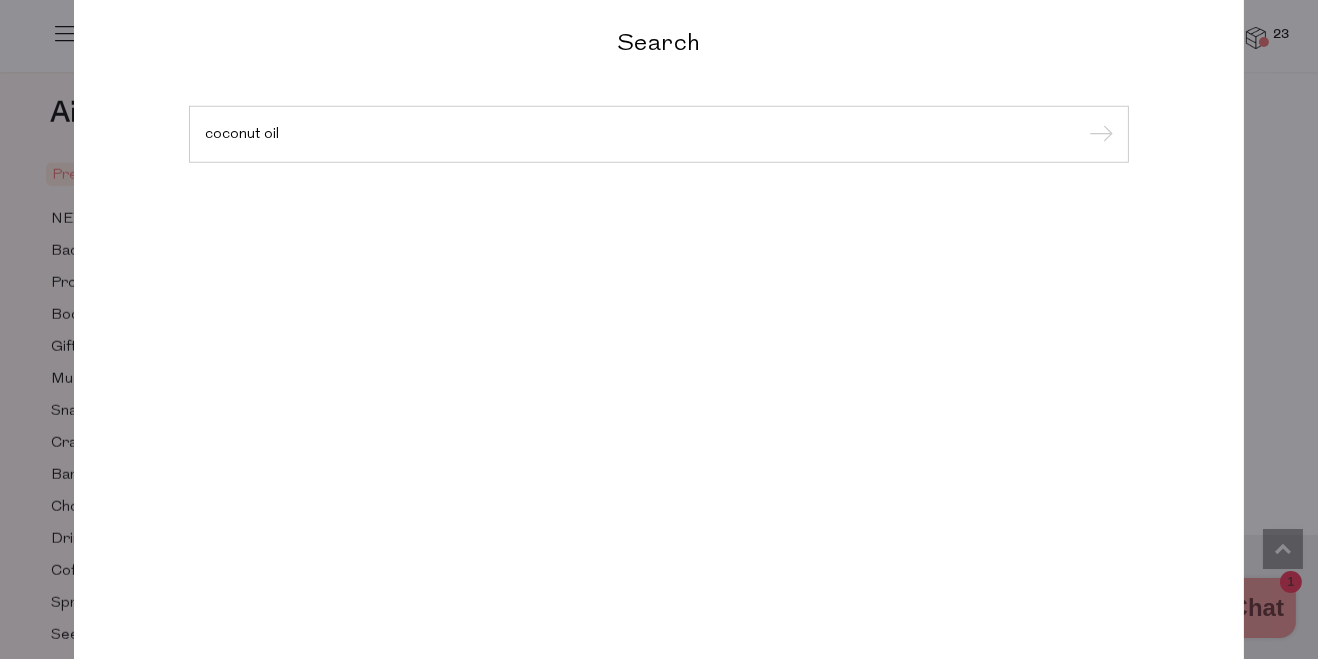 type on "coconut oil" 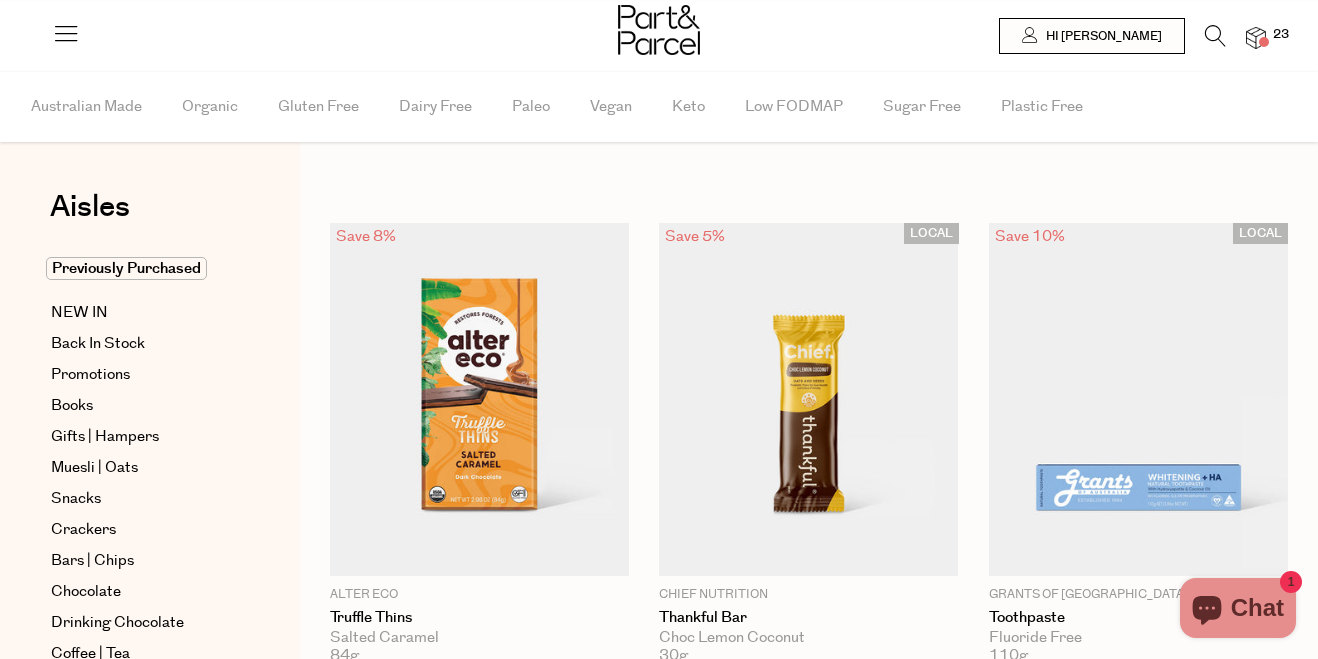 scroll, scrollTop: 0, scrollLeft: 0, axis: both 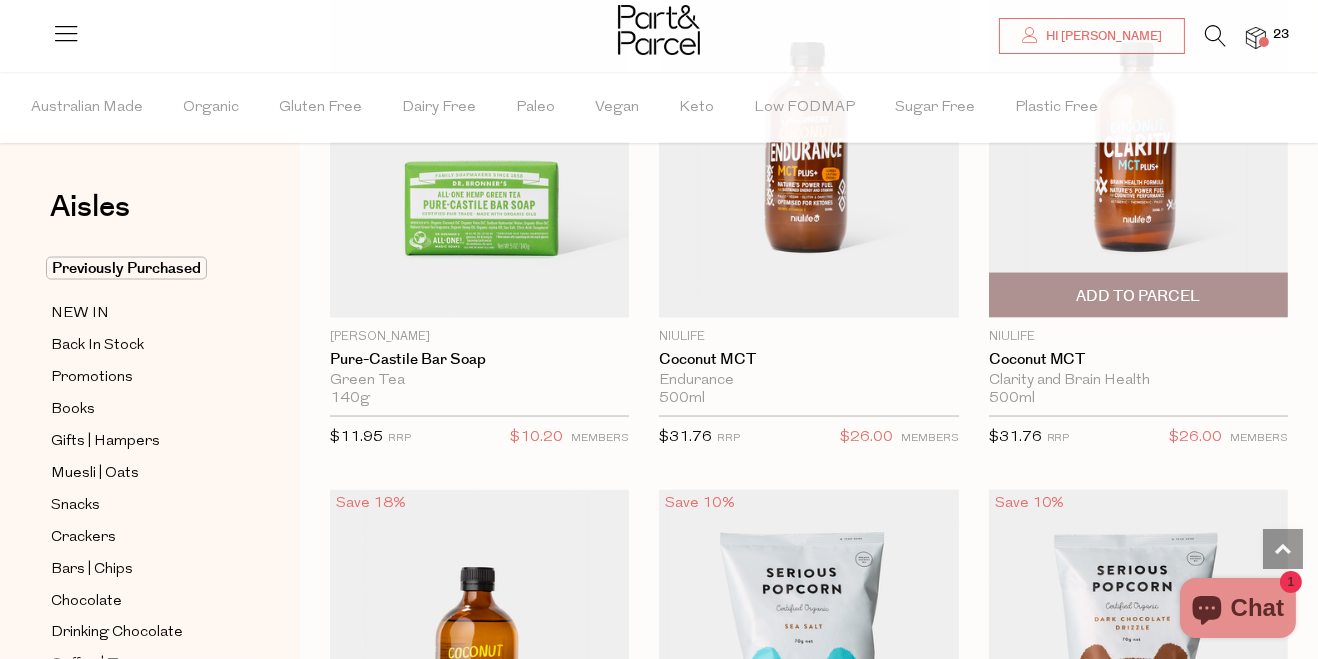 click at bounding box center [1138, 141] 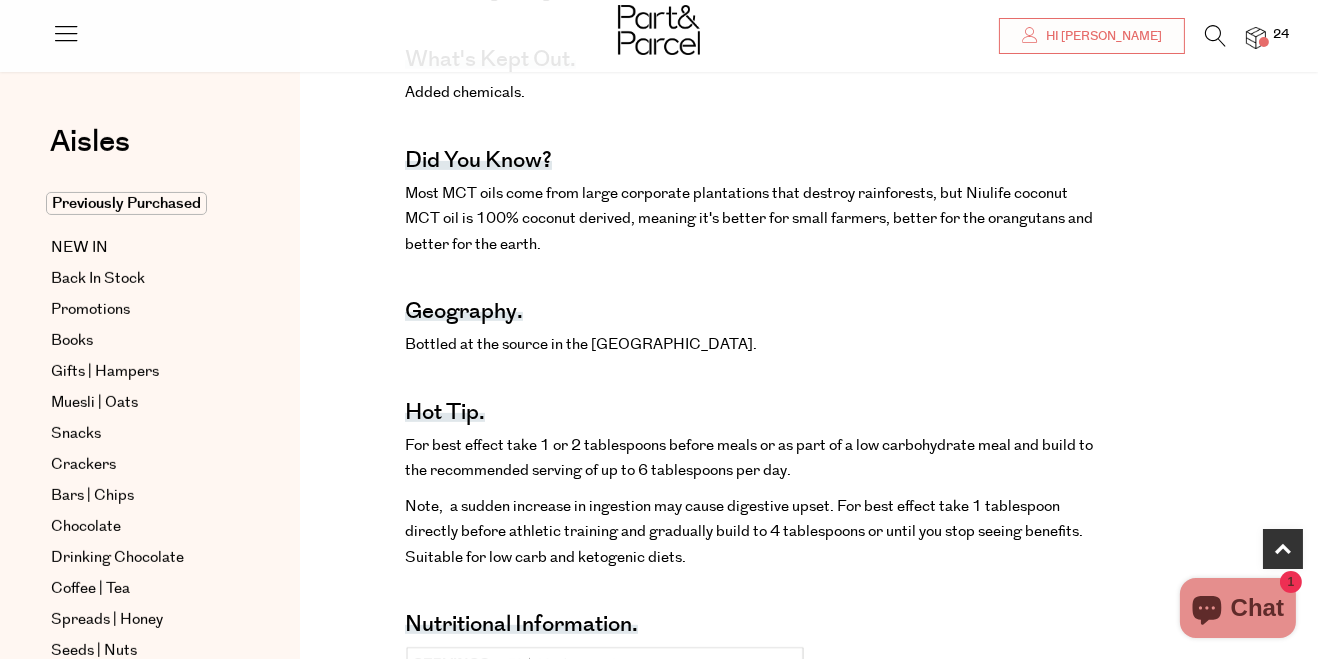scroll, scrollTop: 1144, scrollLeft: 0, axis: vertical 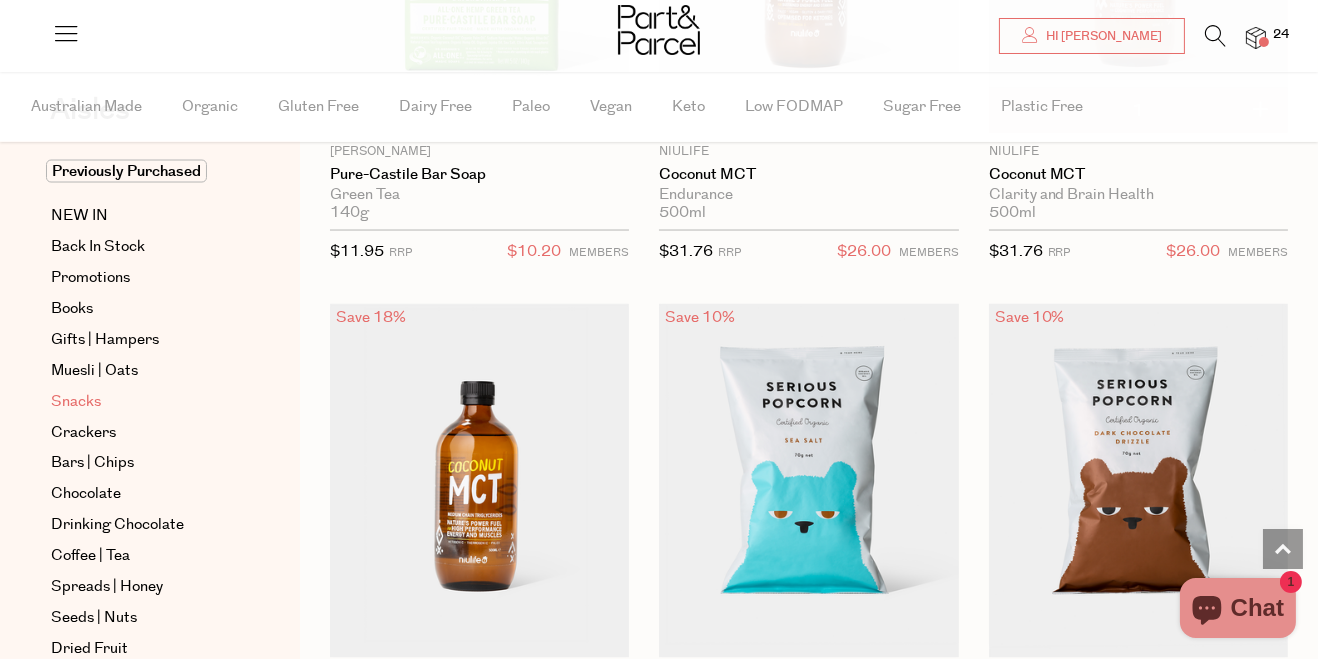 click on "Snacks" at bounding box center [142, 402] 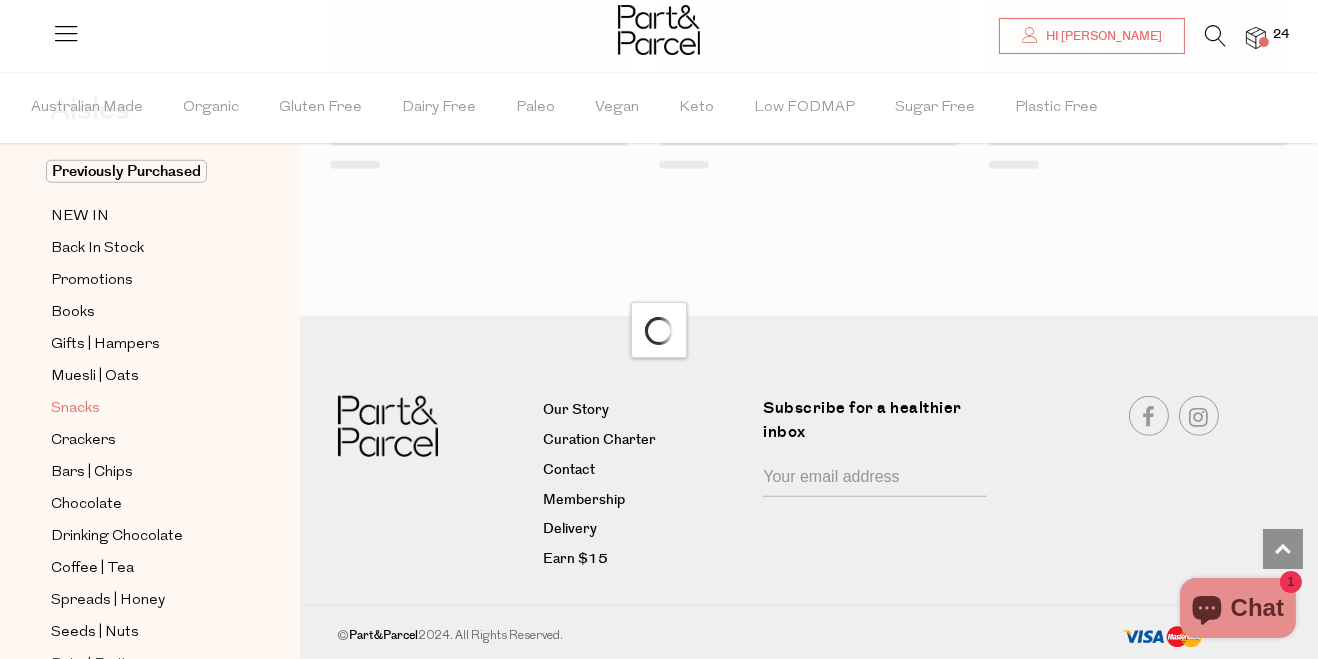 scroll, scrollTop: 2559, scrollLeft: 0, axis: vertical 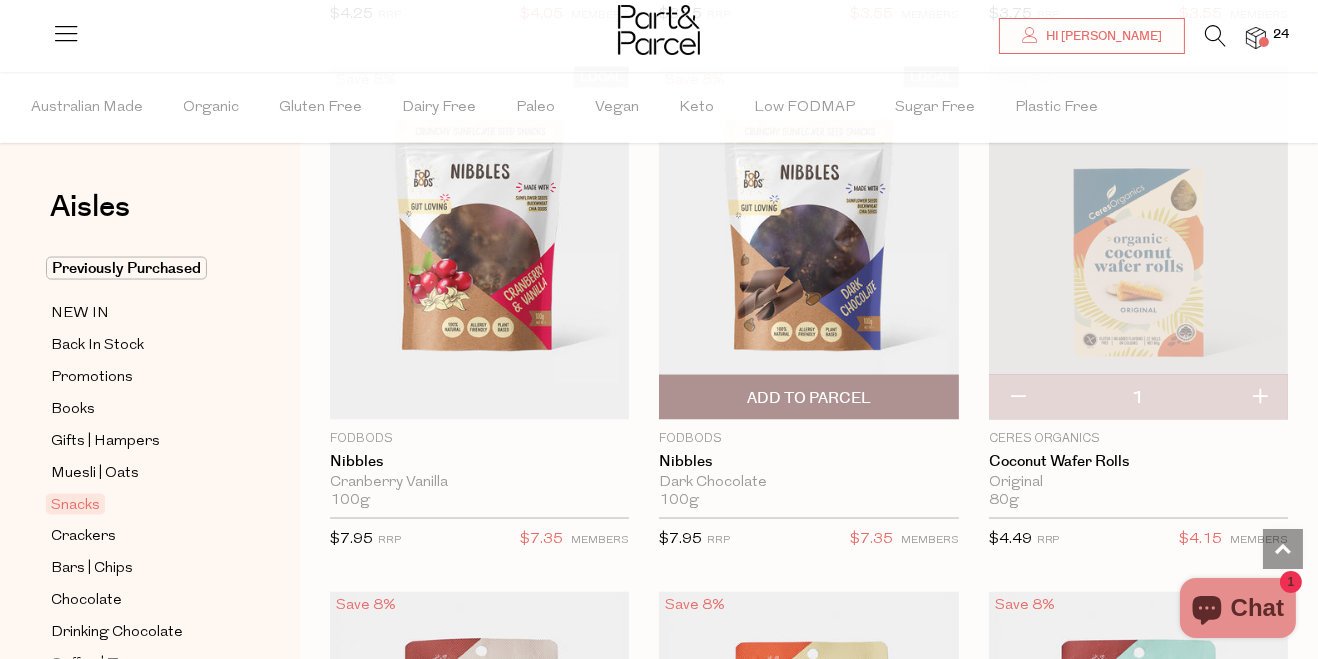click at bounding box center [808, 243] 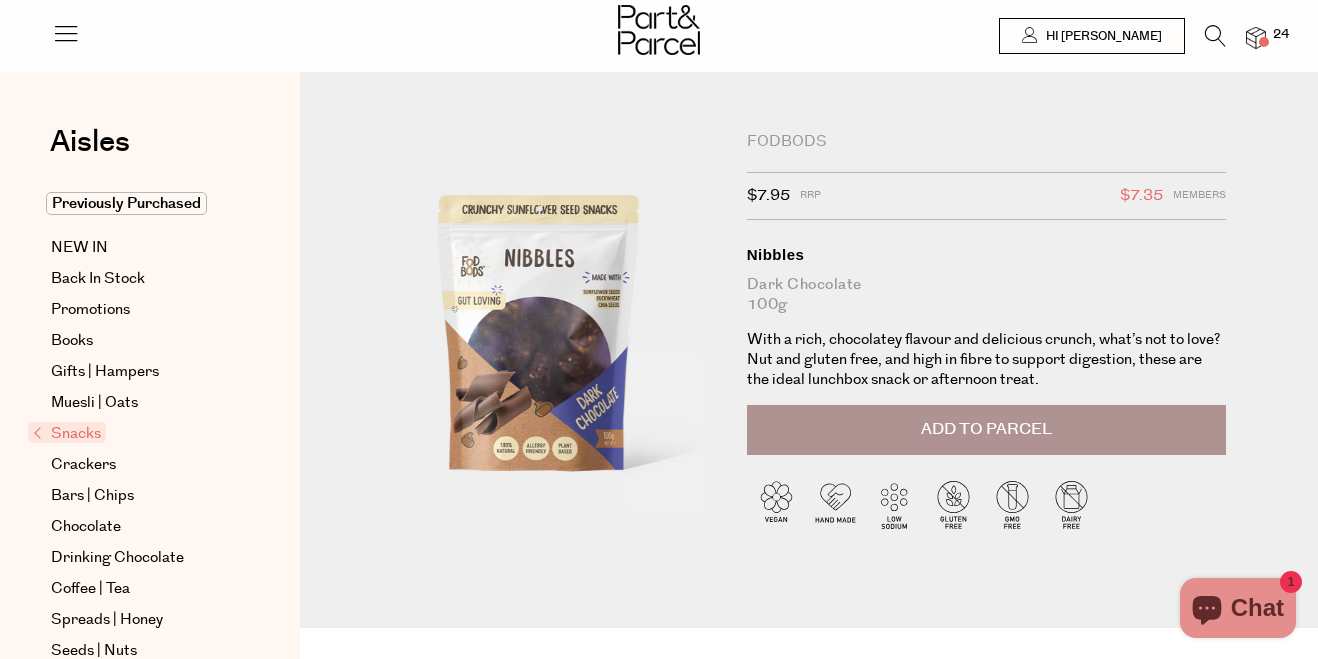 scroll, scrollTop: 0, scrollLeft: 0, axis: both 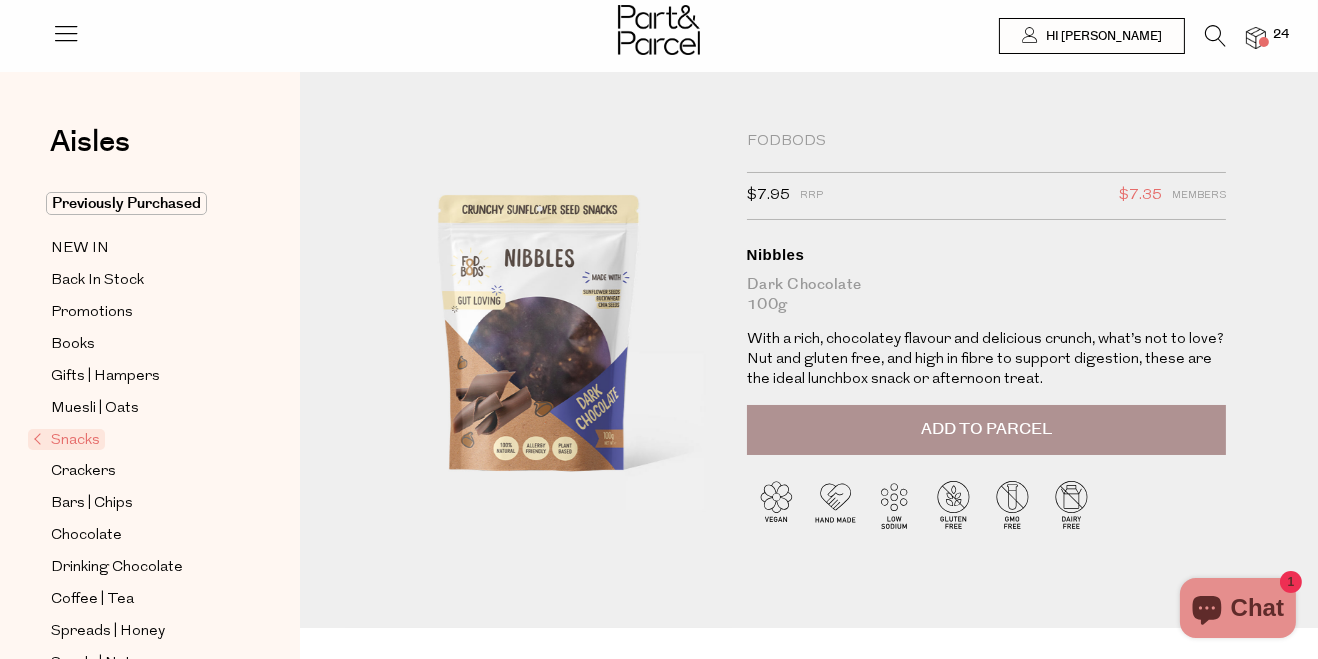 click on "Add to Parcel" at bounding box center [986, 430] 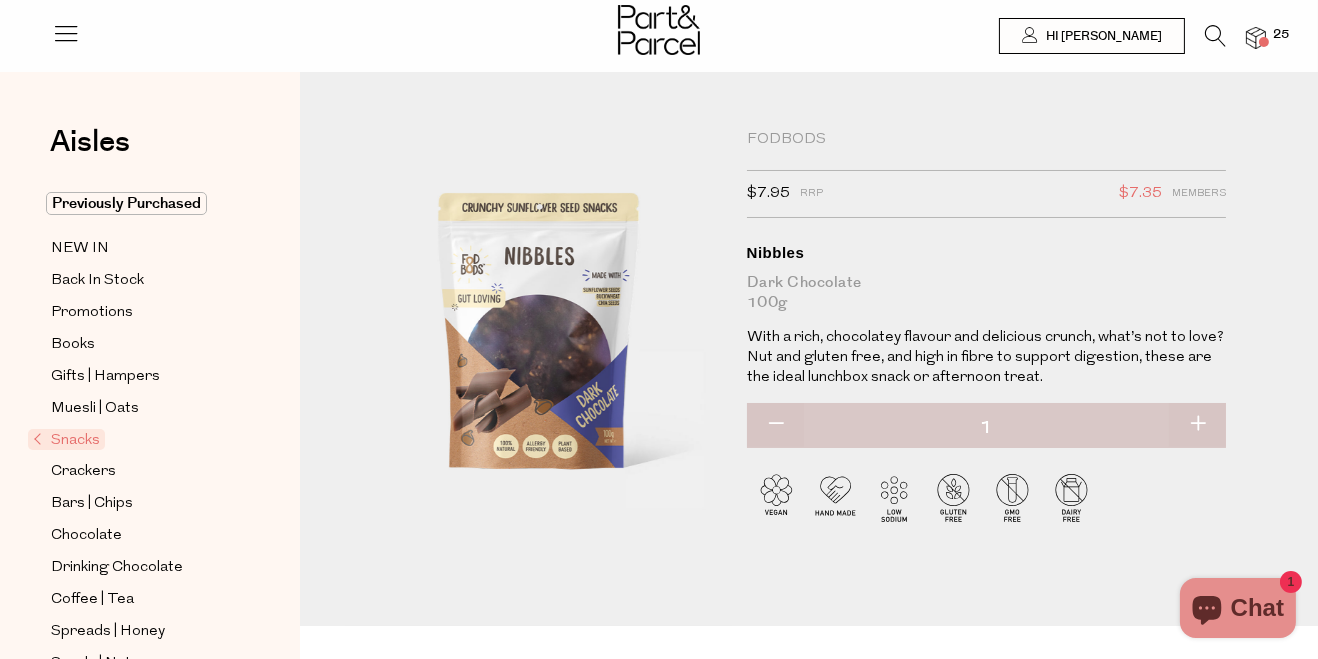 scroll, scrollTop: 0, scrollLeft: 0, axis: both 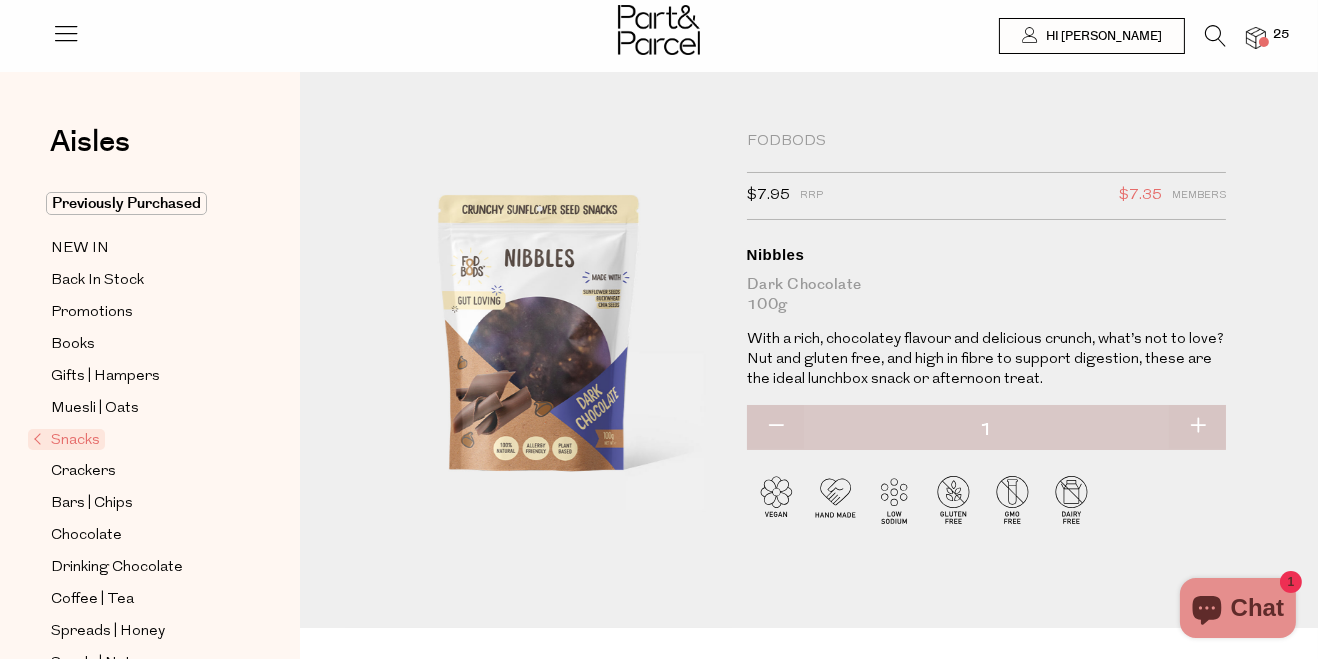 click at bounding box center (775, 427) 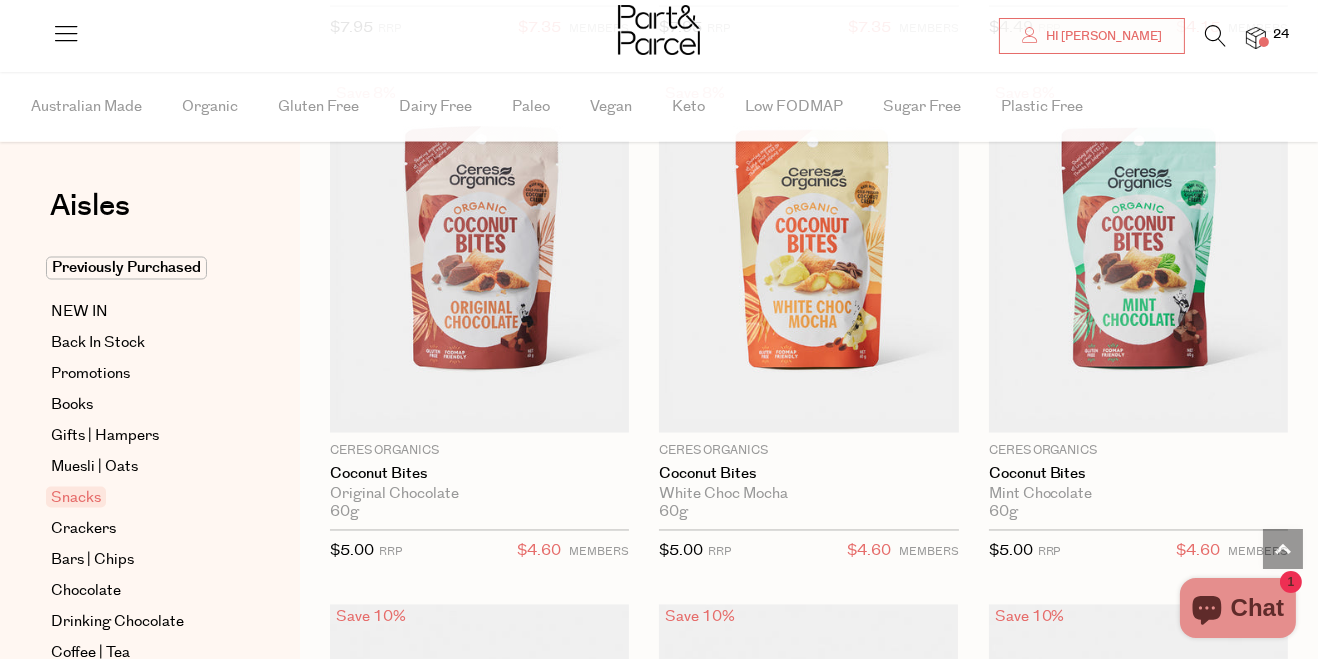 scroll, scrollTop: 0, scrollLeft: 0, axis: both 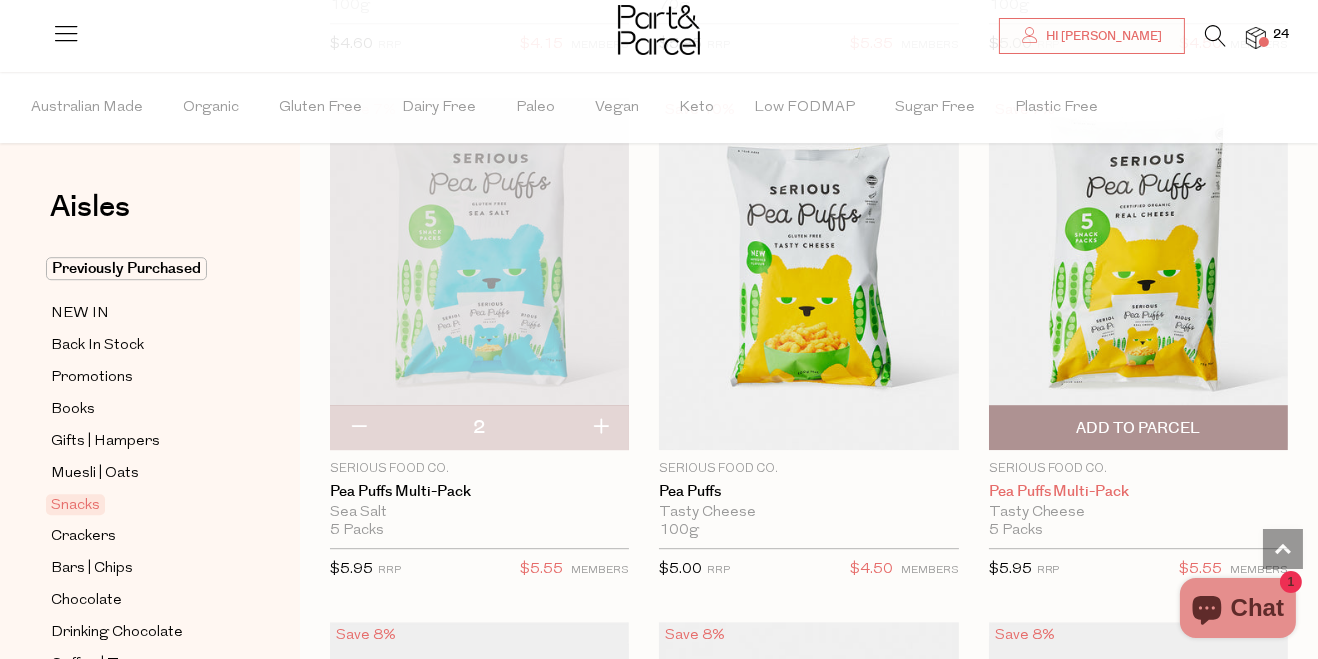 click on "Pea Puffs Multi-Pack" at bounding box center [1138, 492] 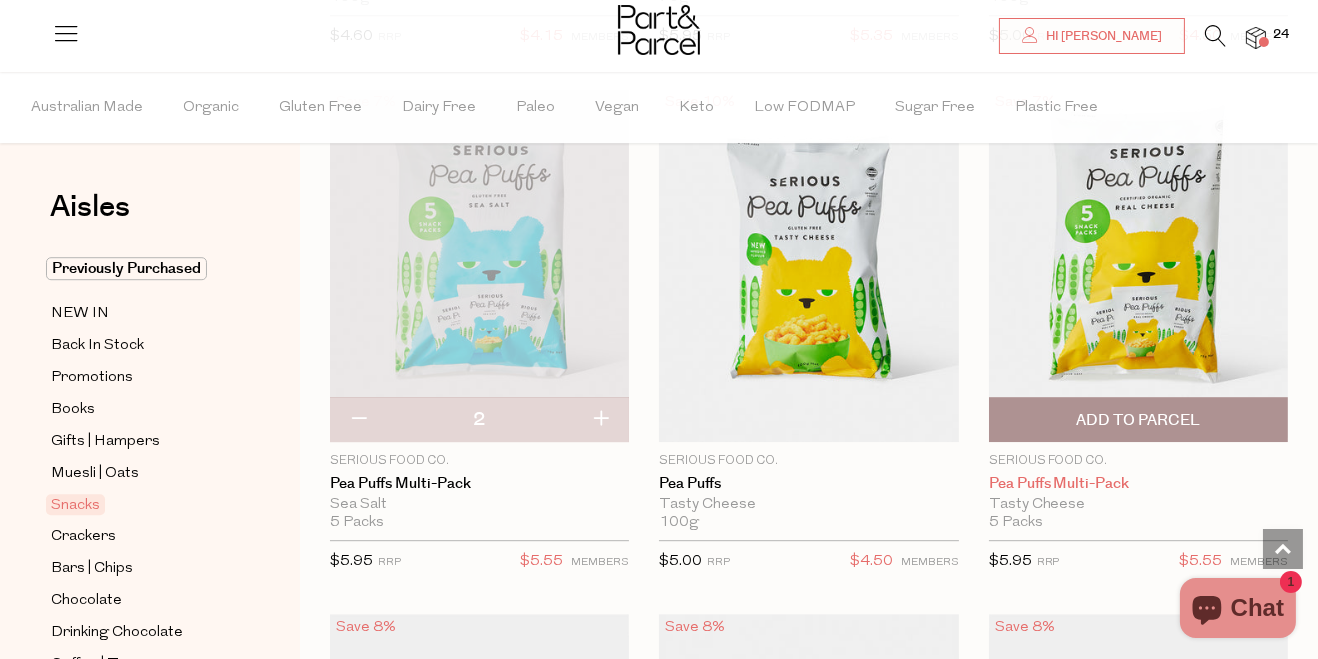 scroll, scrollTop: 8660, scrollLeft: 0, axis: vertical 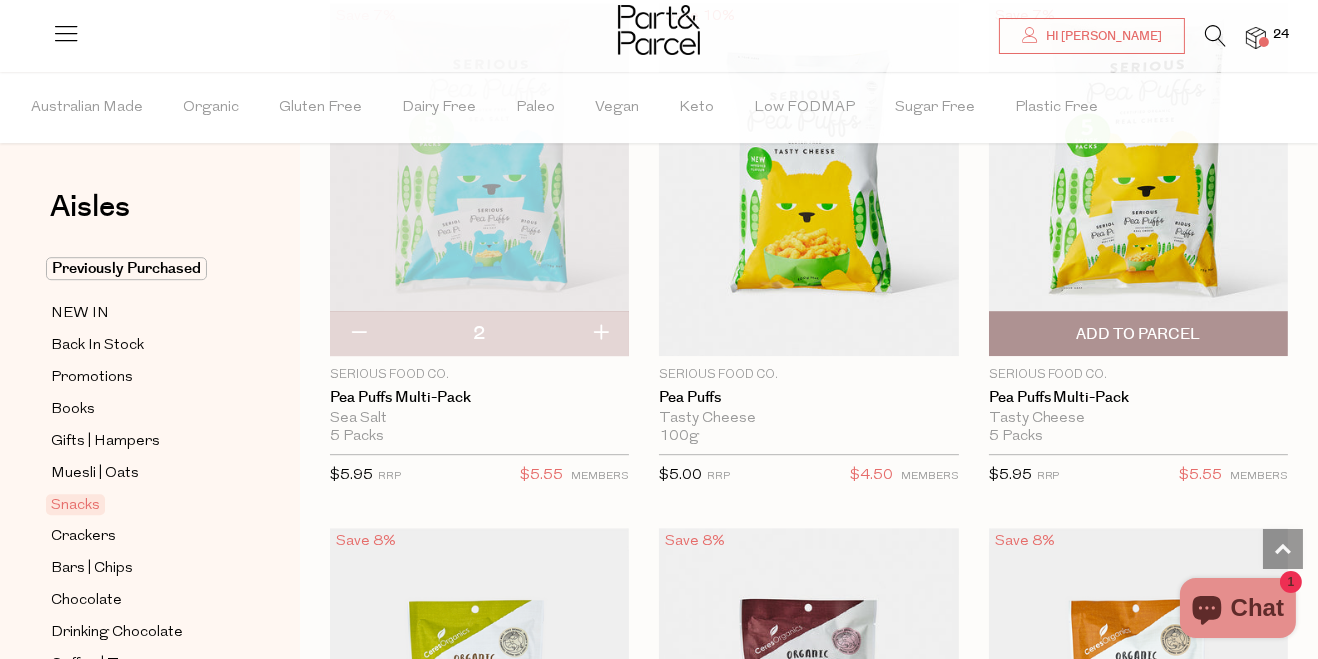 click on "Add To Parcel" at bounding box center [1138, 333] 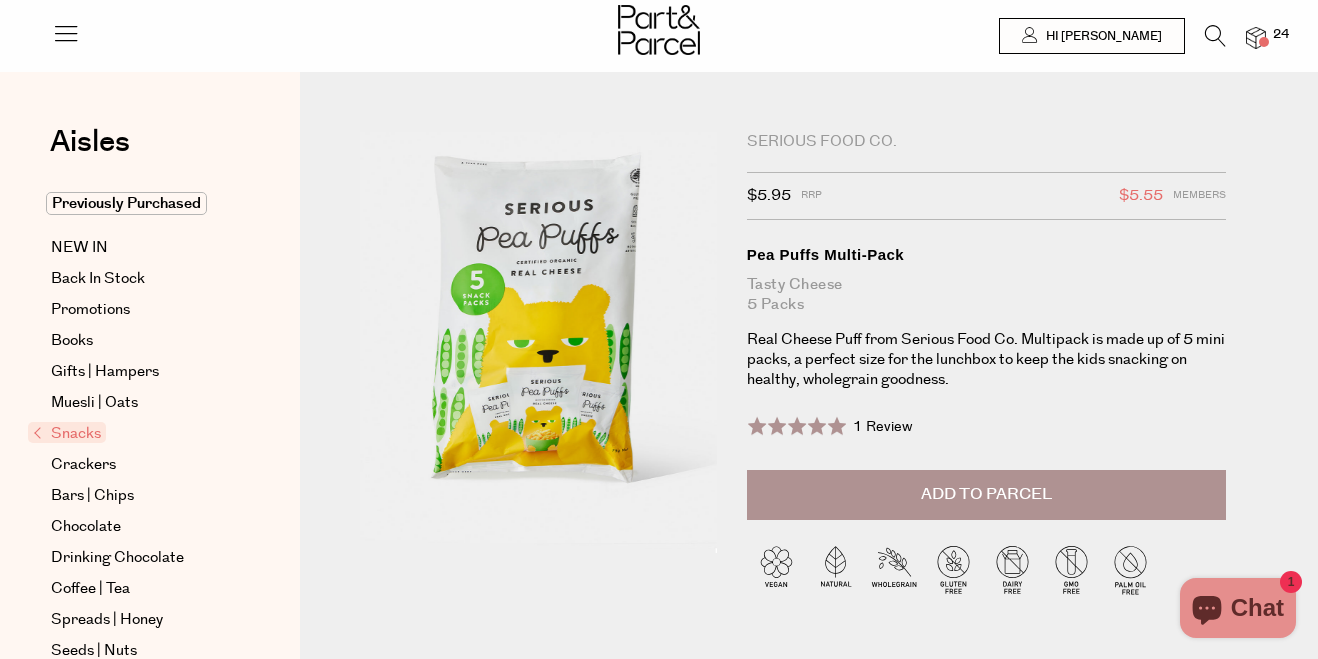 click on "Add to Parcel" at bounding box center (986, 495) 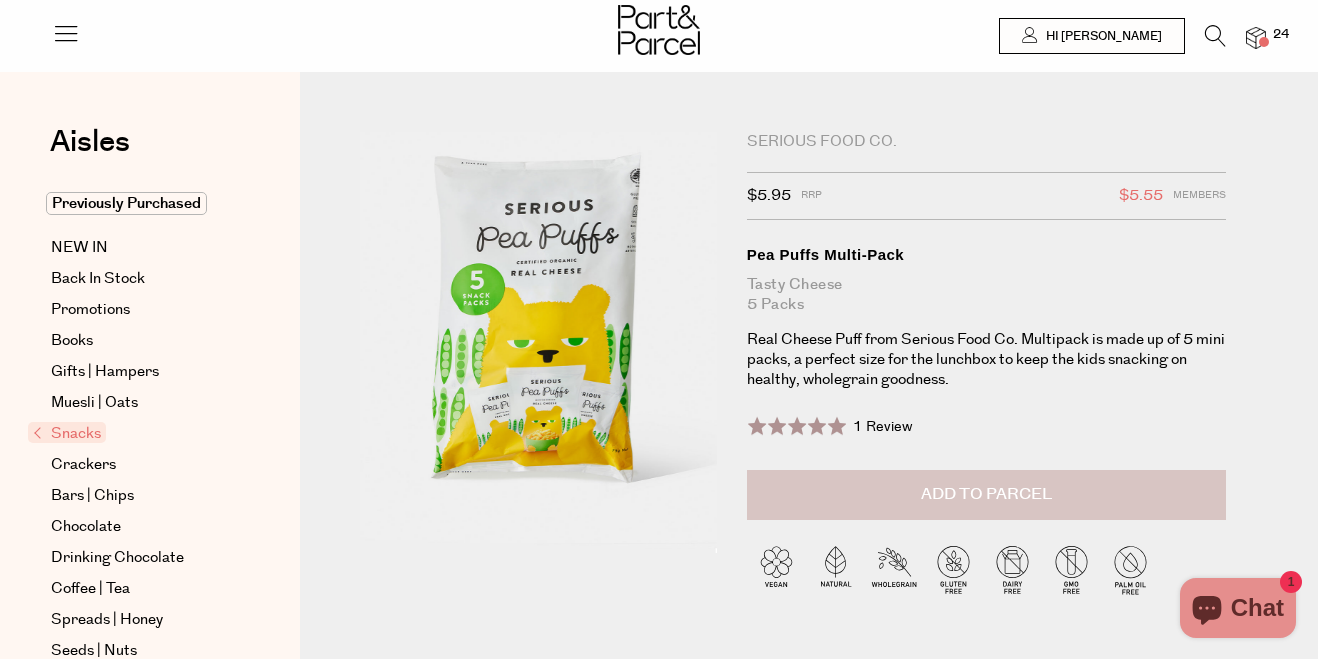 scroll, scrollTop: 0, scrollLeft: 0, axis: both 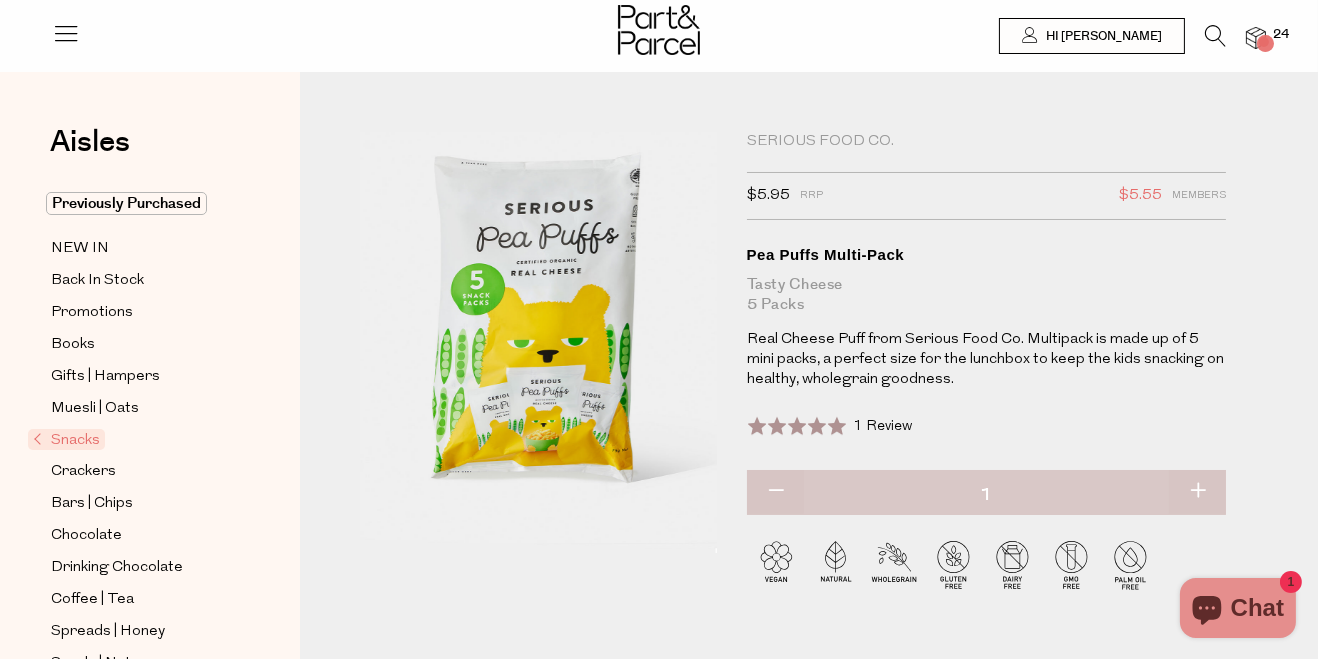 click at bounding box center (1197, 492) 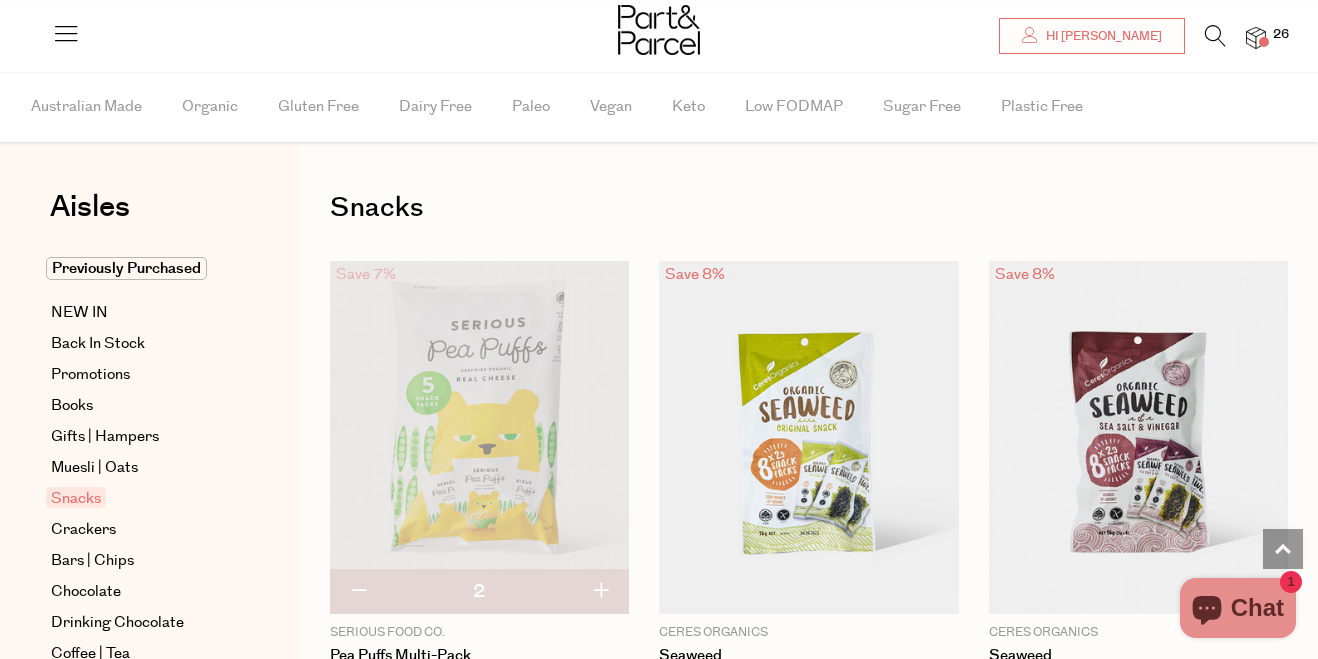 scroll, scrollTop: 3964, scrollLeft: 0, axis: vertical 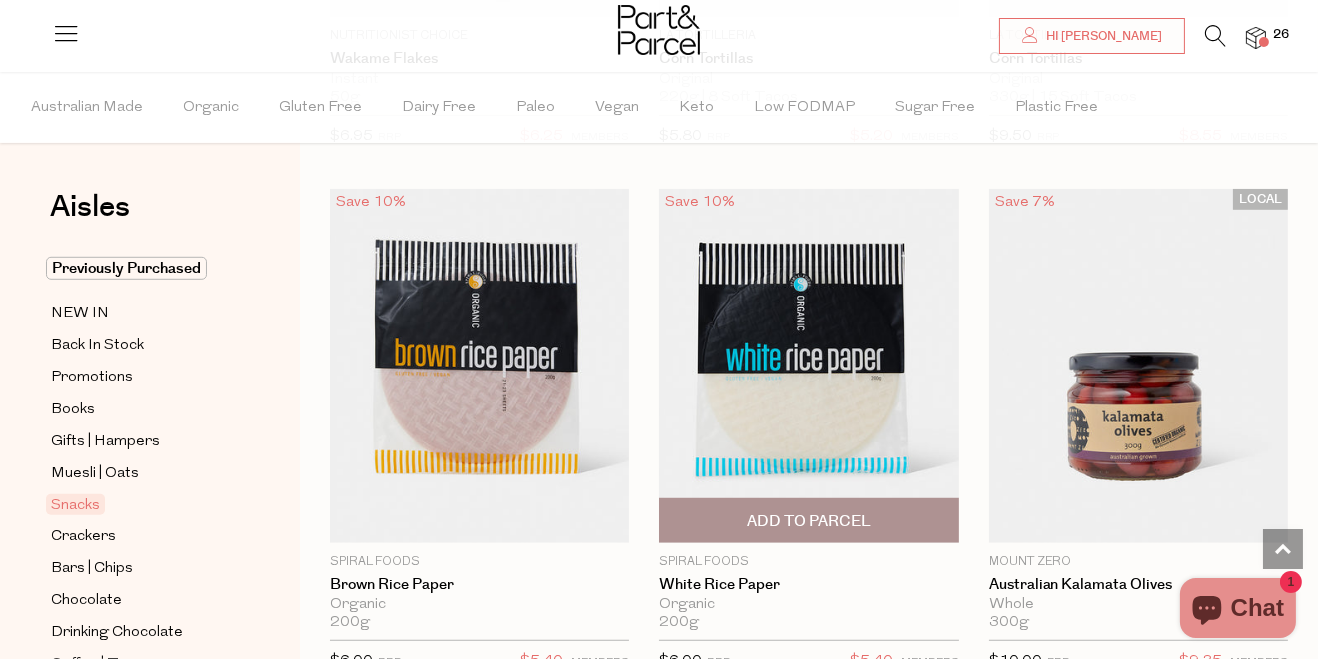 click at bounding box center (808, 365) 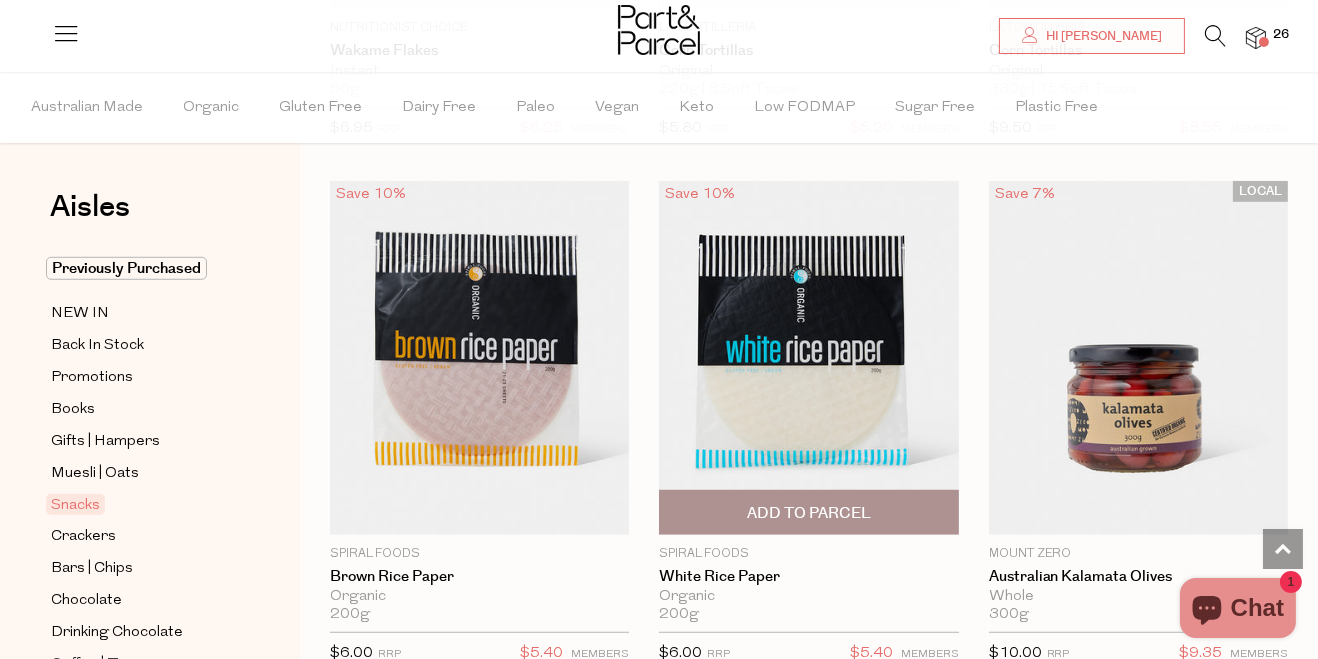 scroll, scrollTop: 2266, scrollLeft: 0, axis: vertical 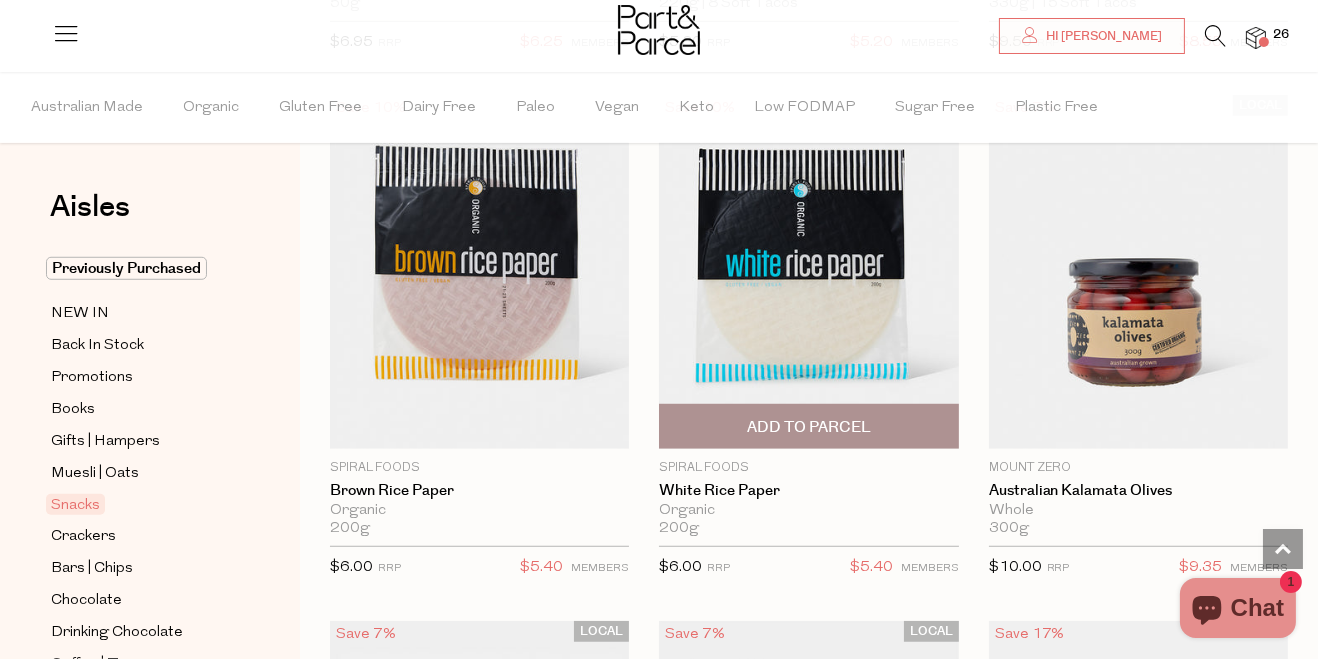 click on "Add To Parcel" at bounding box center [808, 426] 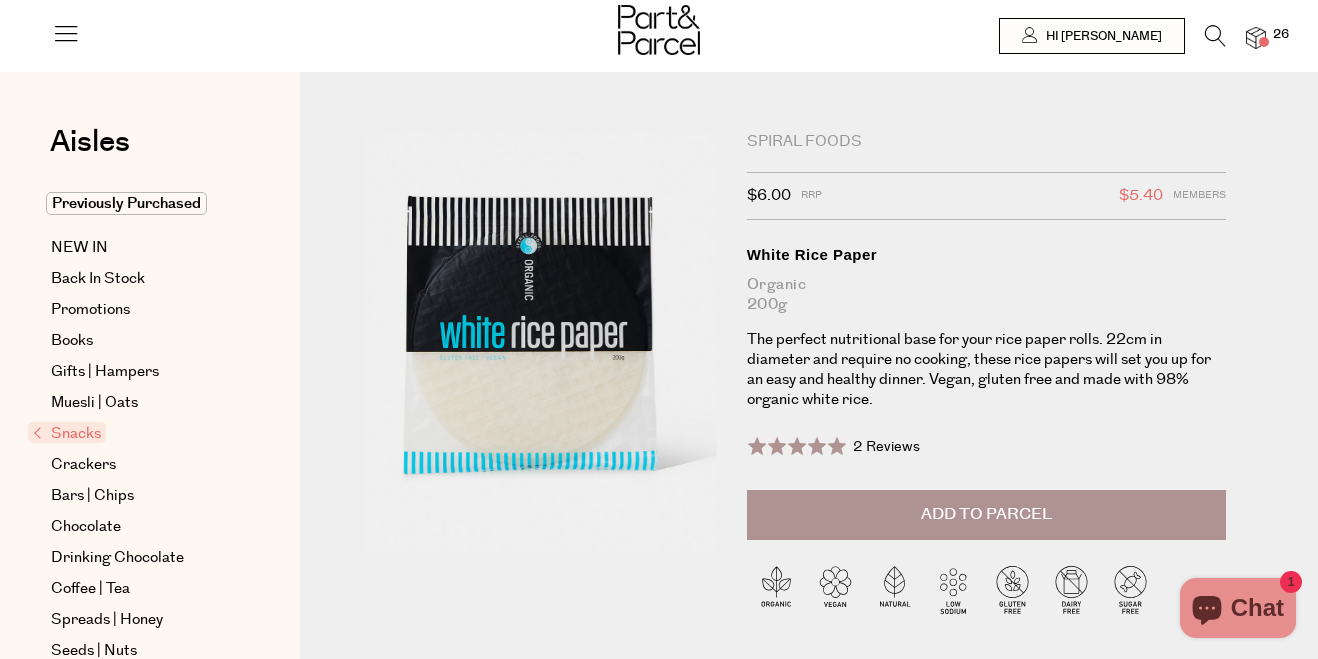 click on "Add to Parcel" at bounding box center [986, 514] 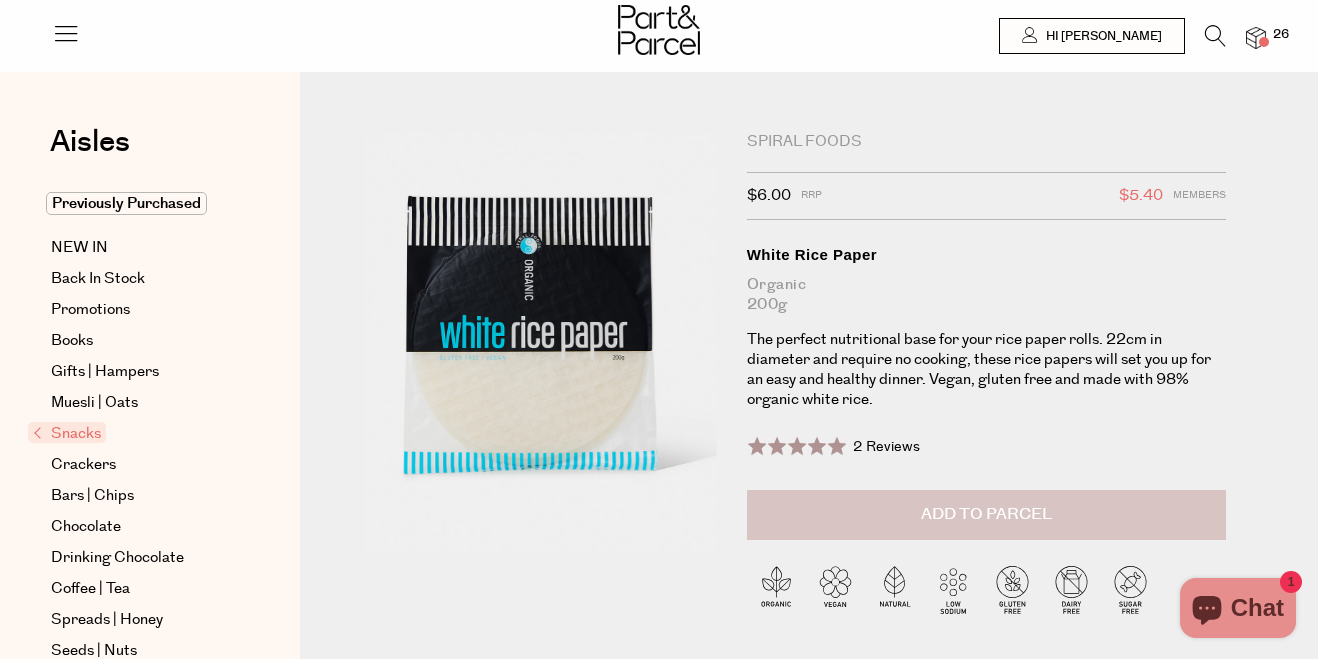 scroll, scrollTop: 0, scrollLeft: 0, axis: both 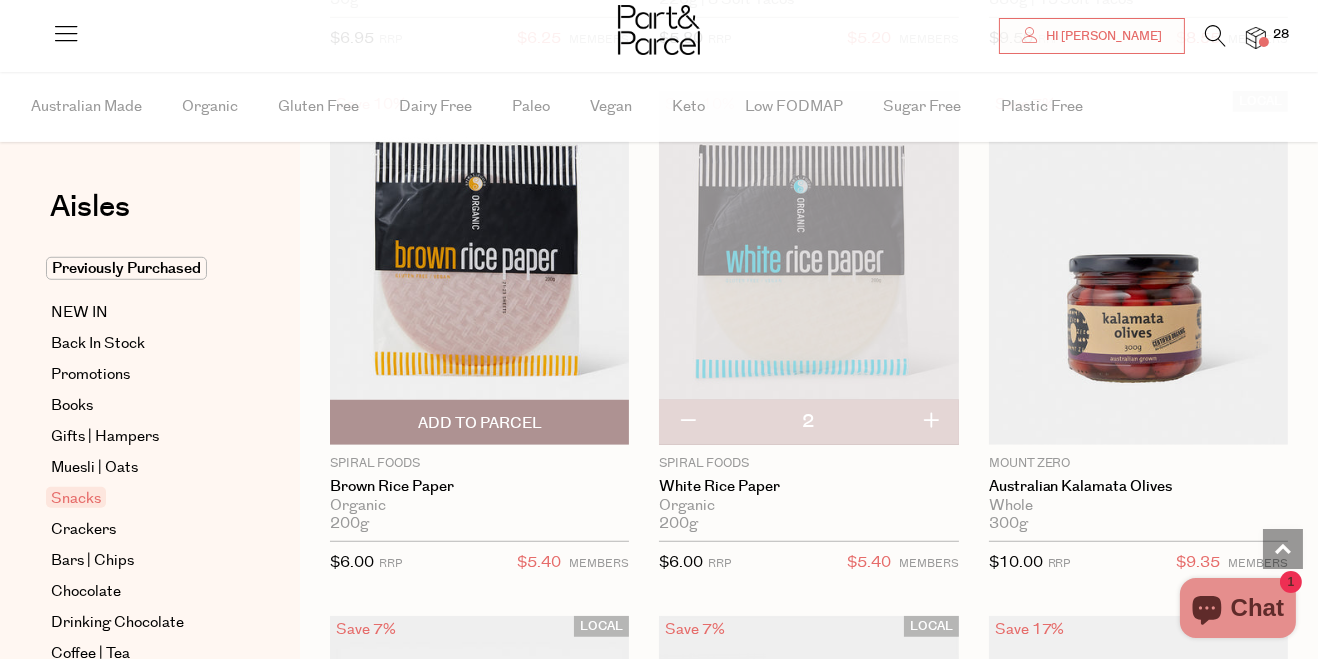 click at bounding box center [479, 267] 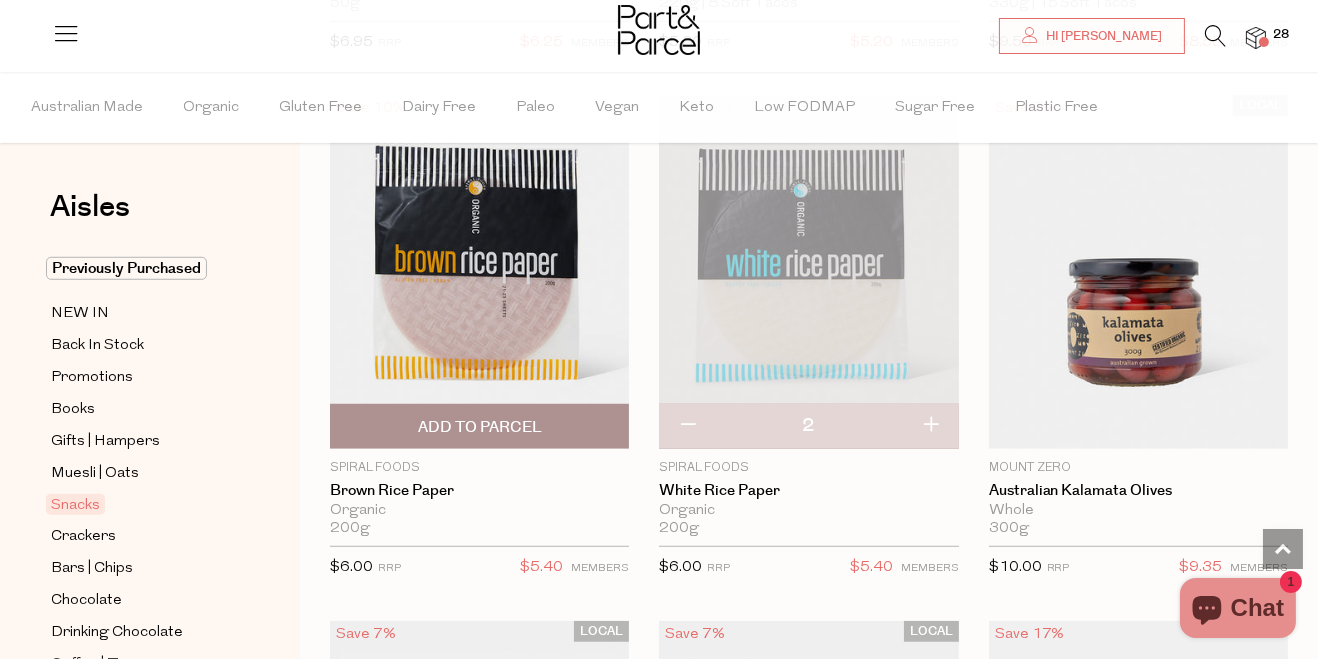 scroll, scrollTop: 2271, scrollLeft: 0, axis: vertical 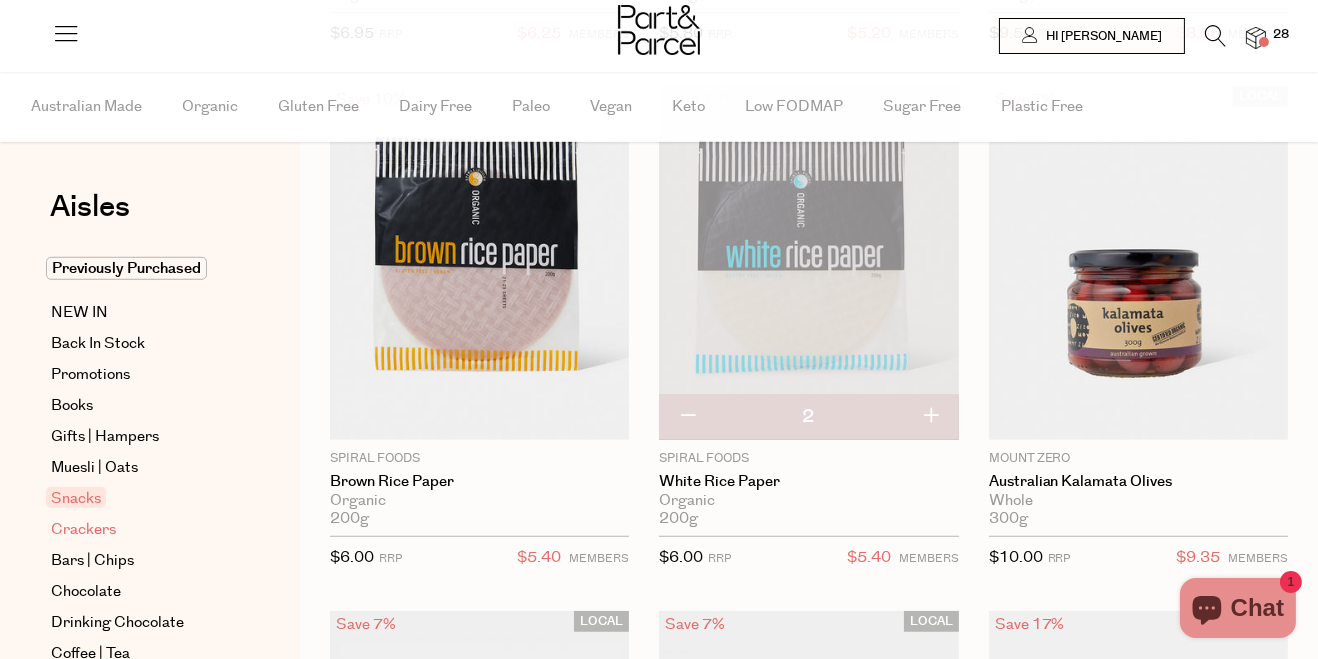 click on "Crackers" at bounding box center [83, 530] 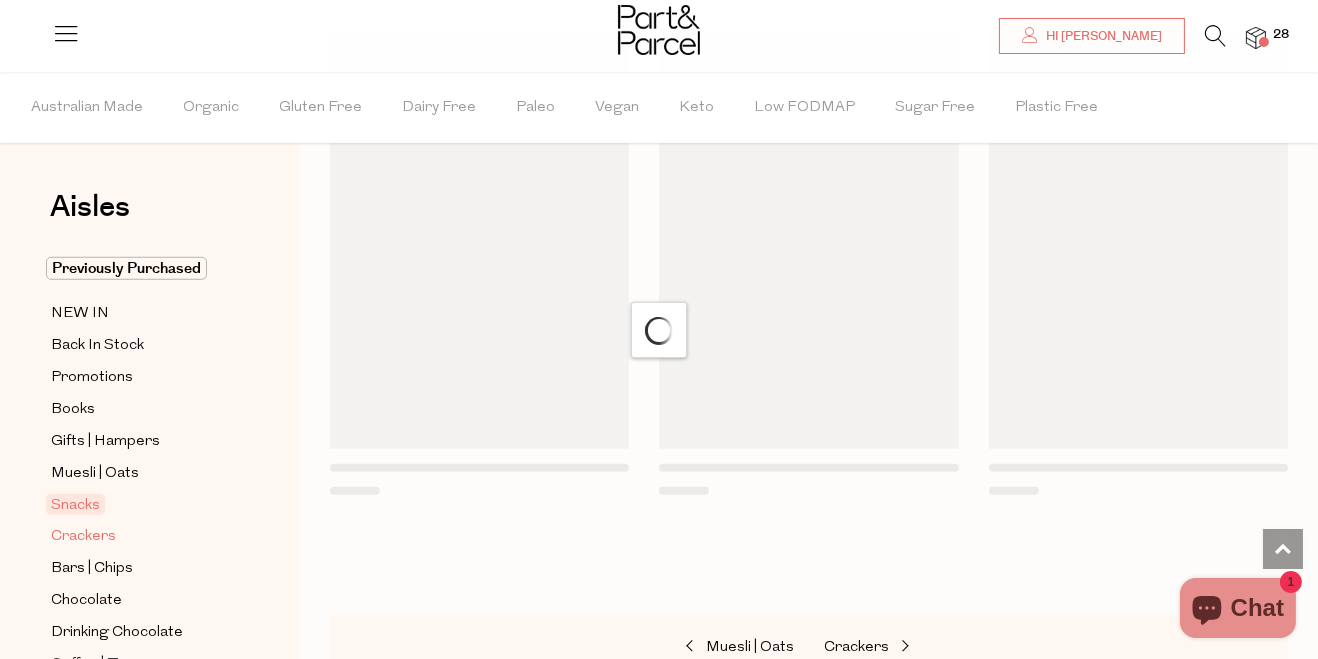 scroll, scrollTop: 1815, scrollLeft: 0, axis: vertical 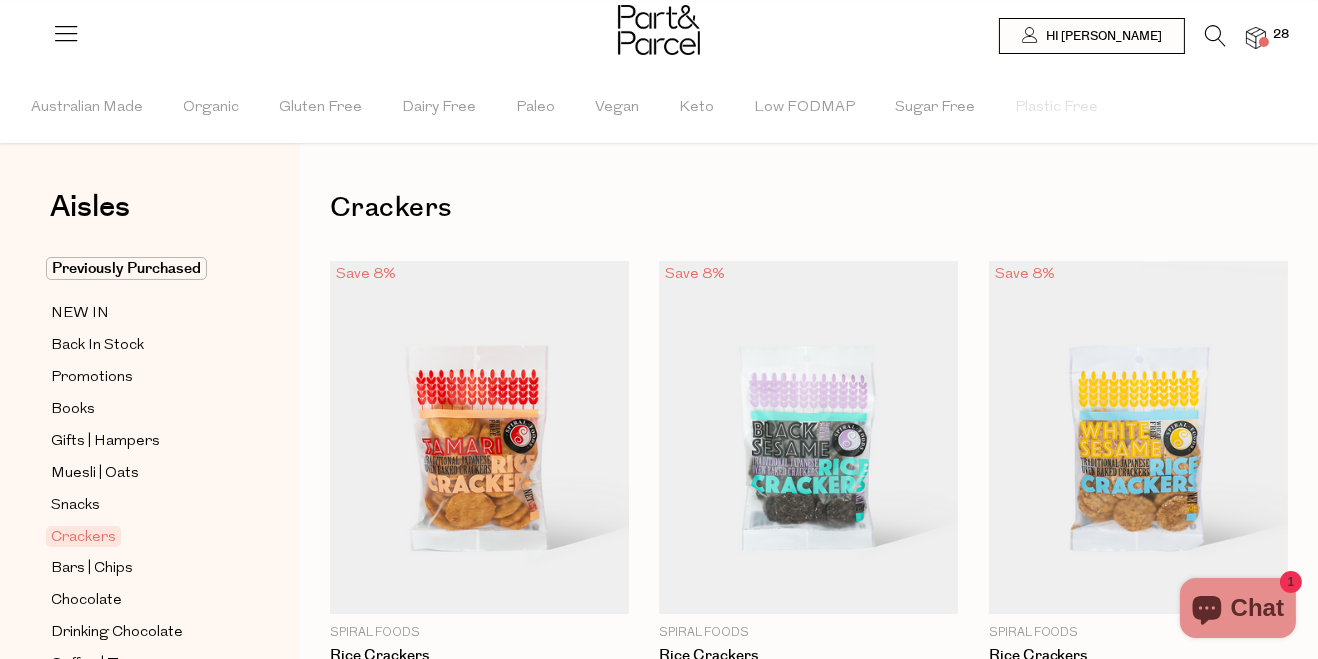 type on "2" 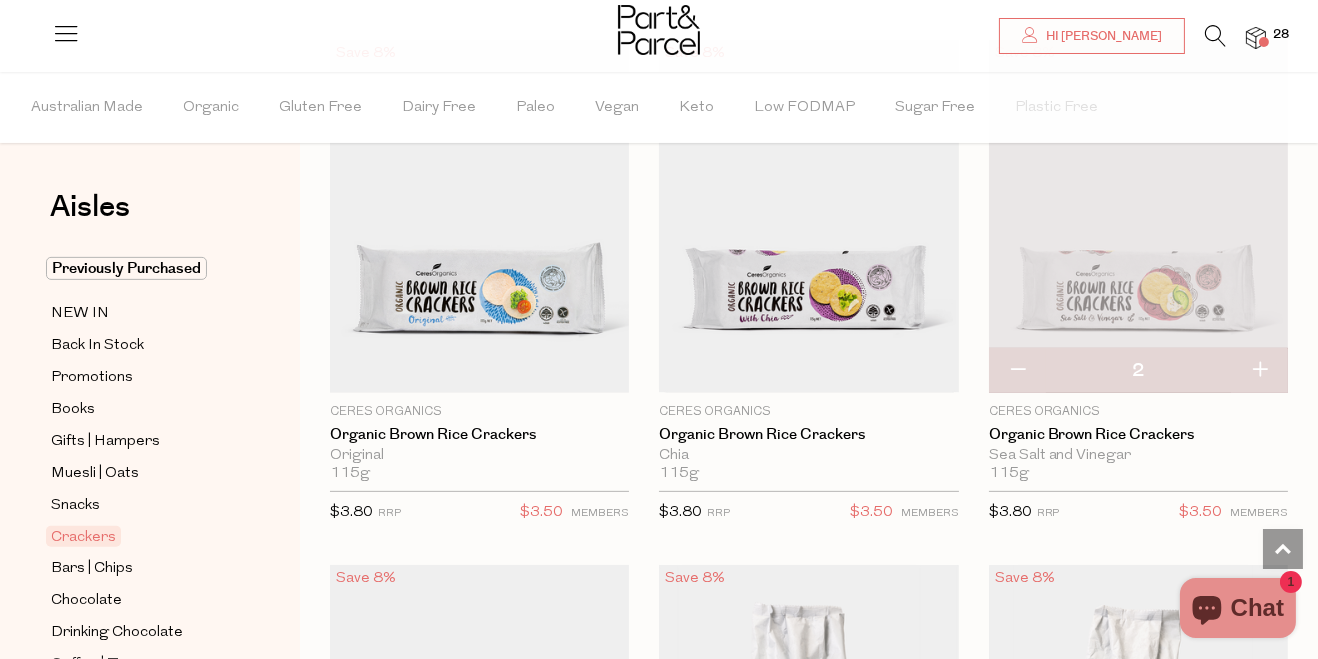 scroll, scrollTop: 1272, scrollLeft: 0, axis: vertical 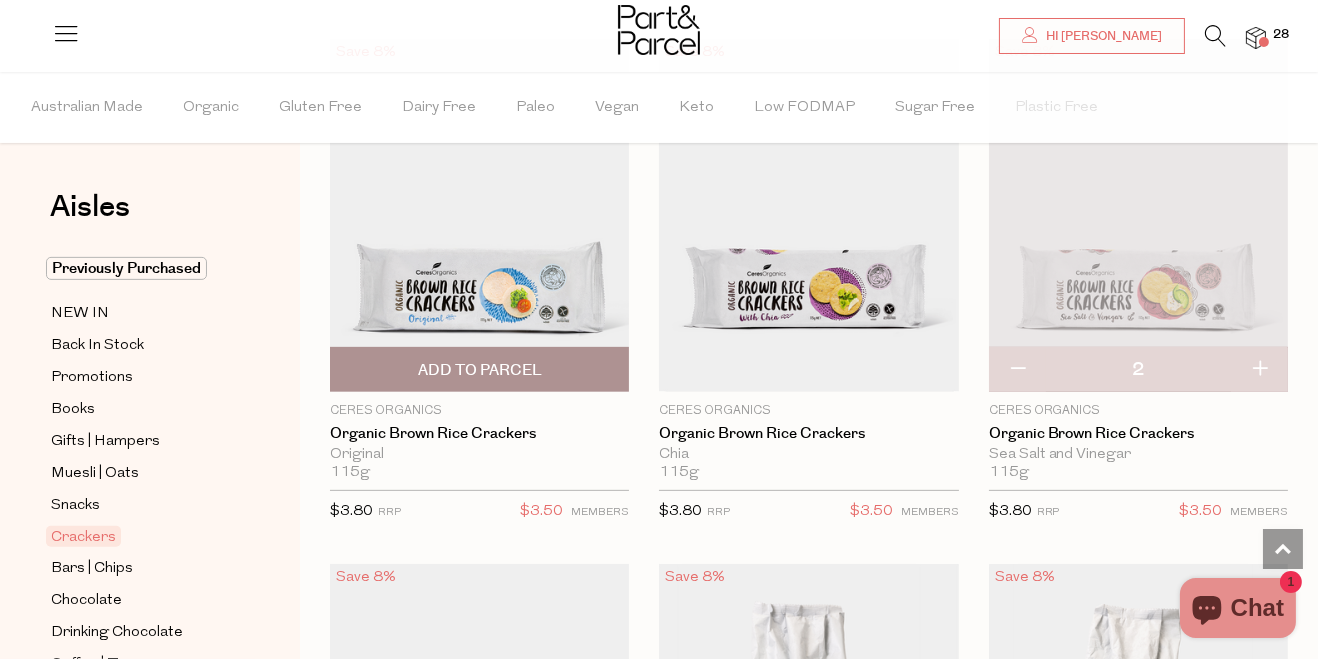 click at bounding box center [479, 215] 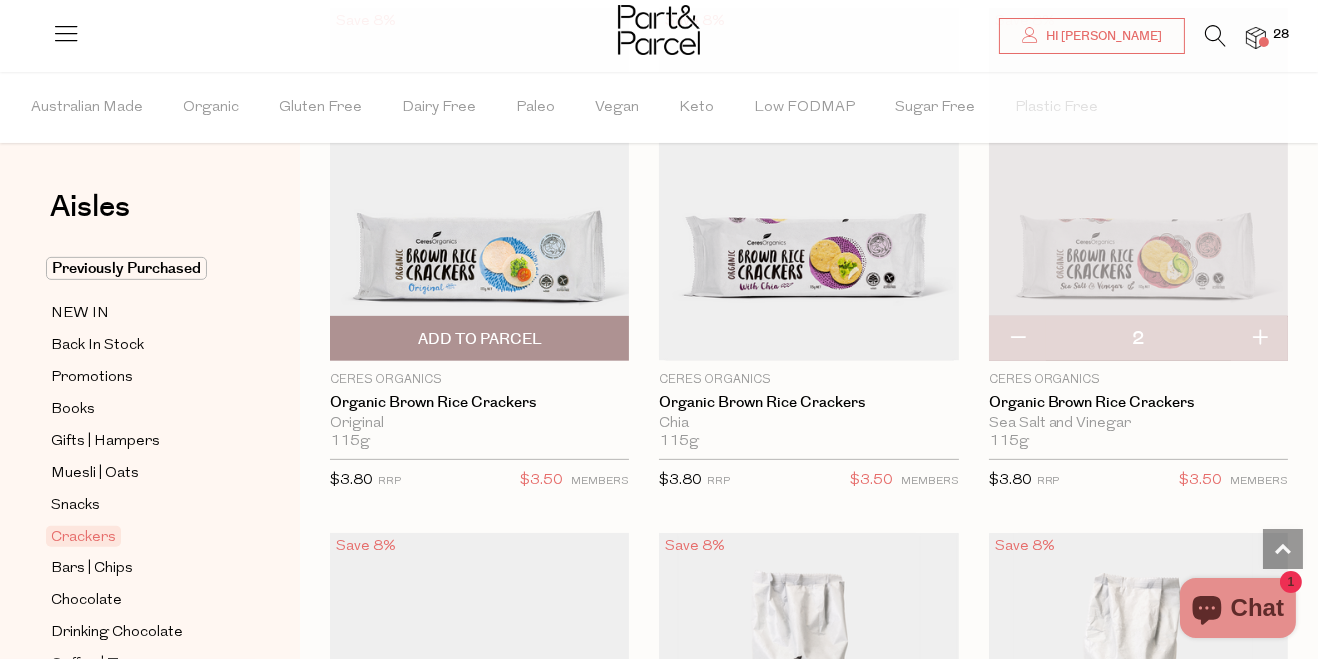 scroll, scrollTop: 1366, scrollLeft: 0, axis: vertical 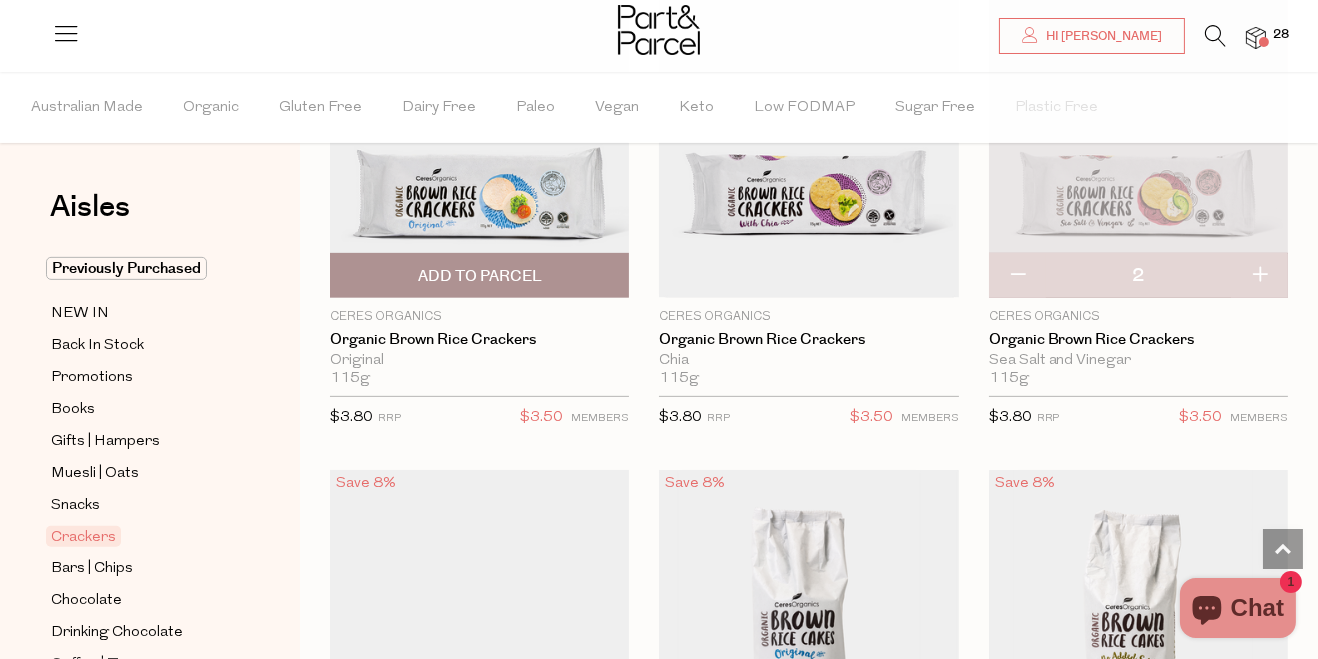 click on "Add To Parcel" at bounding box center (479, 275) 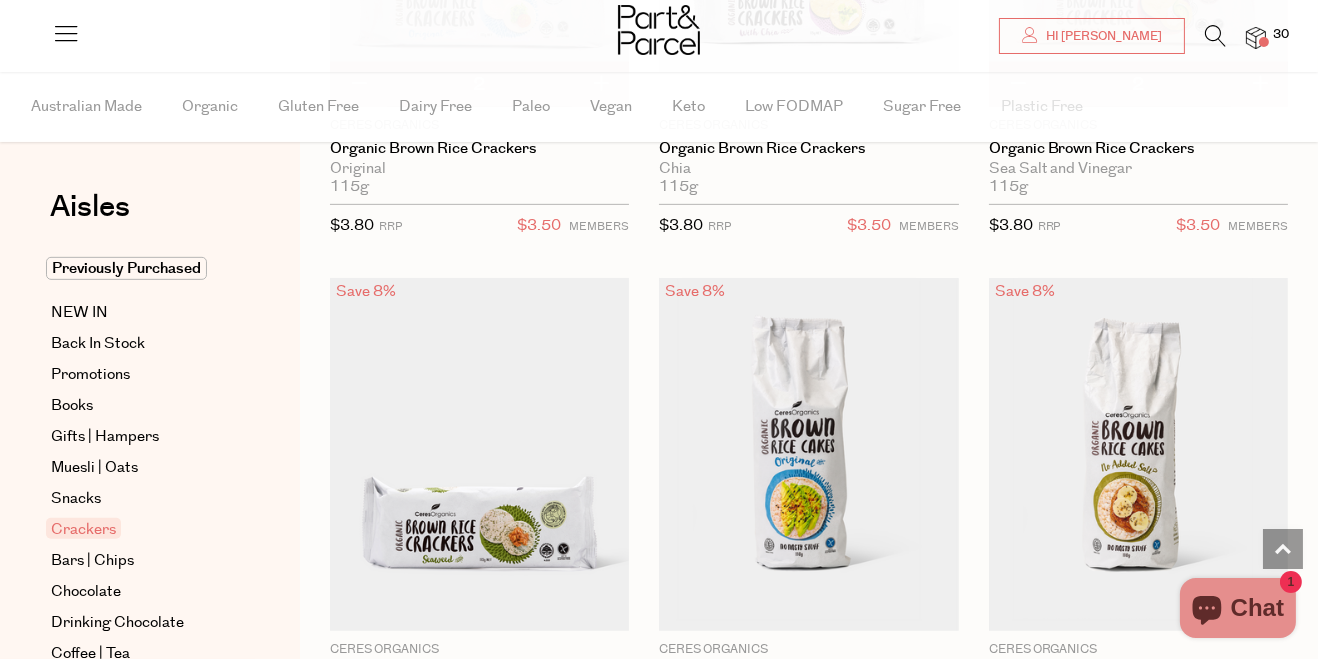 scroll, scrollTop: 0, scrollLeft: 0, axis: both 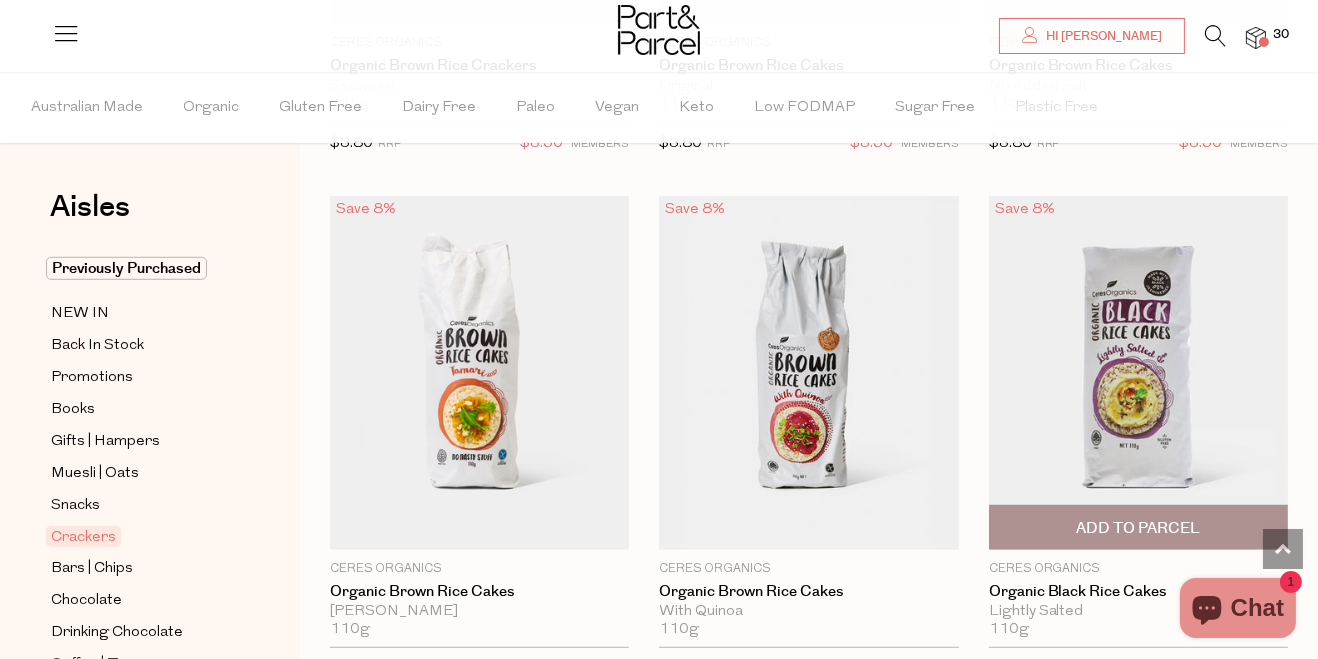 click at bounding box center (1138, 372) 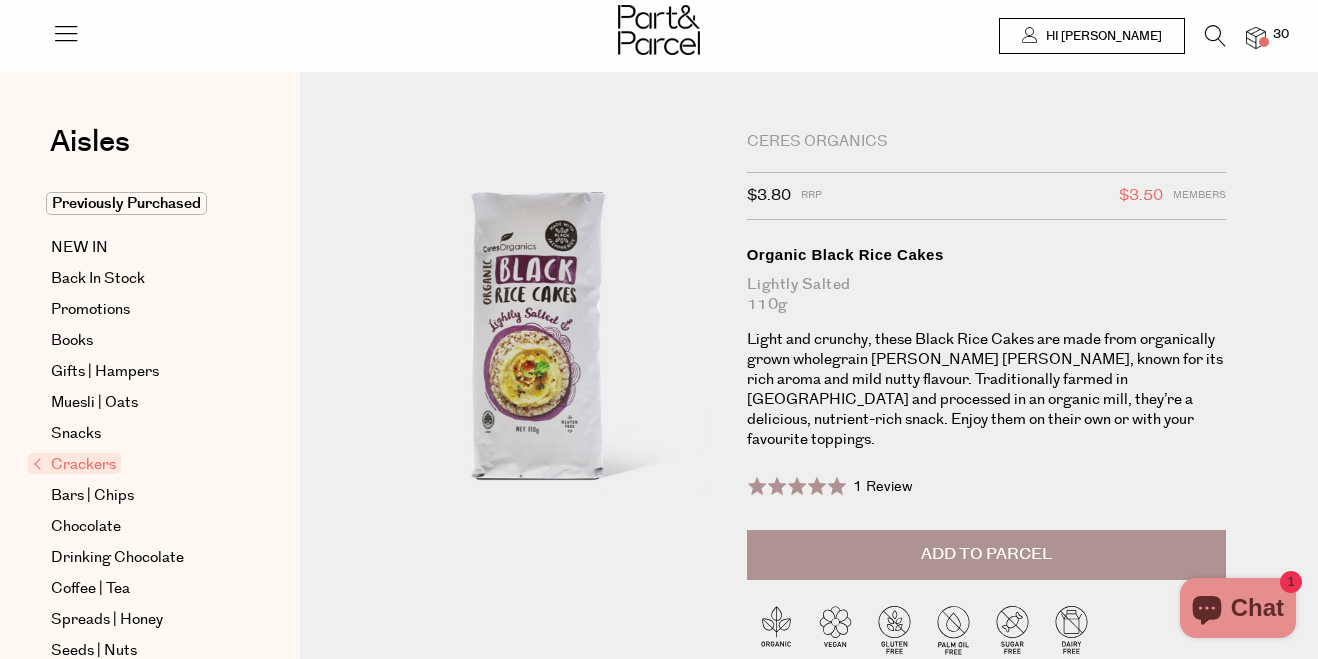 scroll, scrollTop: 0, scrollLeft: 0, axis: both 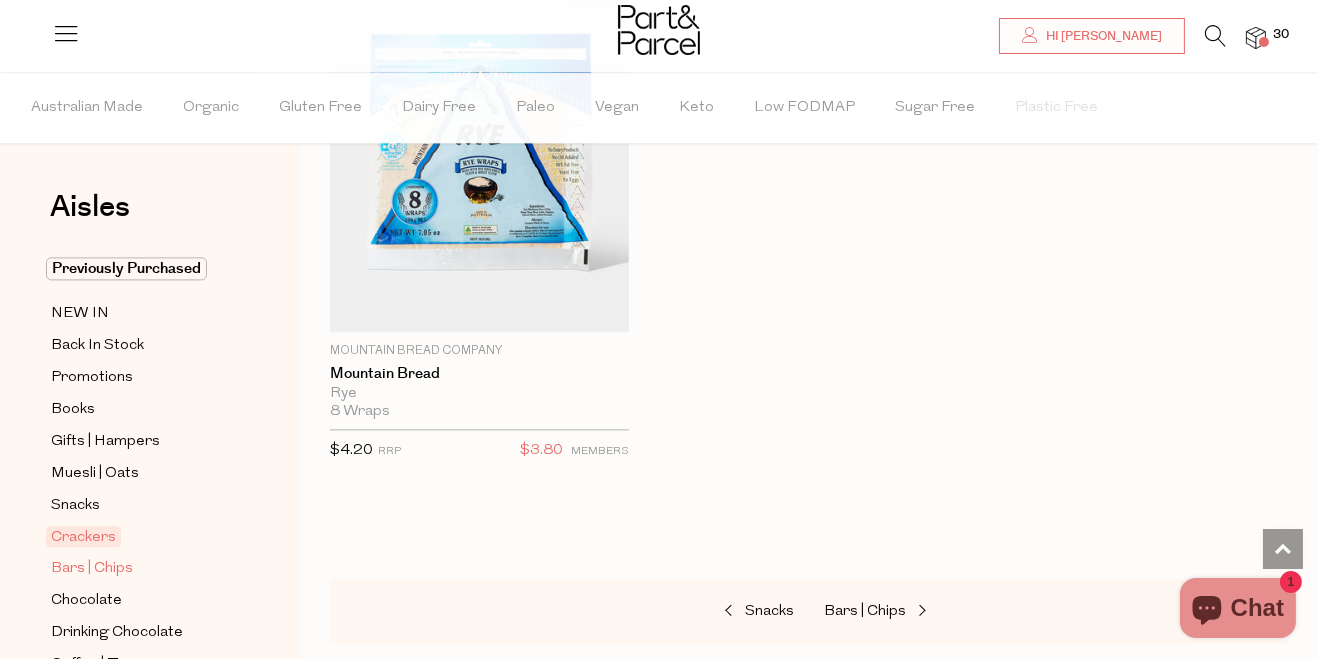 click on "Bars | Chips" at bounding box center (92, 569) 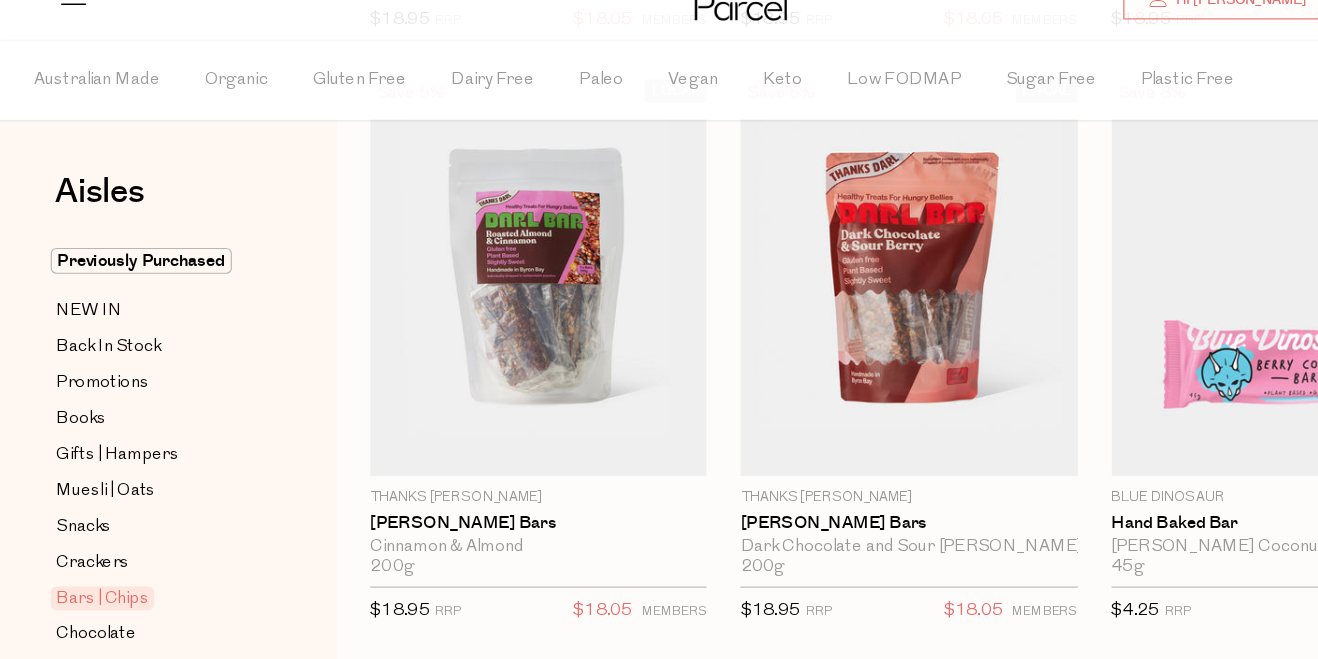 scroll, scrollTop: 4880, scrollLeft: 0, axis: vertical 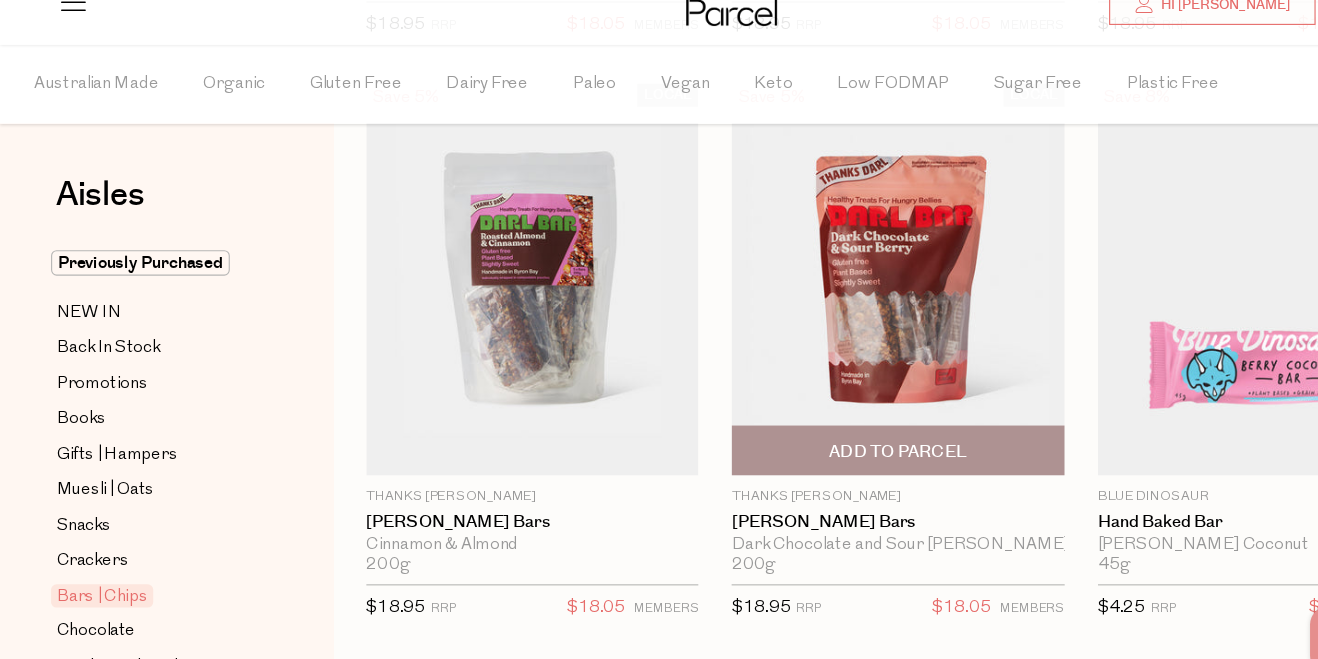 click at bounding box center [808, 283] 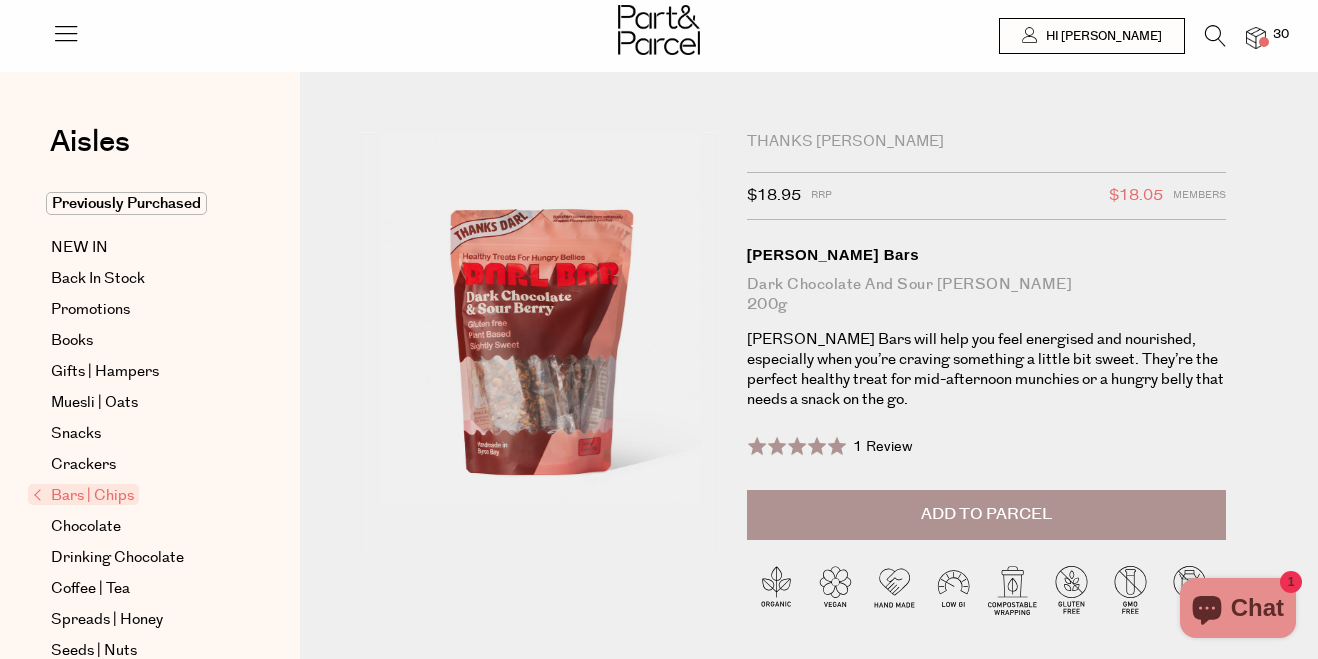 scroll, scrollTop: 0, scrollLeft: 0, axis: both 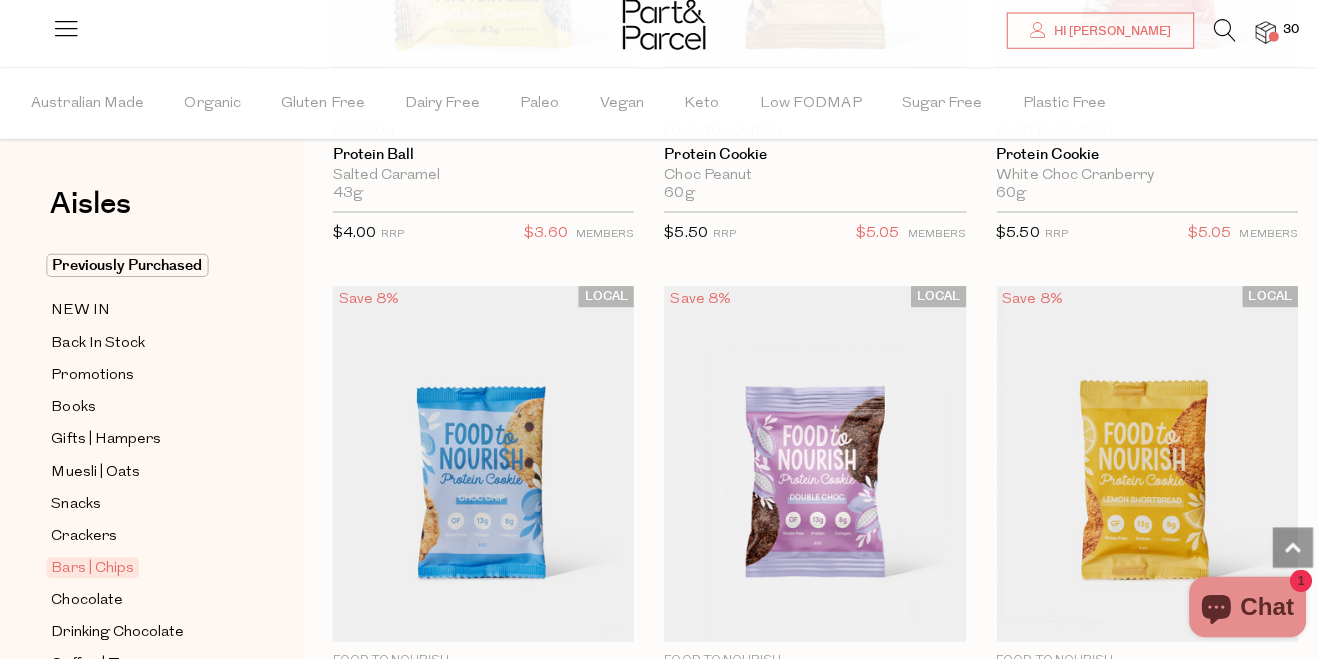 click 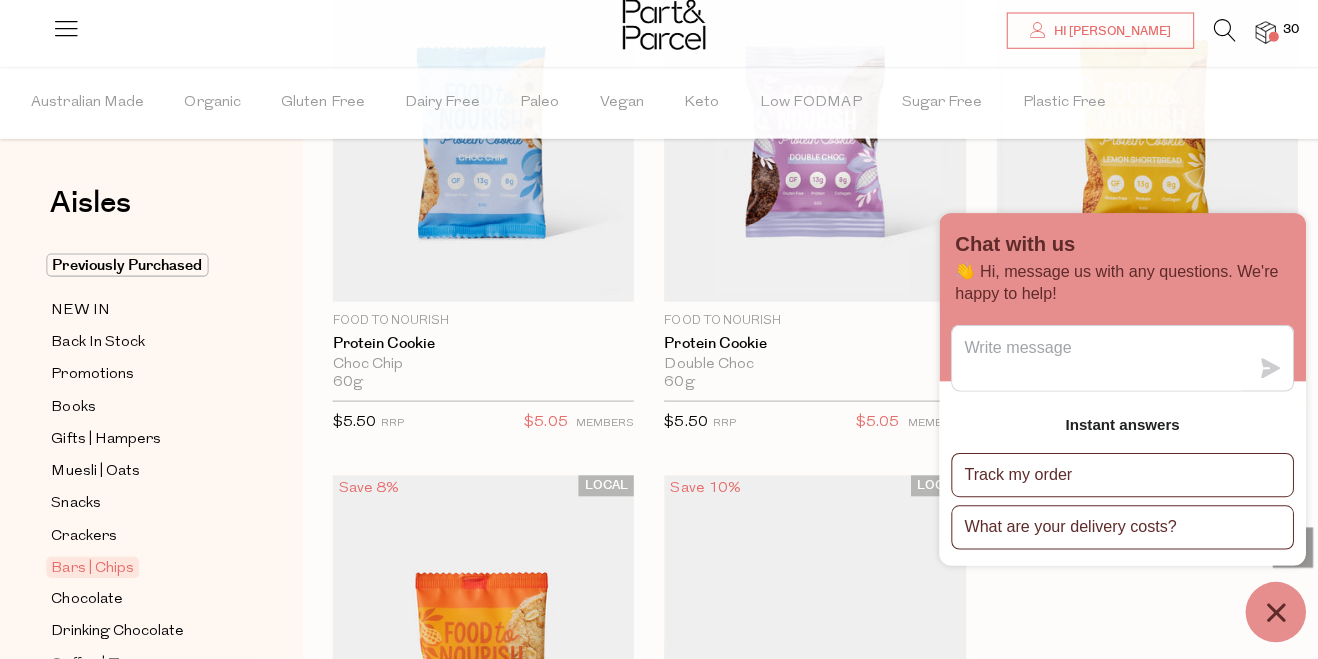scroll, scrollTop: 8187, scrollLeft: 0, axis: vertical 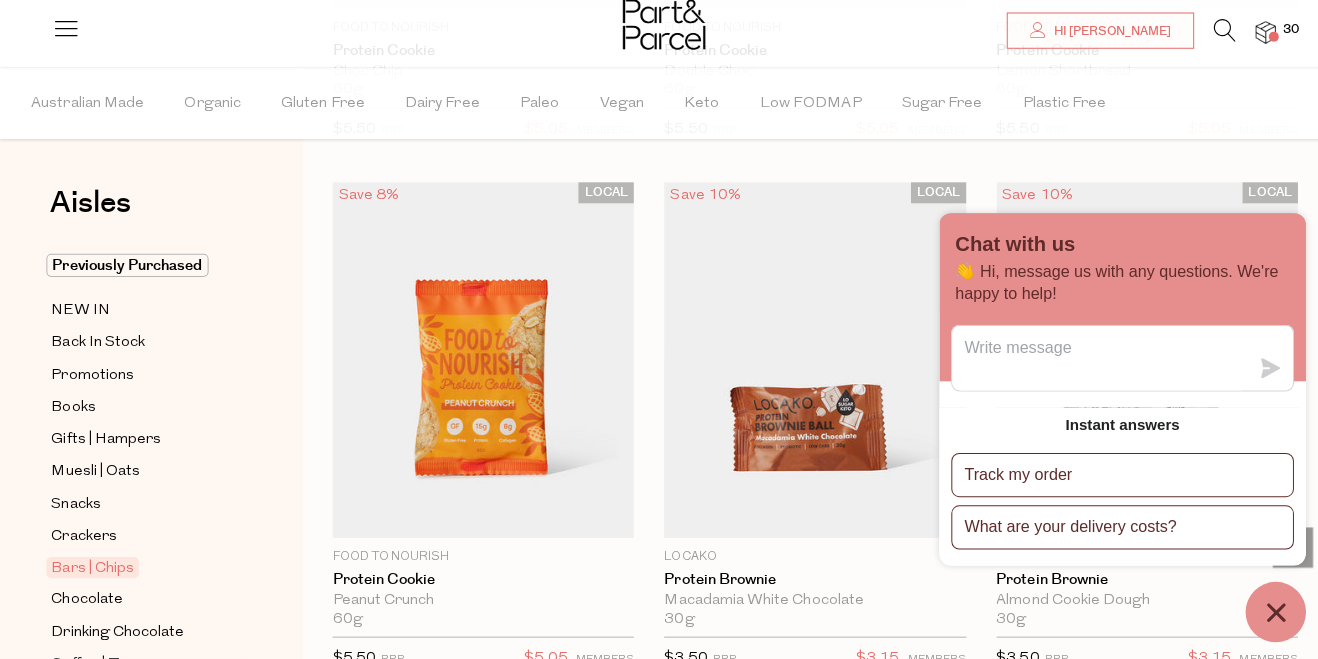 click 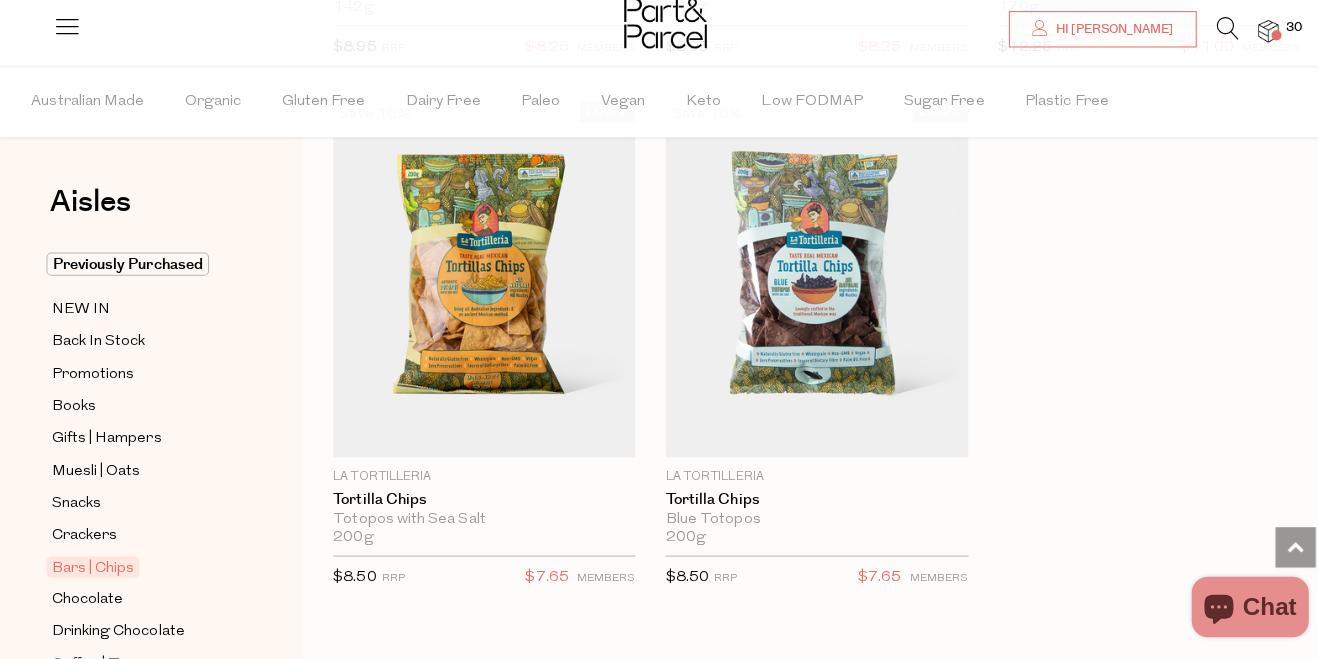 scroll, scrollTop: 12270, scrollLeft: 0, axis: vertical 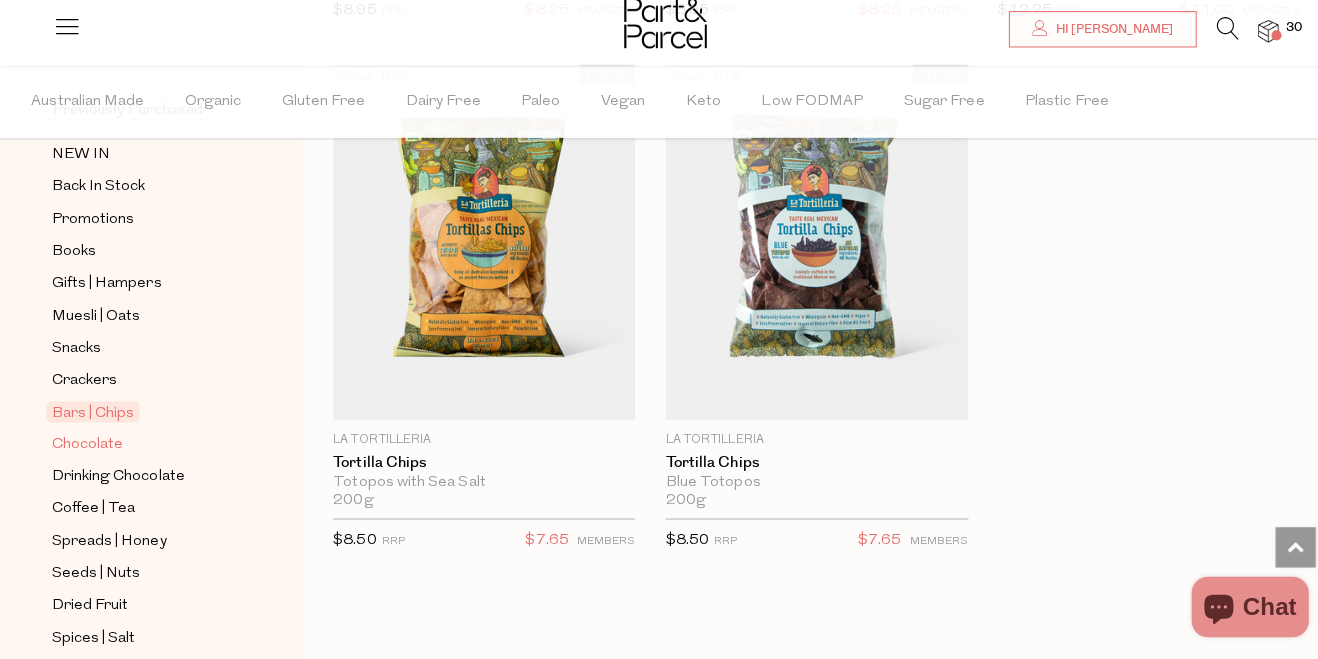 click on "Chocolate" at bounding box center (86, 447) 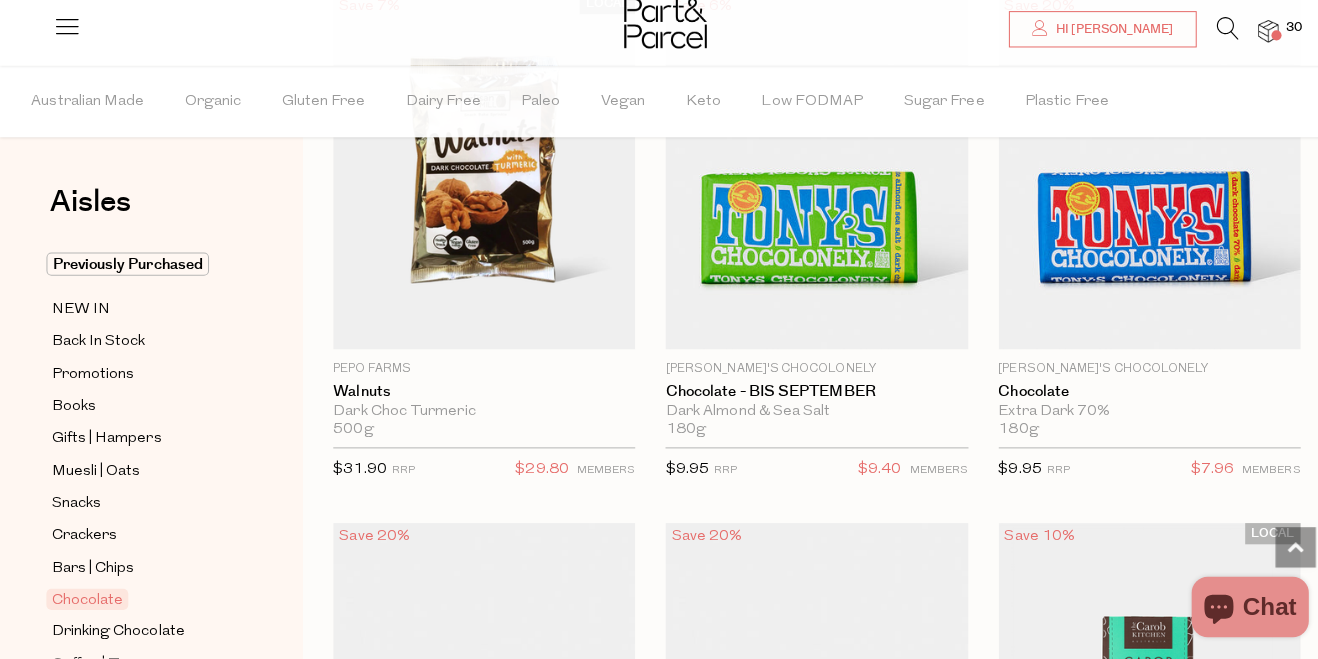 scroll, scrollTop: 6563, scrollLeft: 0, axis: vertical 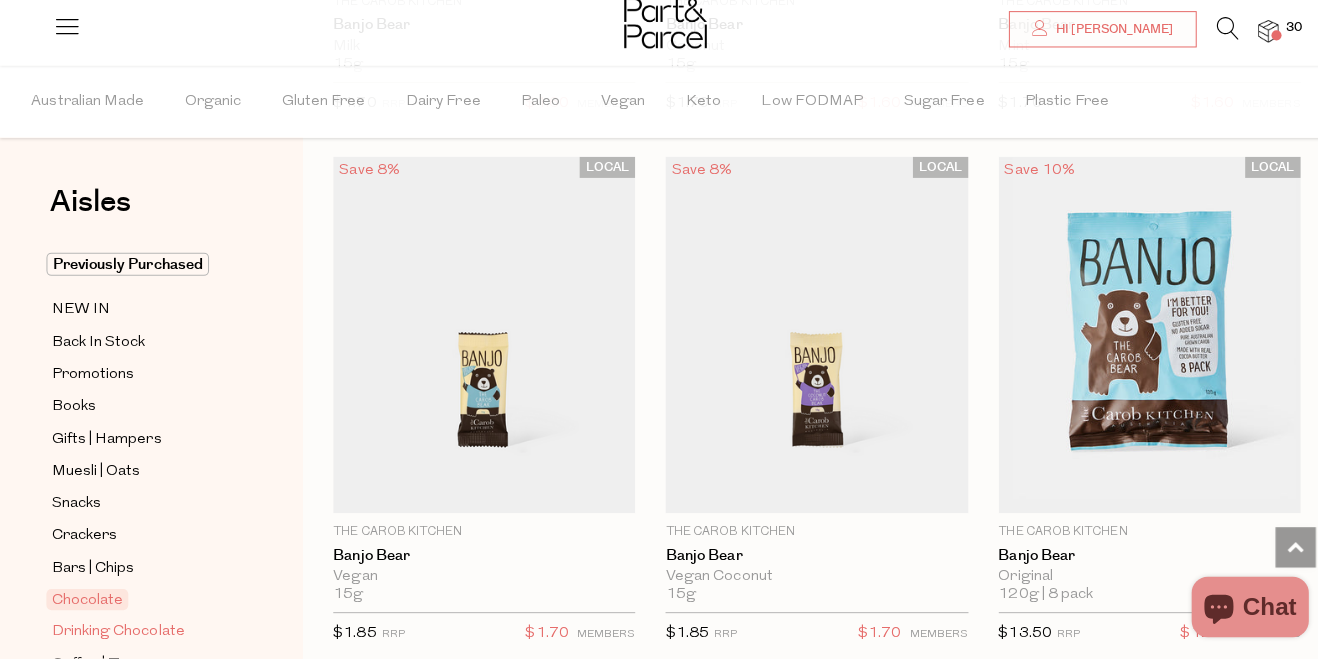 click on "Drinking Chocolate" at bounding box center (117, 633) 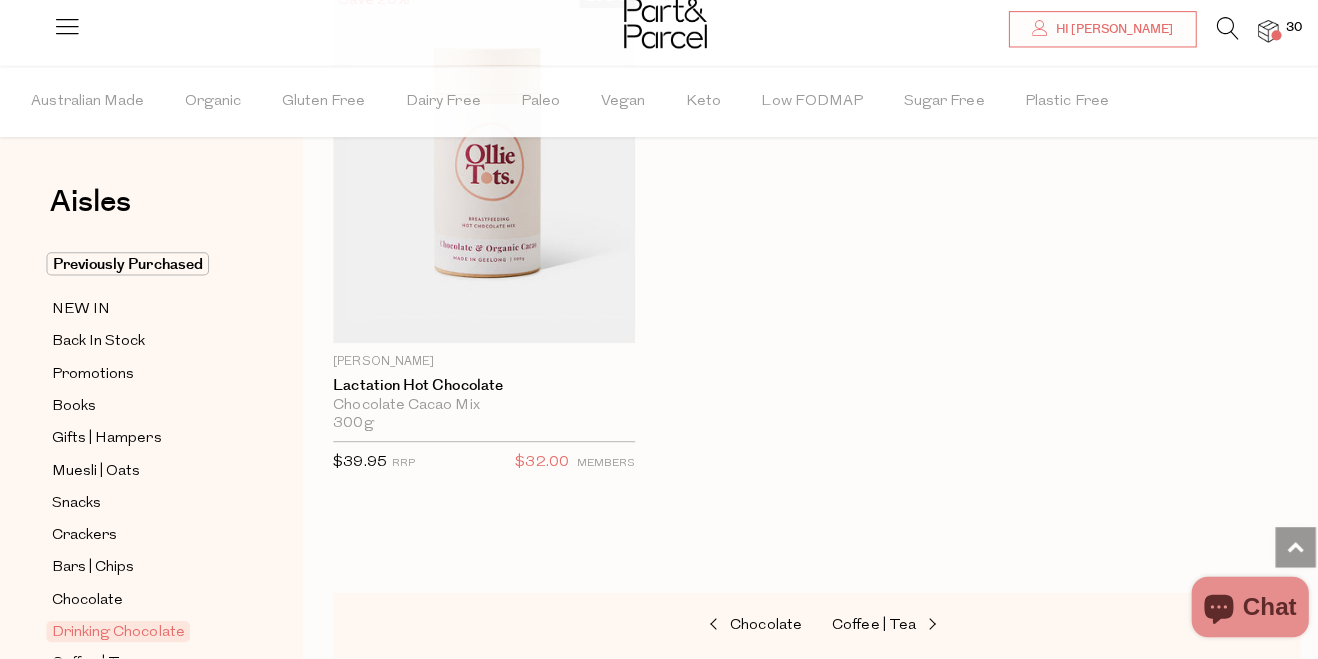 scroll, scrollTop: 3419, scrollLeft: 0, axis: vertical 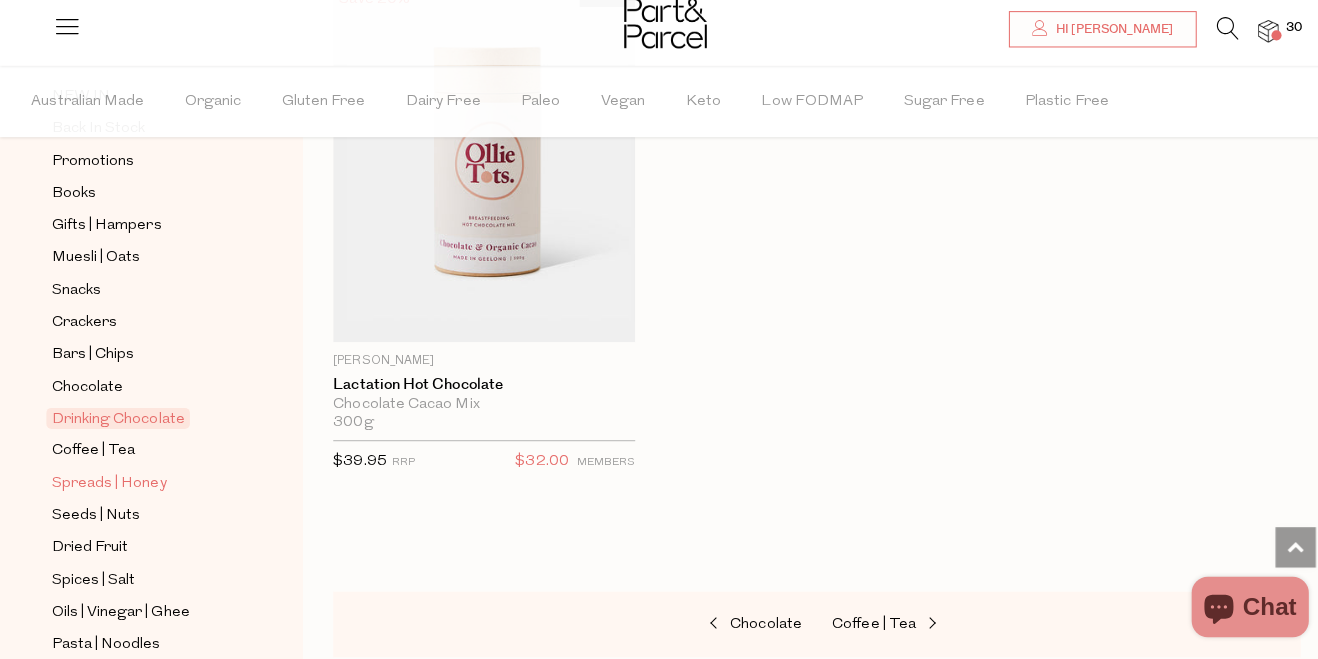 click on "Spreads | Honey" at bounding box center [108, 486] 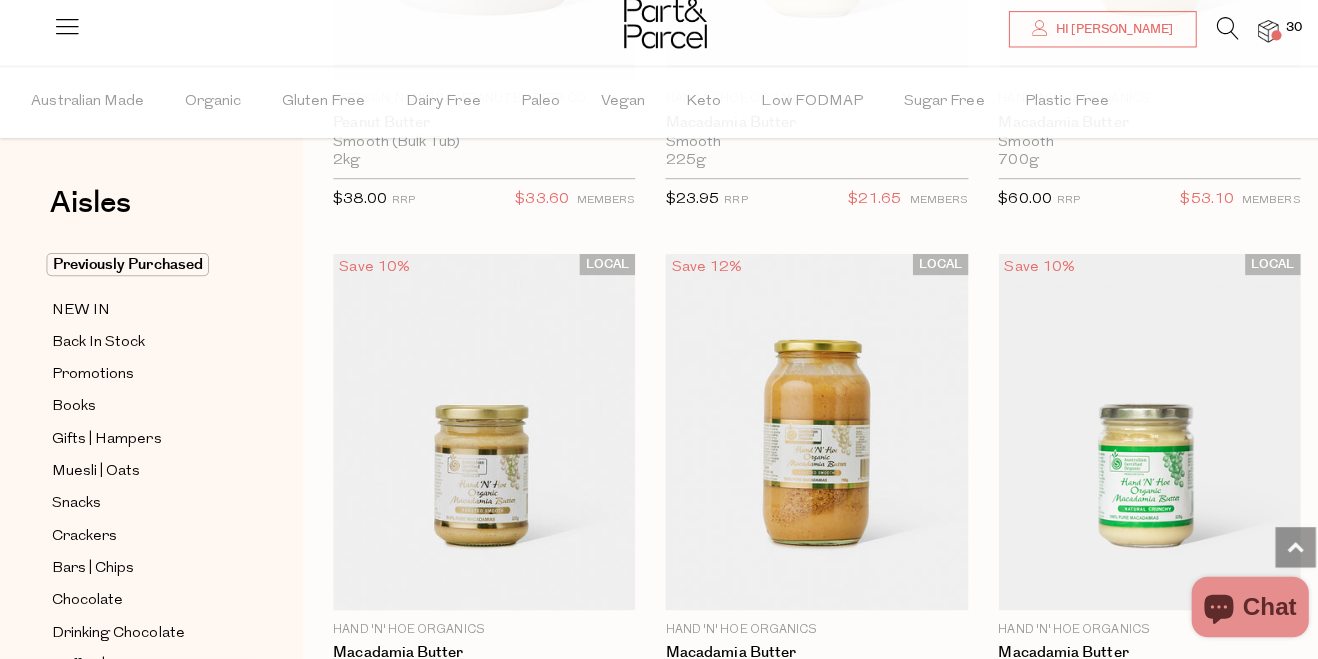 scroll, scrollTop: 3679, scrollLeft: 0, axis: vertical 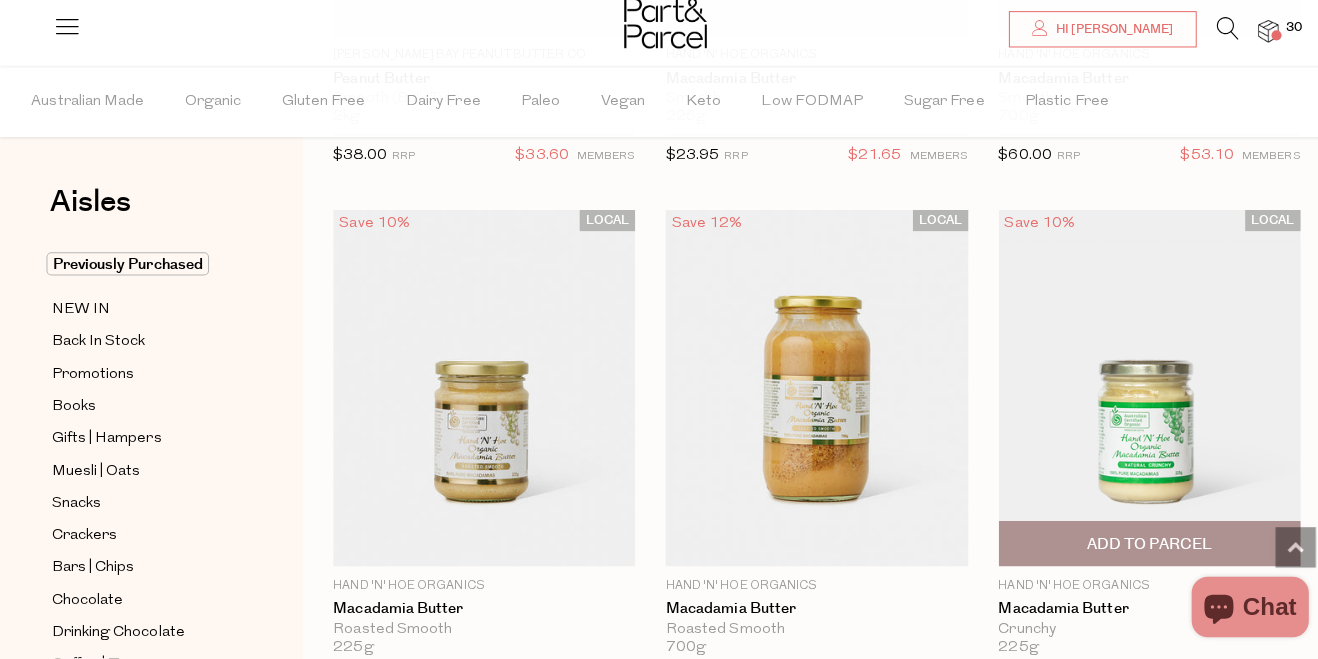 click on "225g
Only 5 Available" at bounding box center [1138, 649] 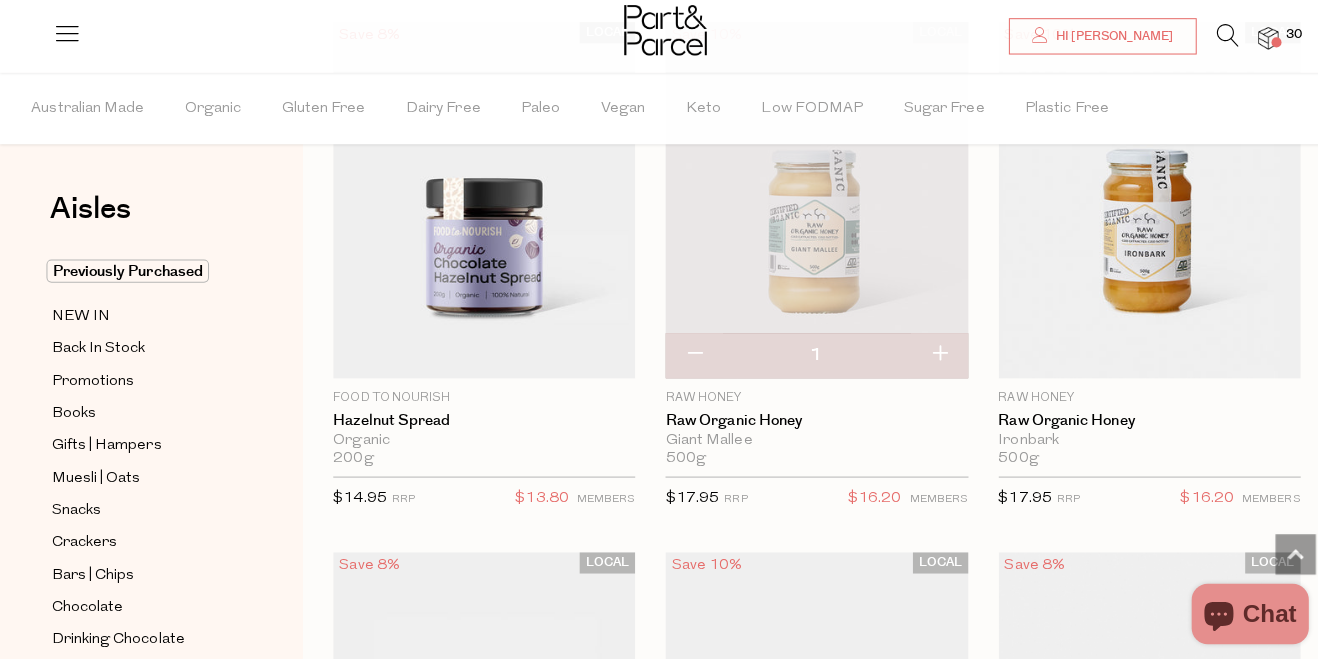 scroll, scrollTop: 7065, scrollLeft: 0, axis: vertical 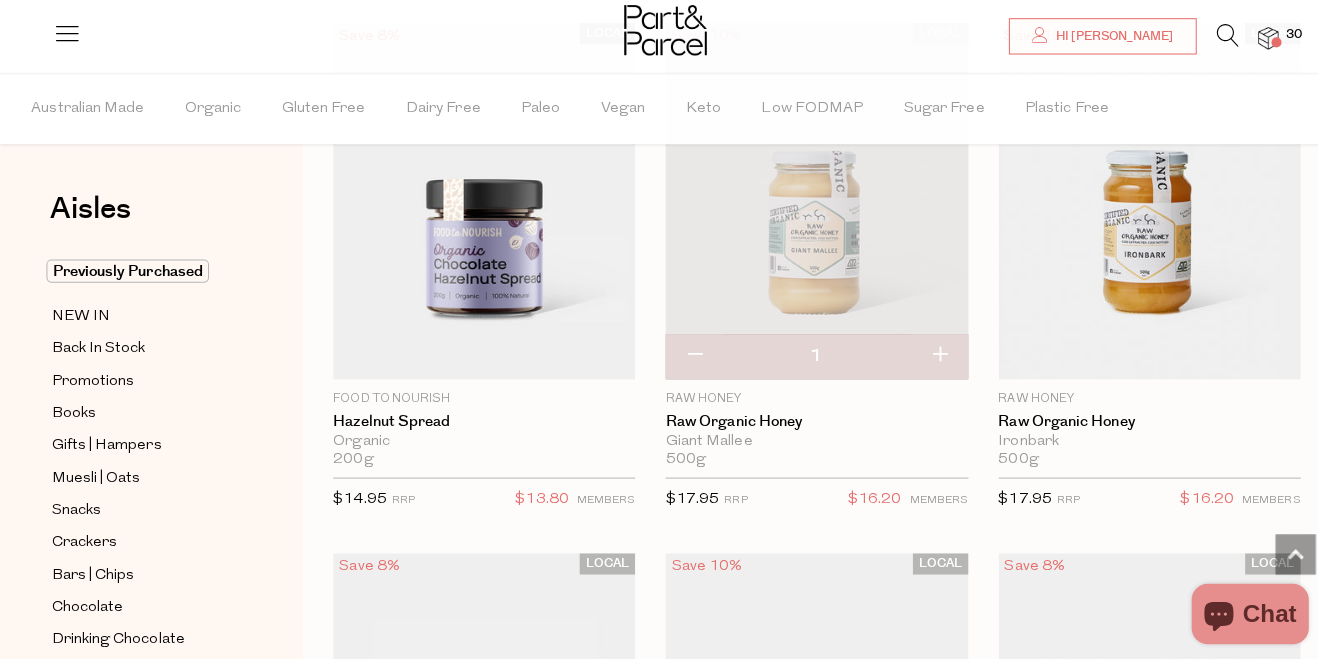 click at bounding box center (687, 353) 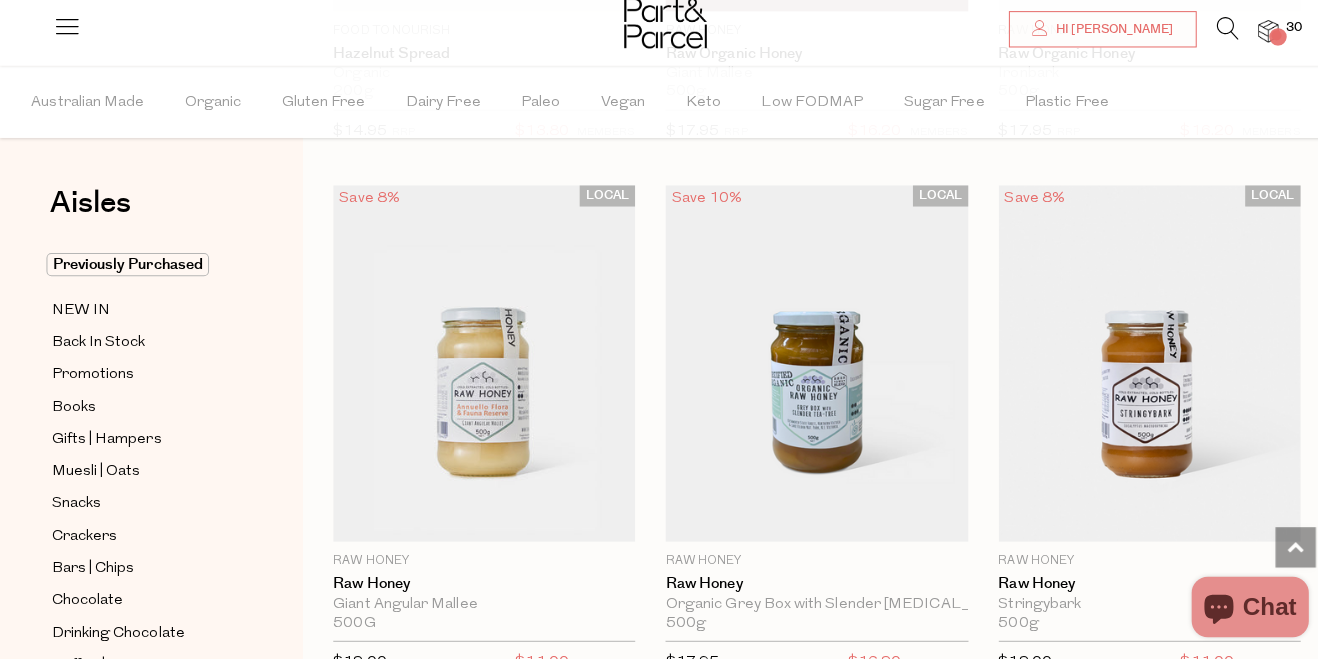scroll, scrollTop: 7450, scrollLeft: 0, axis: vertical 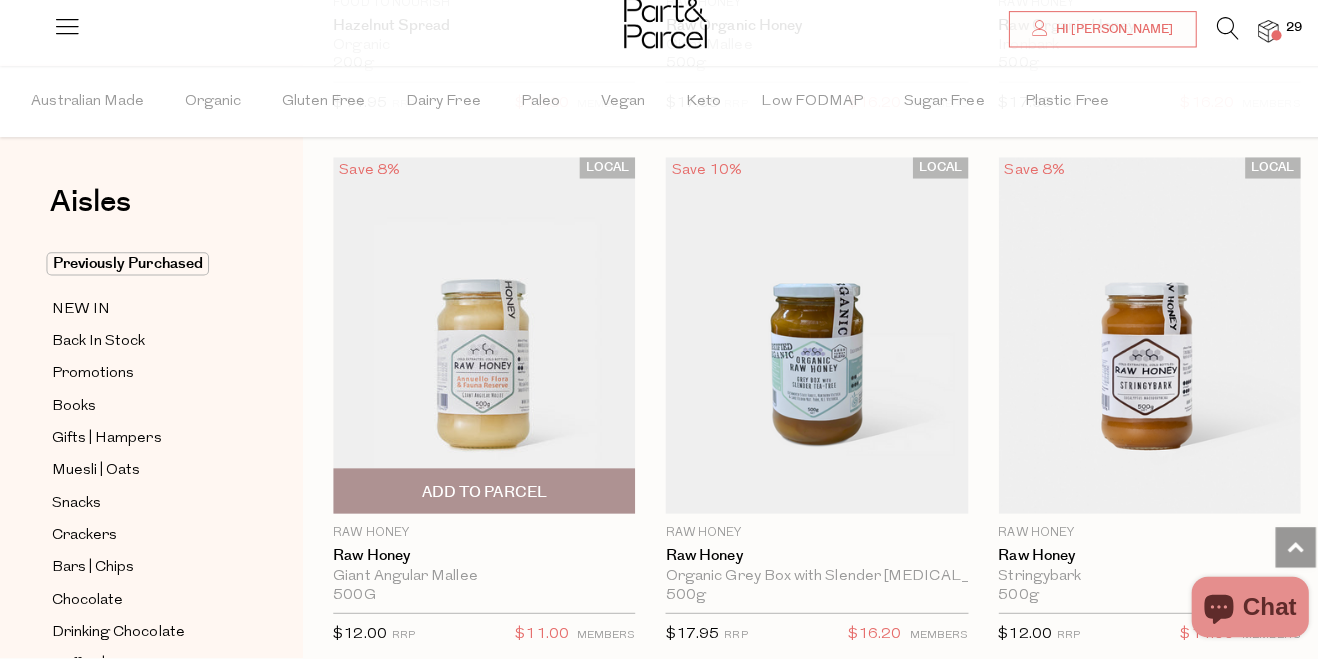 click at bounding box center (479, 339) 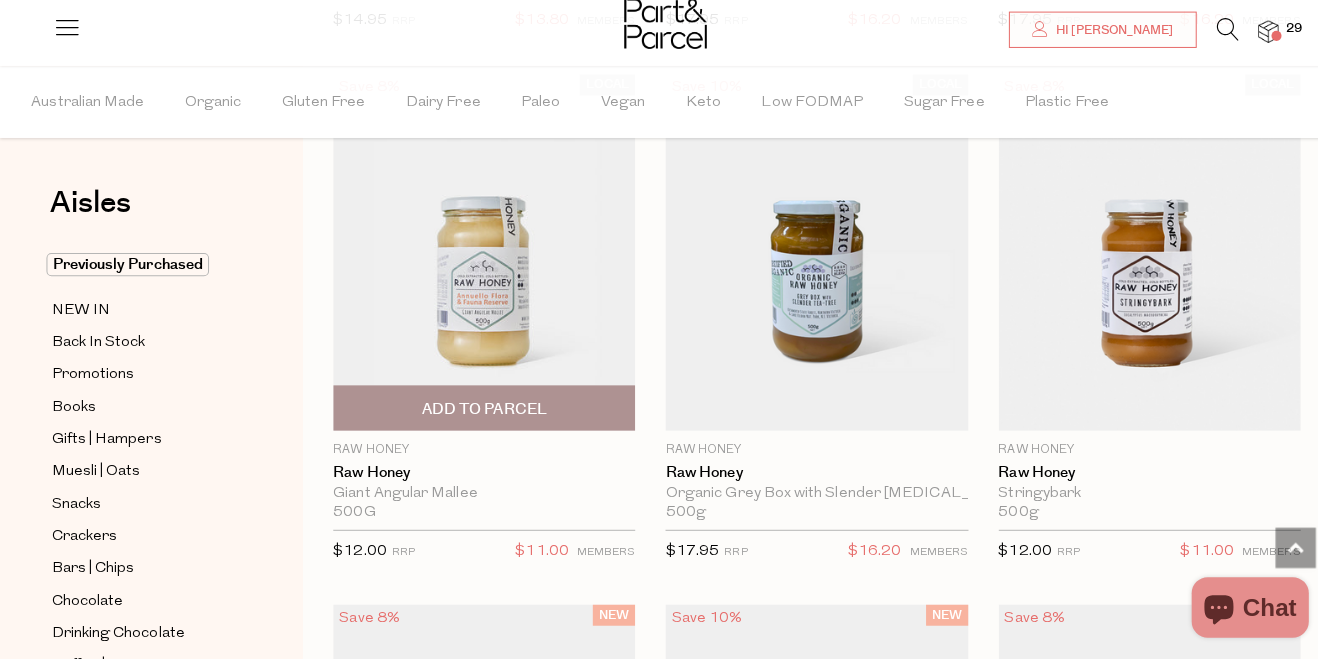 scroll, scrollTop: 7551, scrollLeft: 0, axis: vertical 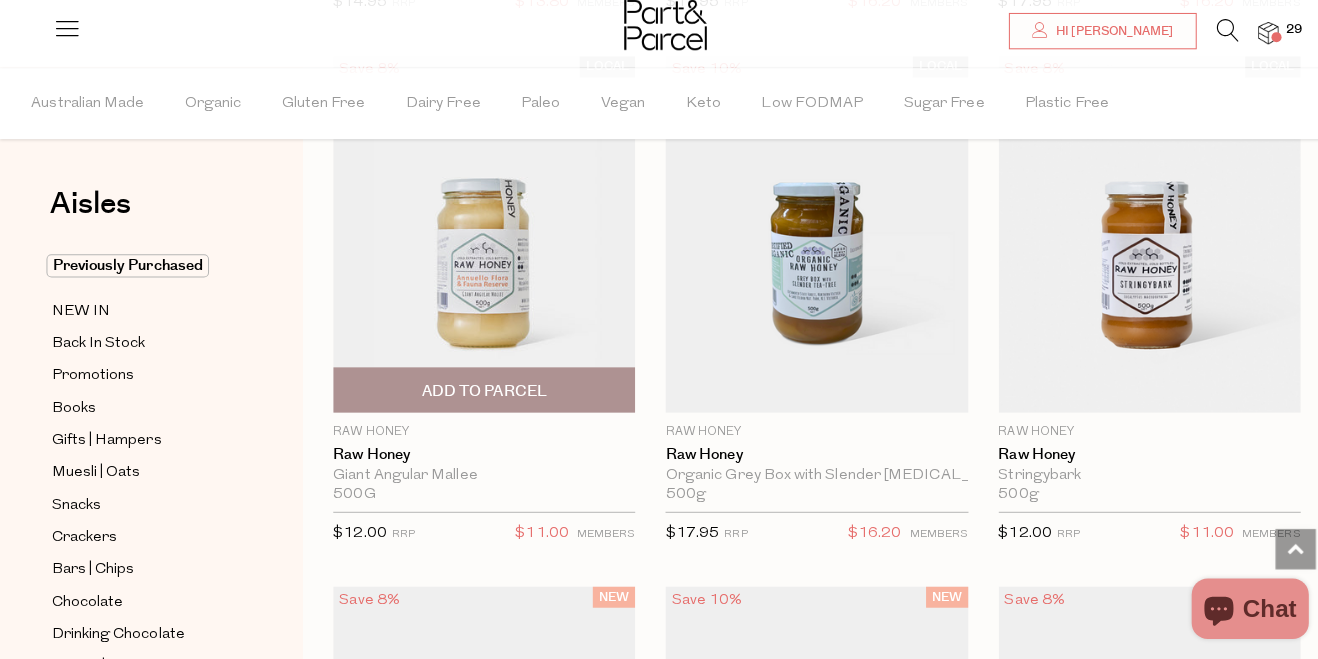 click on "Add To Parcel" at bounding box center [479, 391] 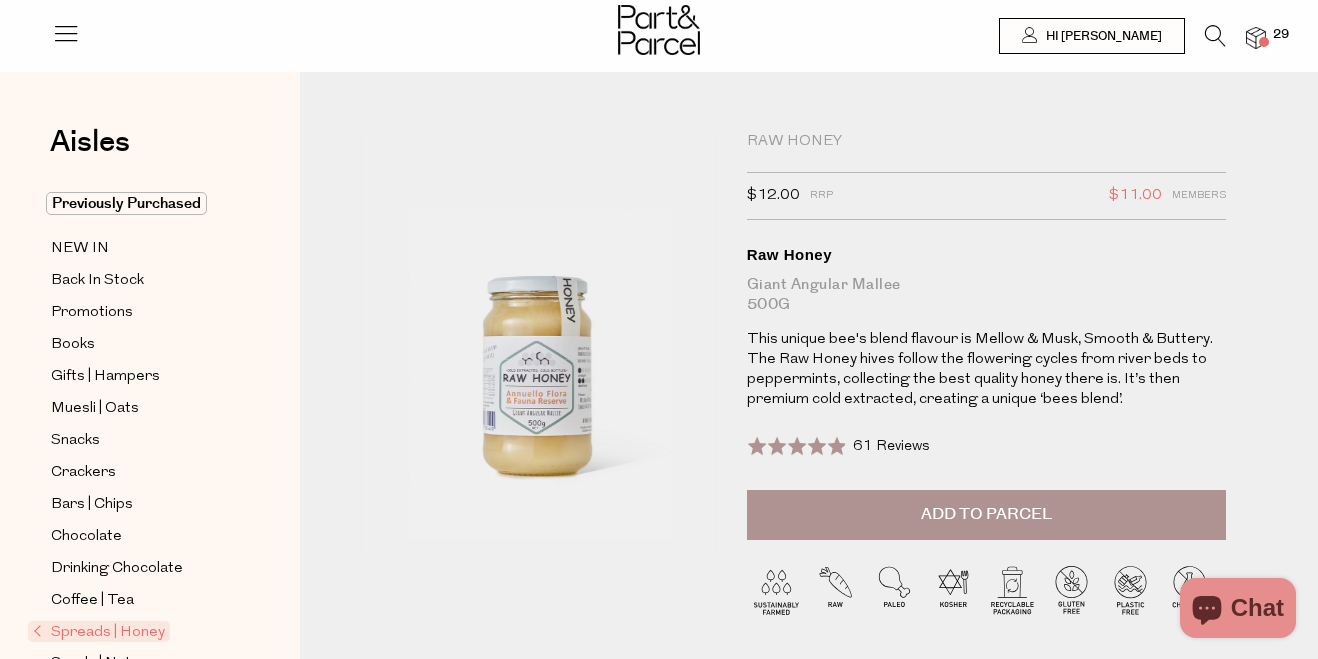 scroll, scrollTop: 0, scrollLeft: 0, axis: both 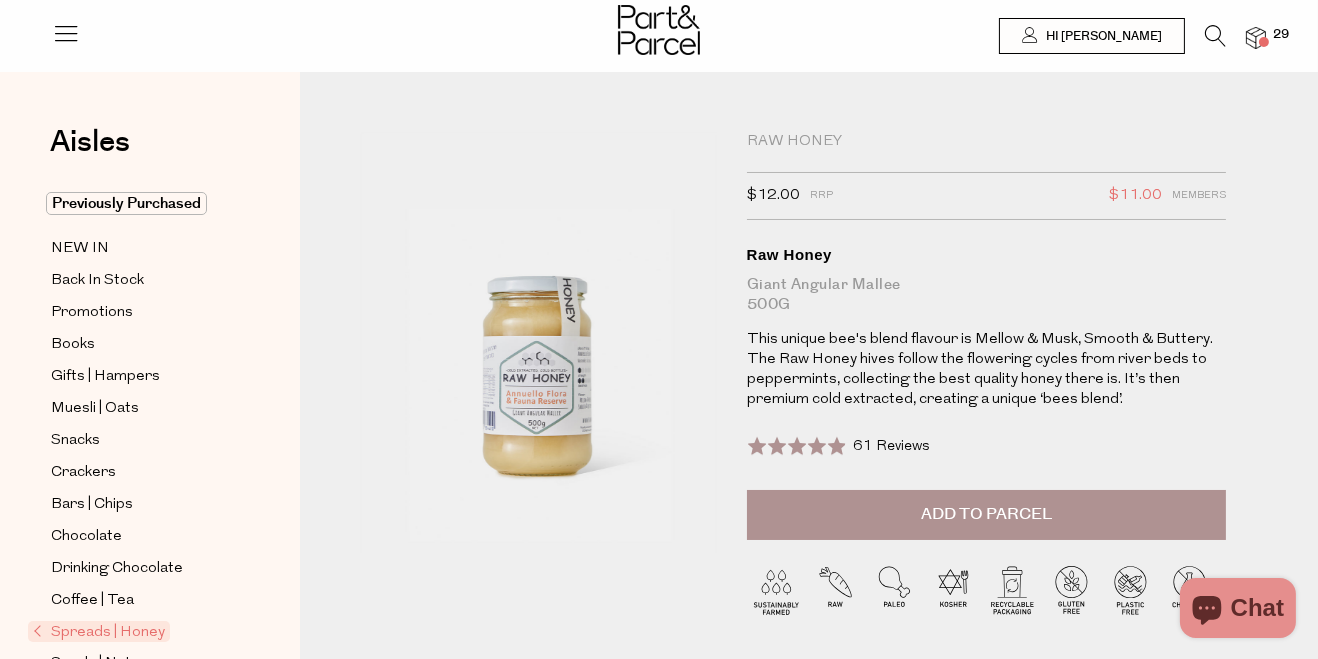 click on "Add to Parcel" at bounding box center (986, 515) 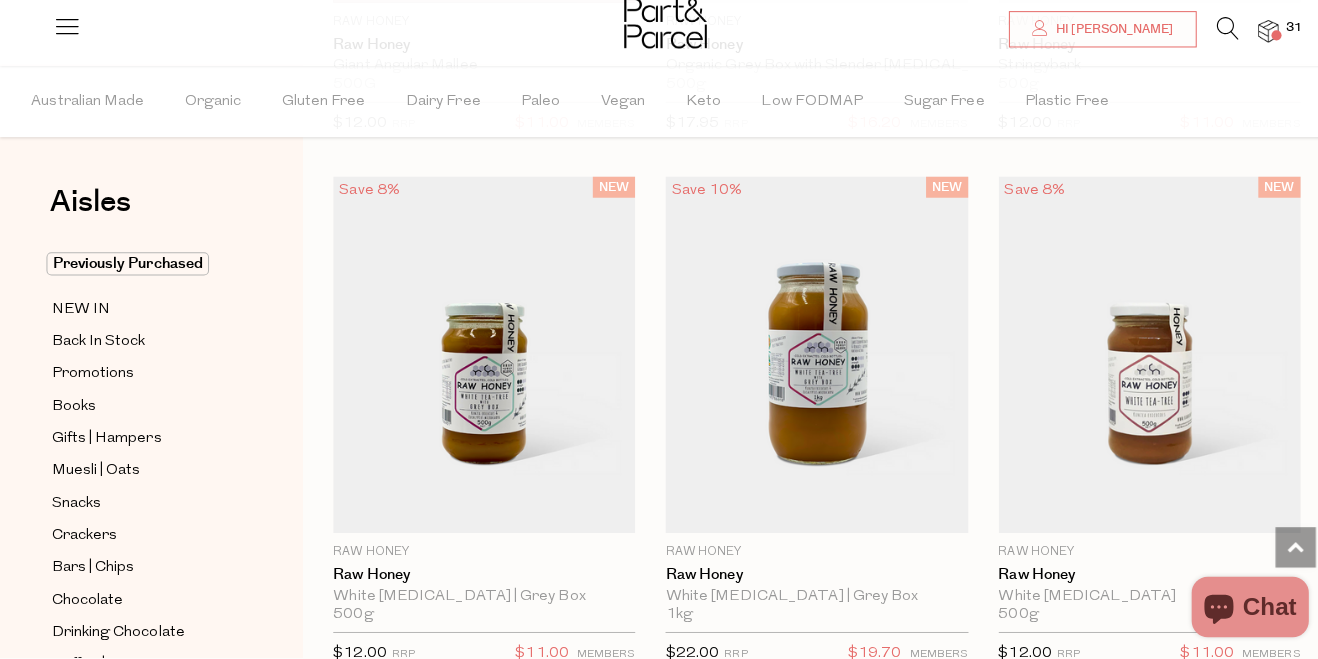 scroll, scrollTop: 7970, scrollLeft: 0, axis: vertical 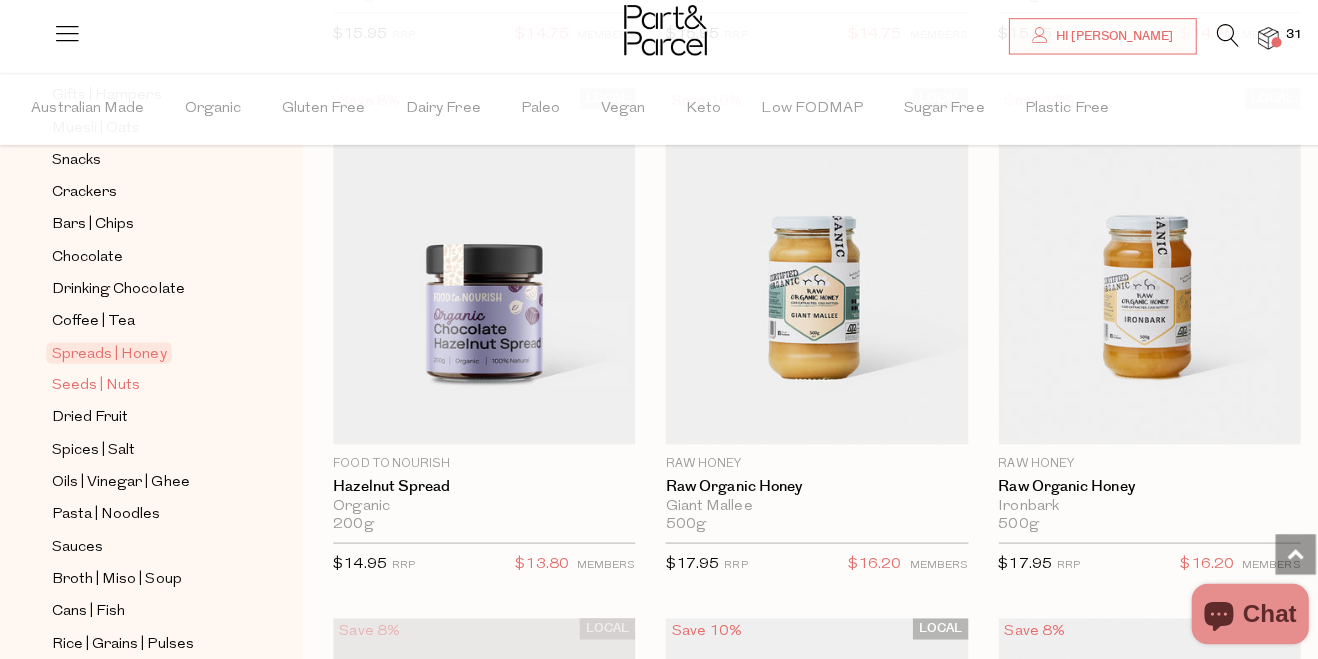 click on "Seeds | Nuts" at bounding box center [95, 382] 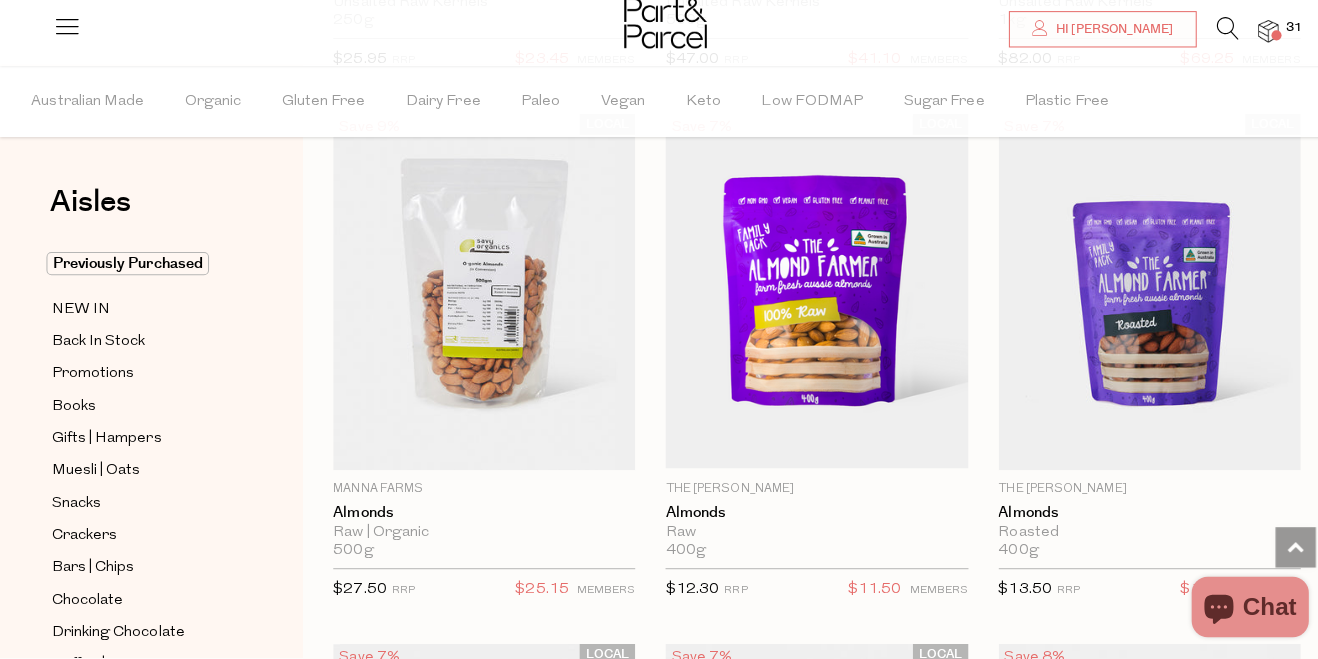 scroll, scrollTop: 3293, scrollLeft: 0, axis: vertical 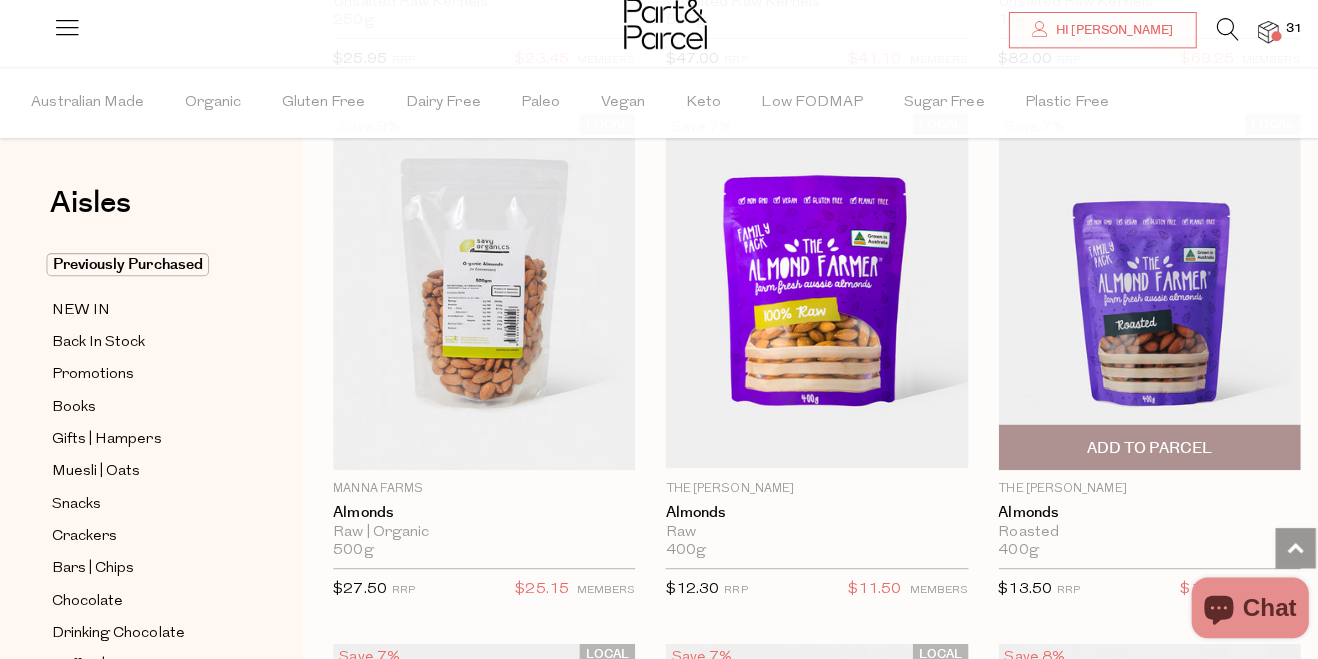 click on "Add To Parcel" at bounding box center [1138, 449] 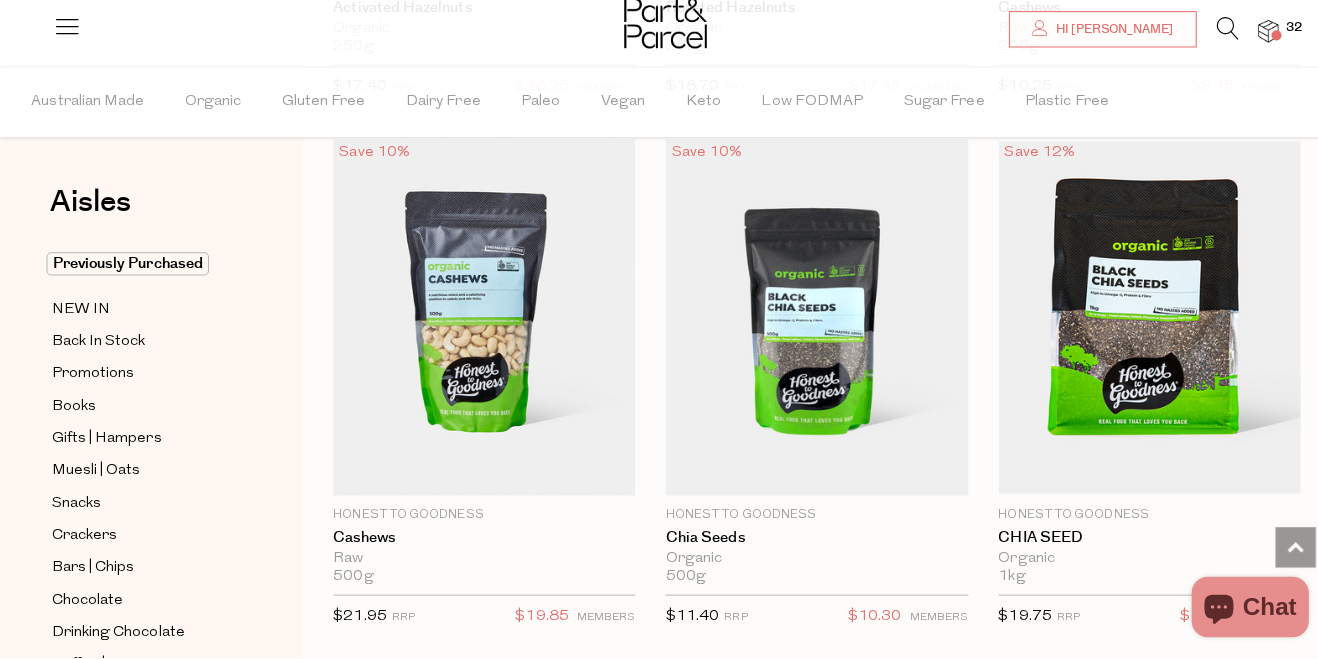 scroll, scrollTop: 4341, scrollLeft: 0, axis: vertical 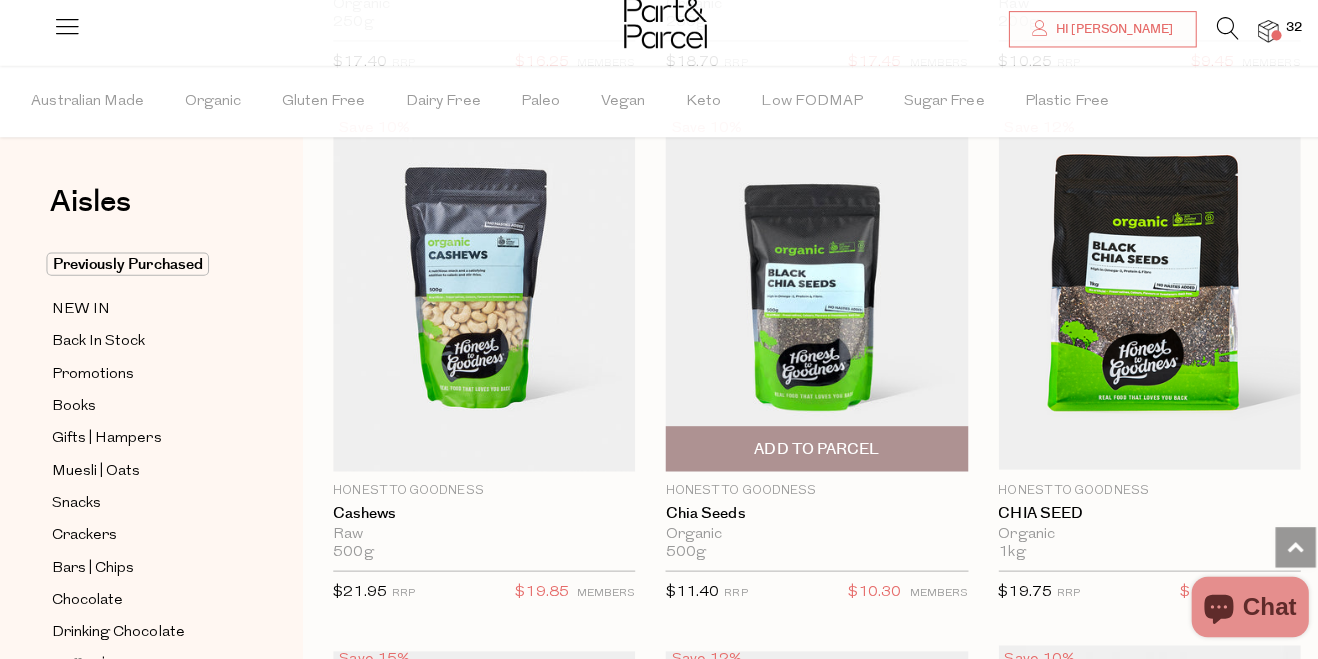 click at bounding box center (808, 297) 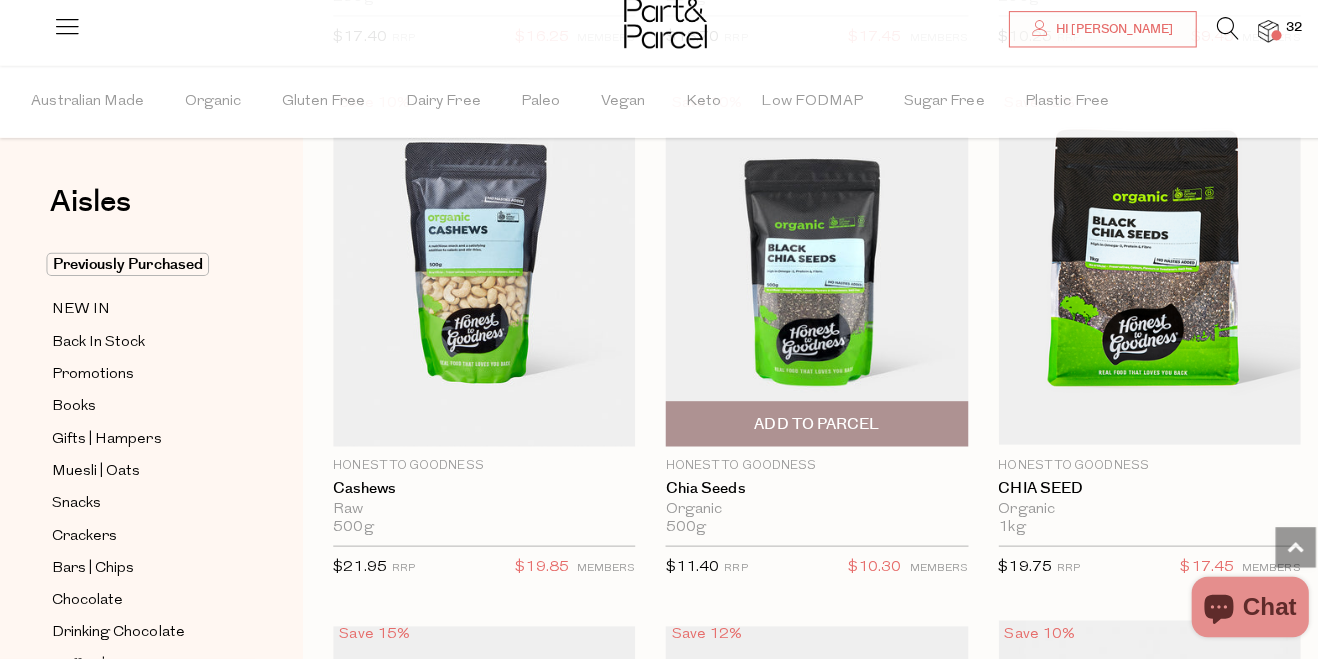 scroll, scrollTop: 4443, scrollLeft: 0, axis: vertical 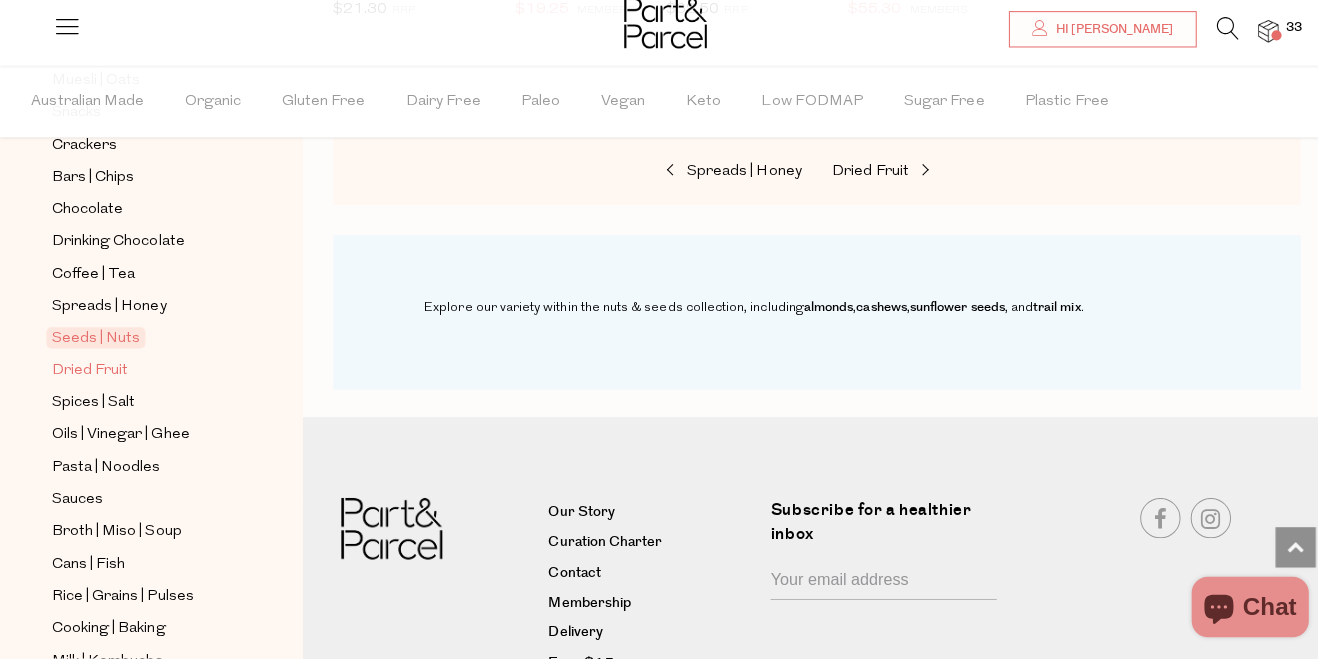 click on "Dried Fruit" at bounding box center [89, 374] 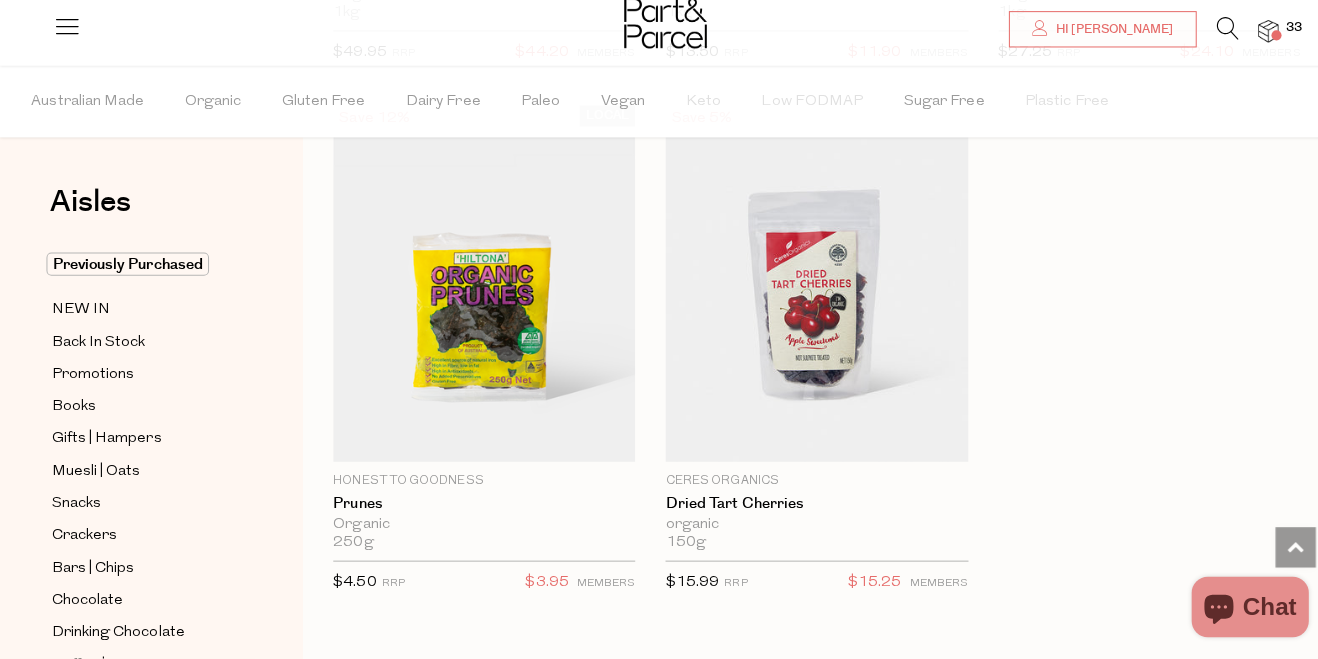 scroll, scrollTop: 2116, scrollLeft: 0, axis: vertical 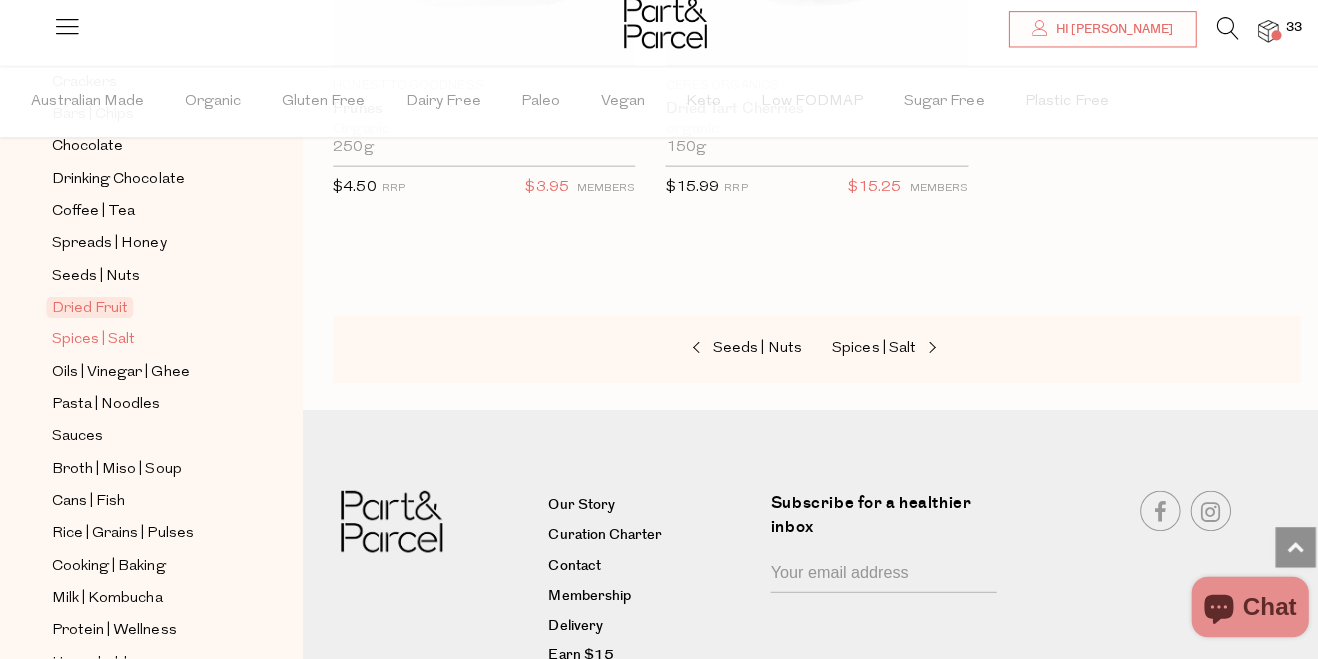 click on "Spices | Salt" at bounding box center (92, 344) 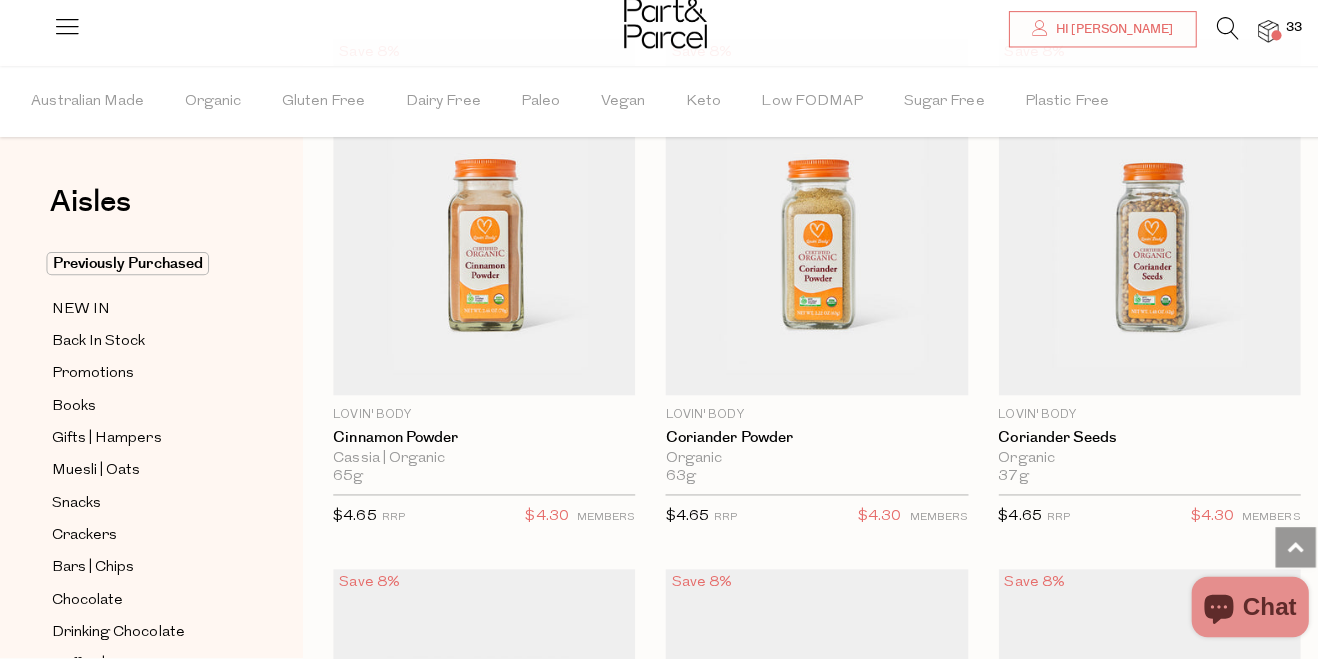 scroll, scrollTop: 6025, scrollLeft: 0, axis: vertical 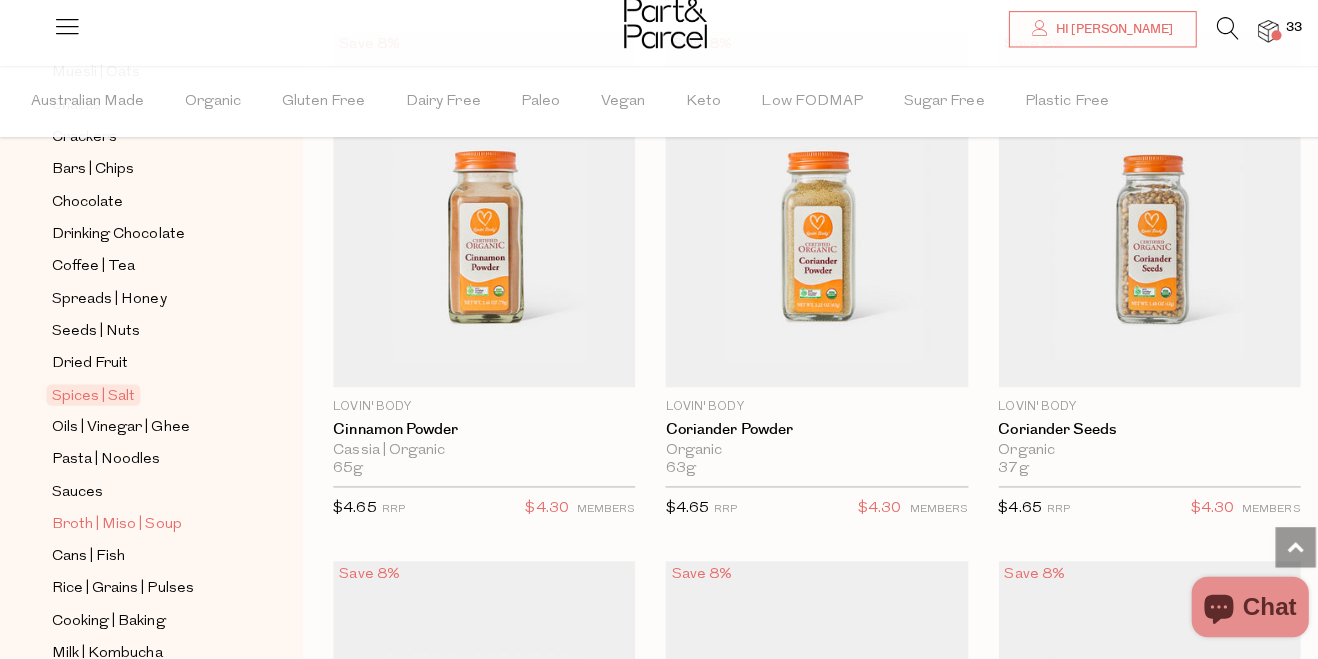 click on "Broth | Miso | Soup" at bounding box center (115, 527) 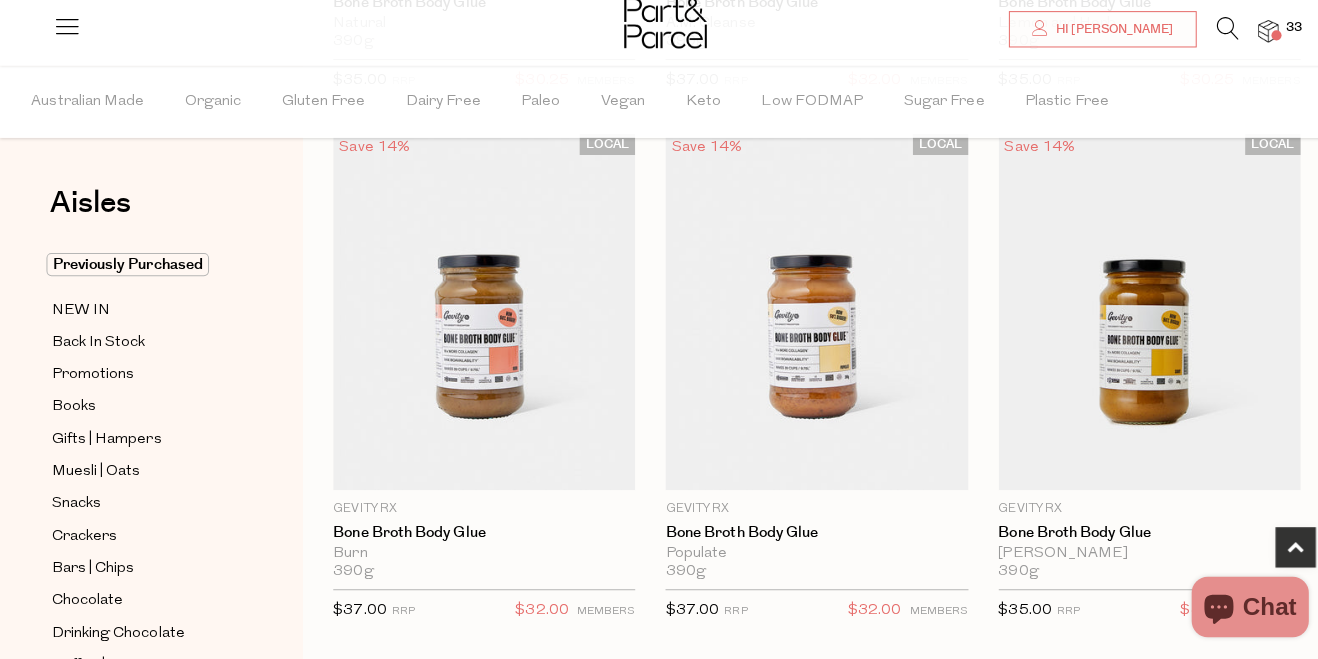 scroll, scrollTop: 648, scrollLeft: 0, axis: vertical 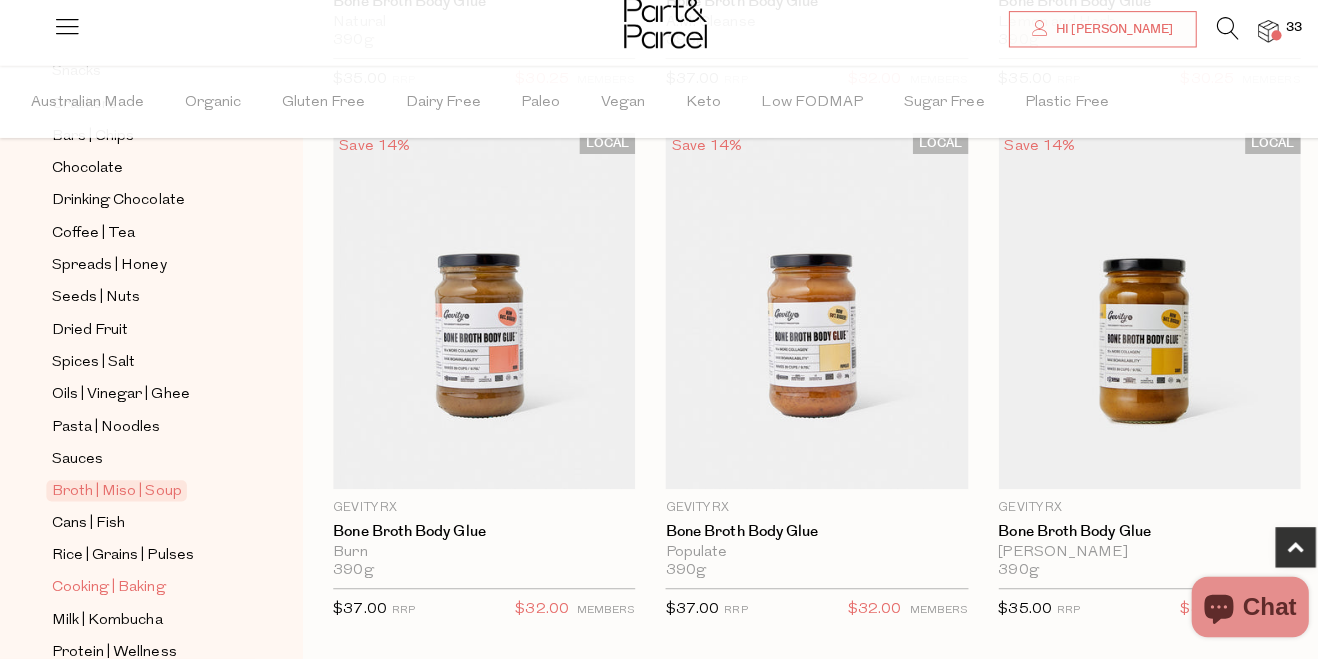 click on "Cooking | Baking" at bounding box center (107, 589) 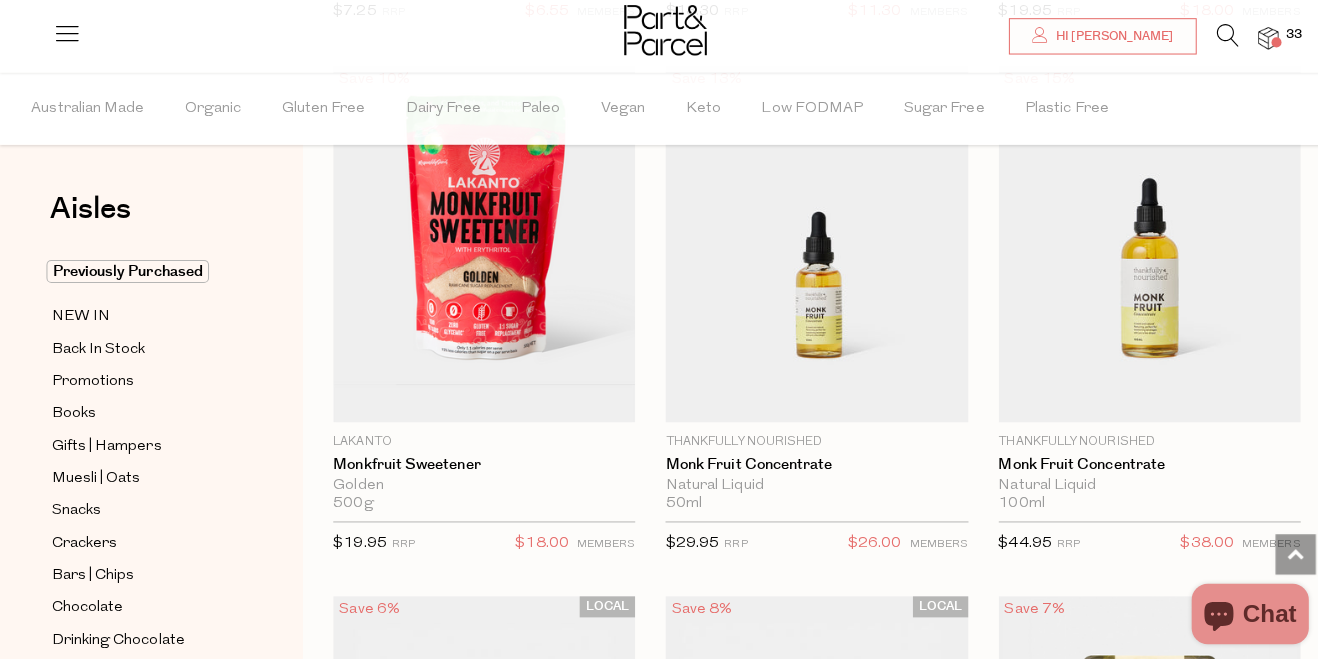 scroll, scrollTop: 6443, scrollLeft: 0, axis: vertical 